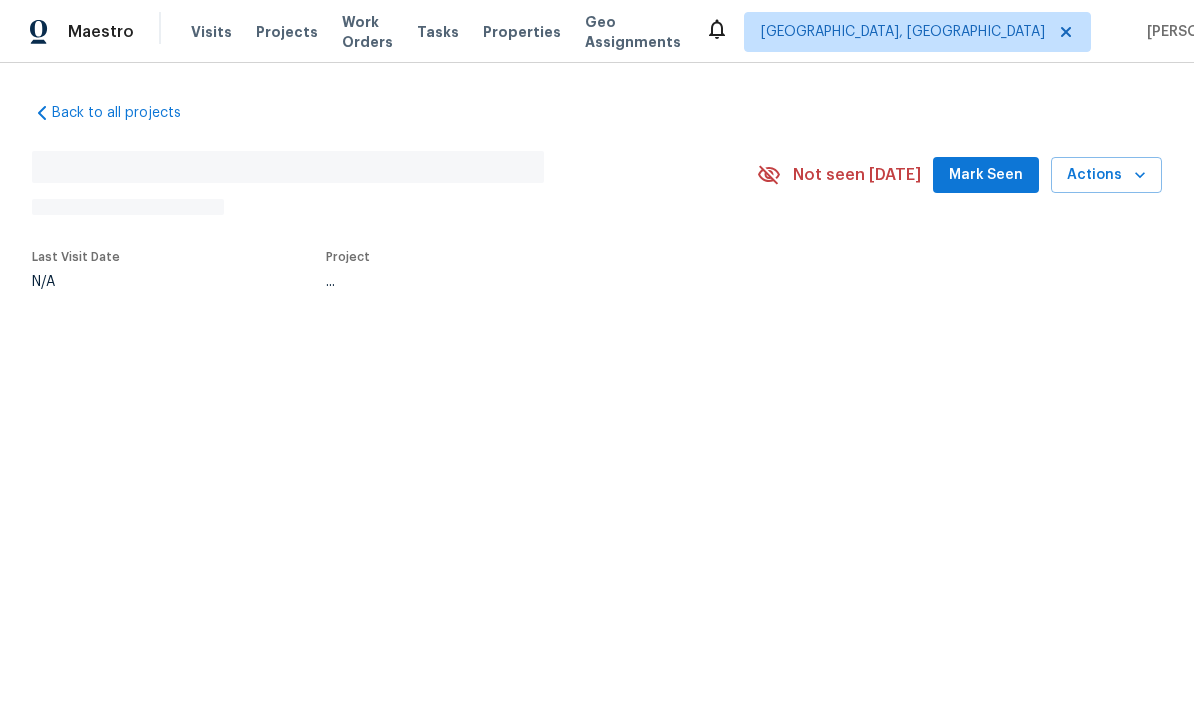 click on "Work Orders" at bounding box center (367, 32) 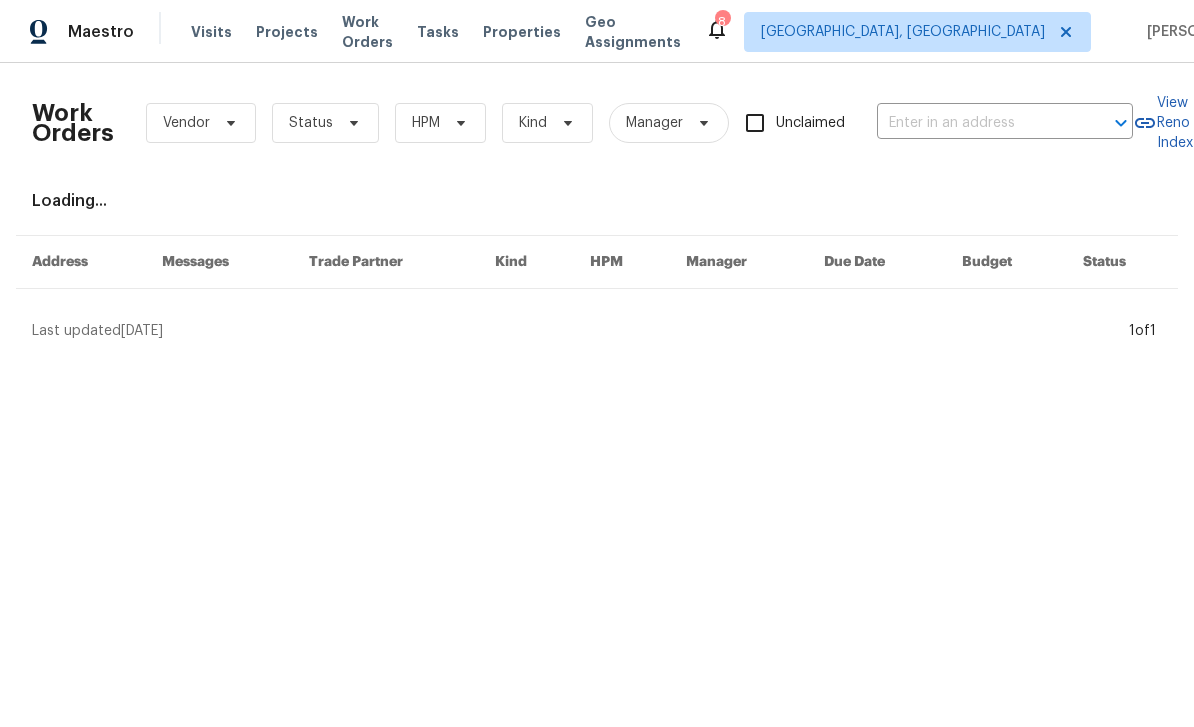 scroll, scrollTop: 0, scrollLeft: 0, axis: both 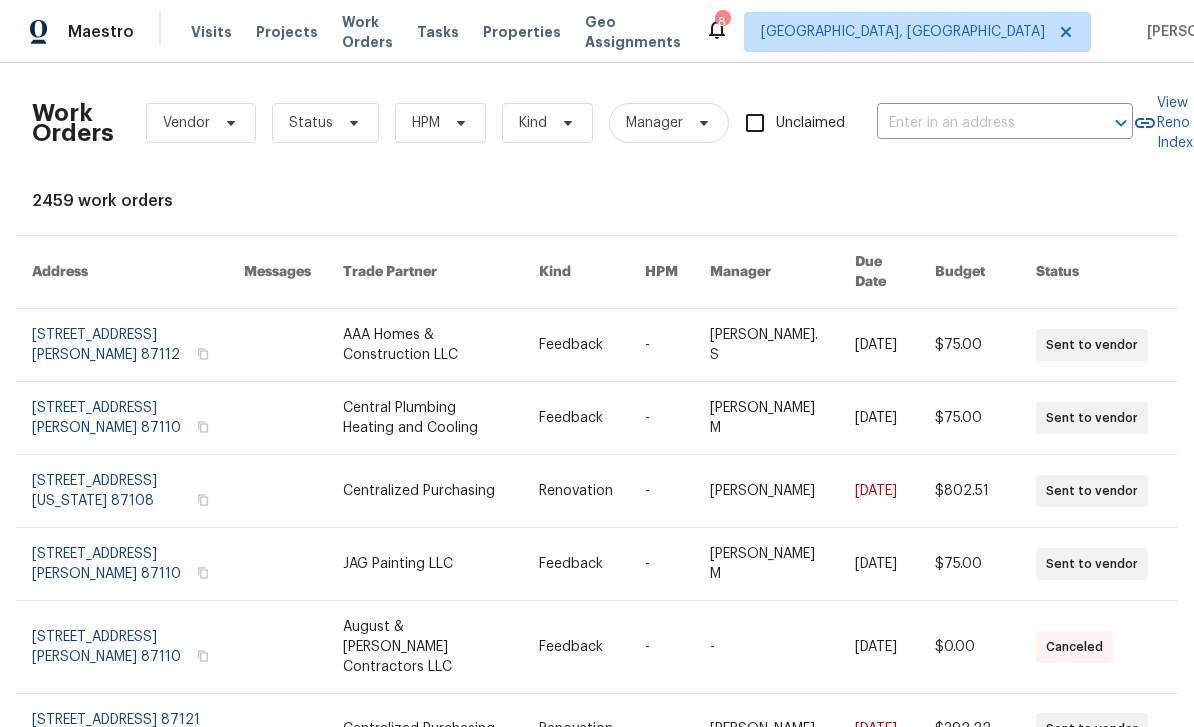 click at bounding box center [977, 123] 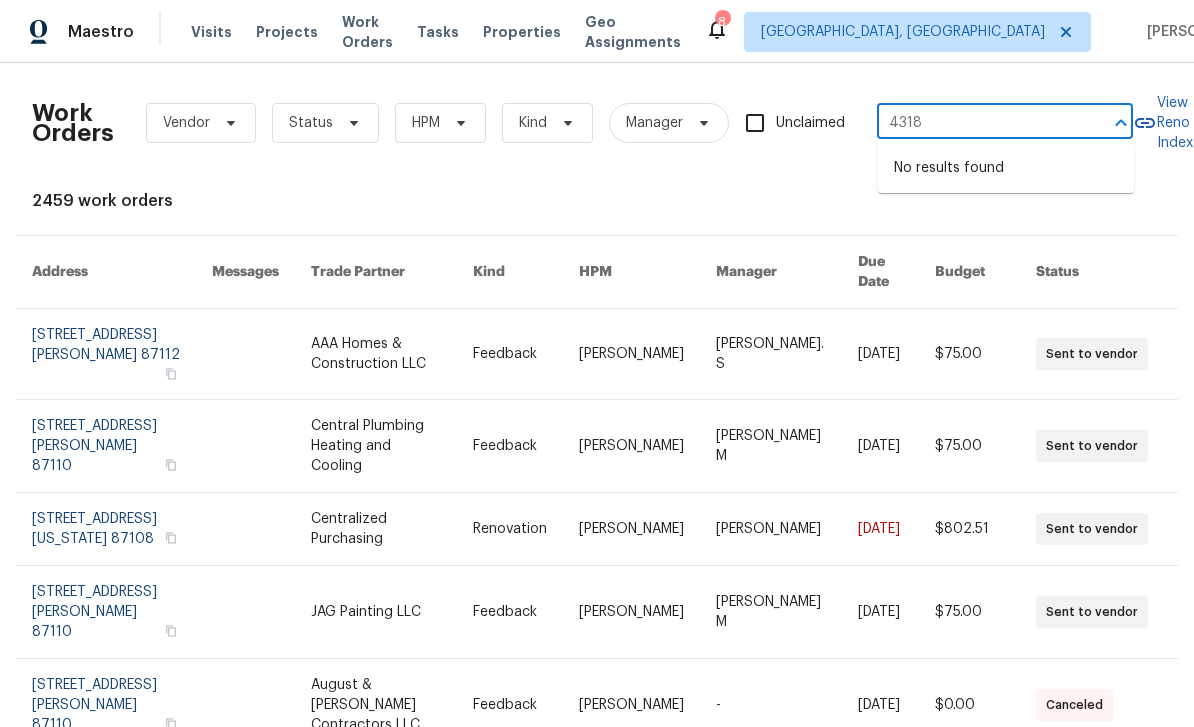 type on "4318" 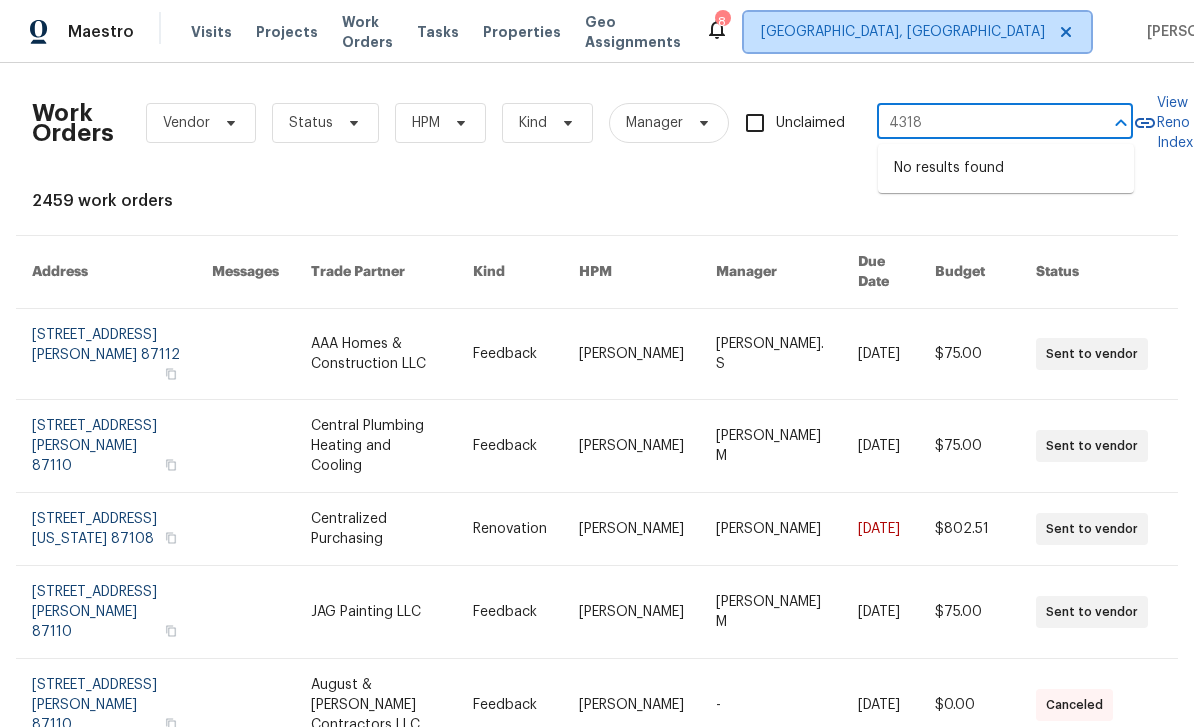 click on "[GEOGRAPHIC_DATA], [GEOGRAPHIC_DATA]" at bounding box center [903, 32] 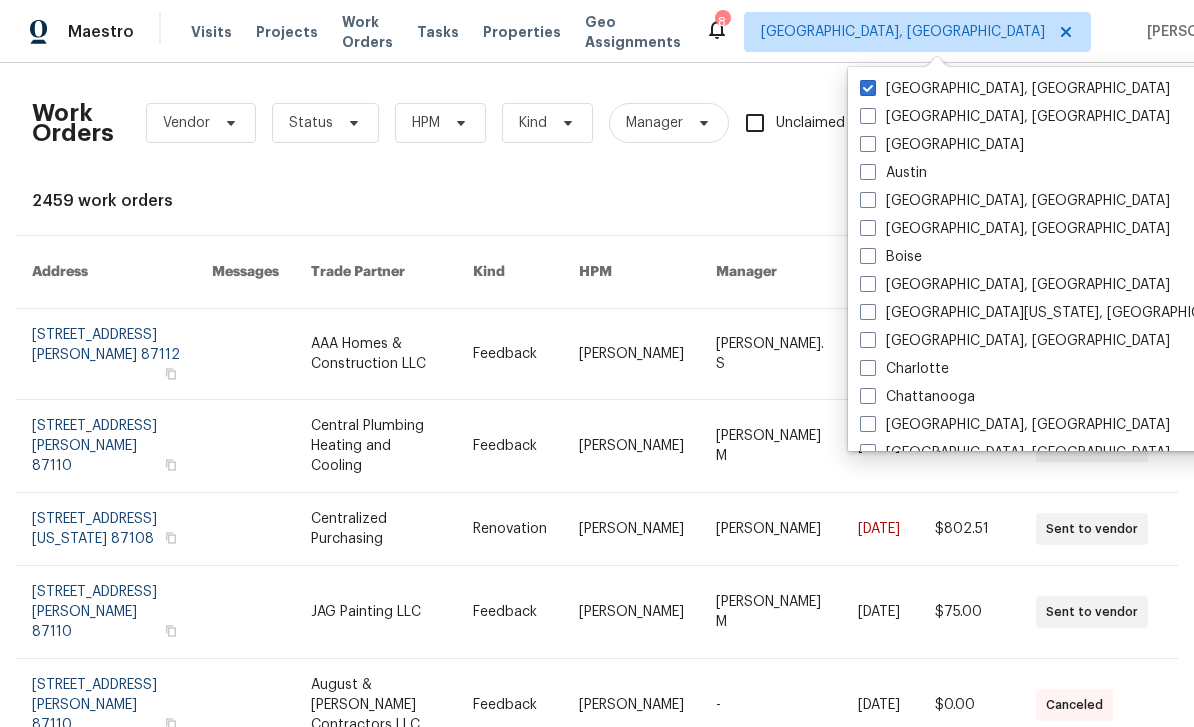 click on "[GEOGRAPHIC_DATA]" at bounding box center [942, 145] 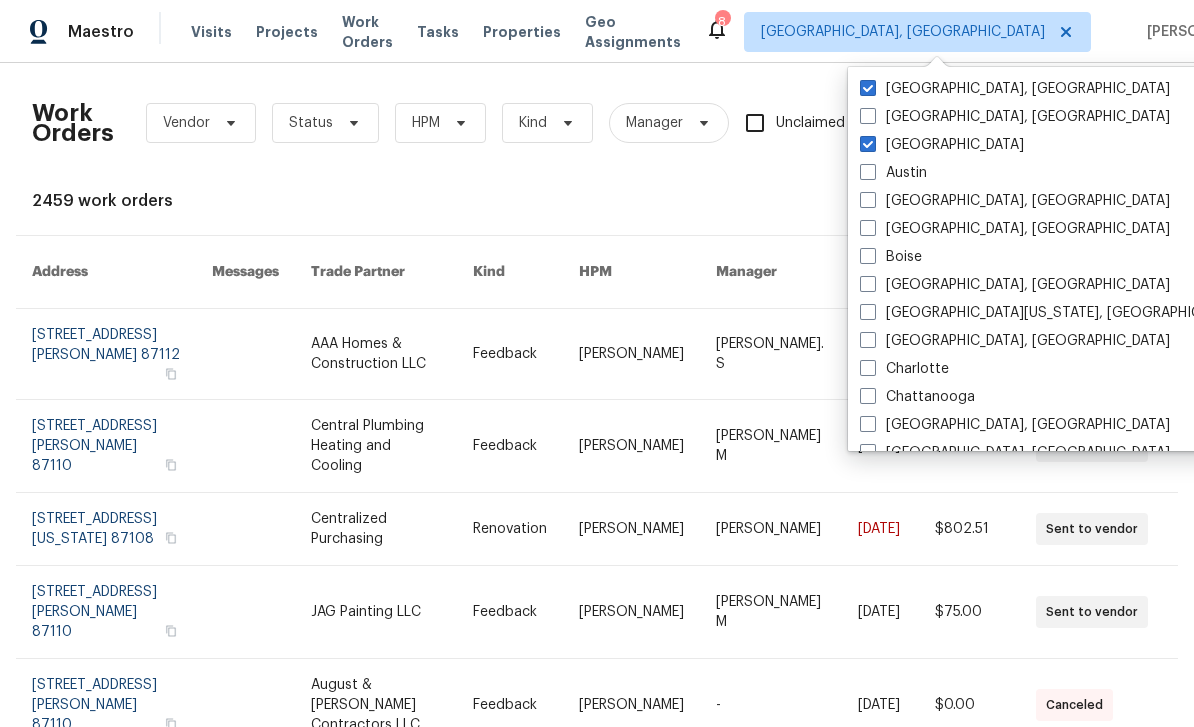checkbox on "true" 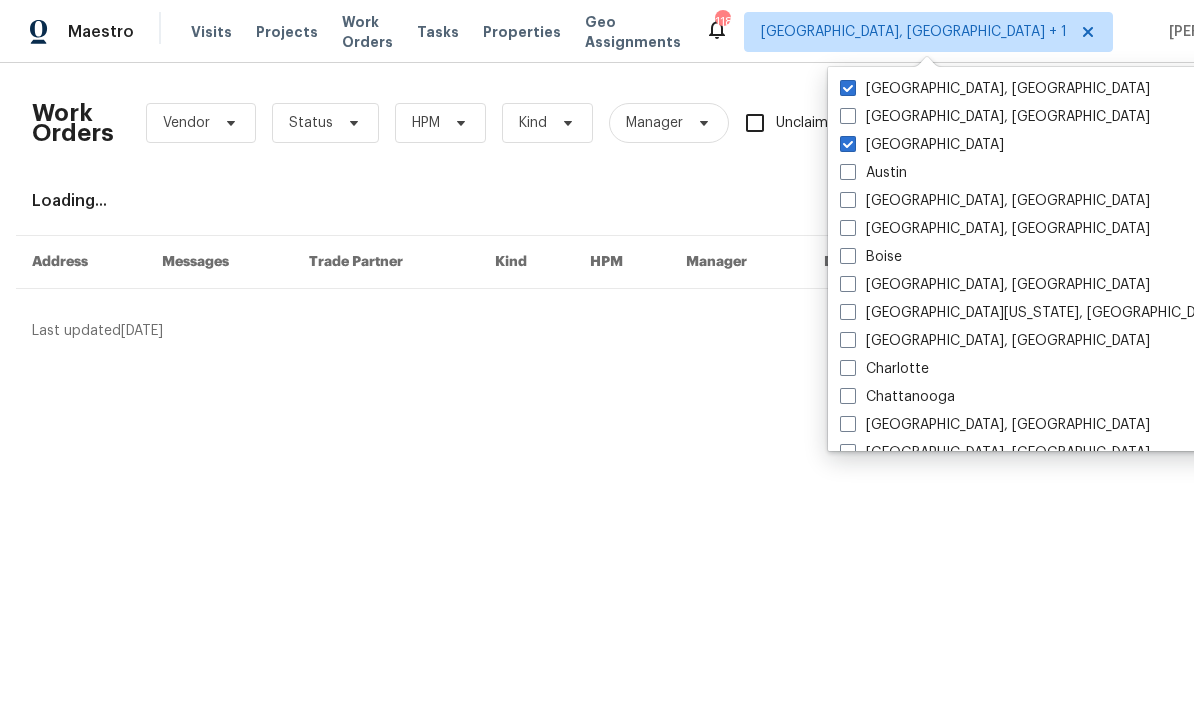 click on "[GEOGRAPHIC_DATA], [GEOGRAPHIC_DATA]" at bounding box center (995, 89) 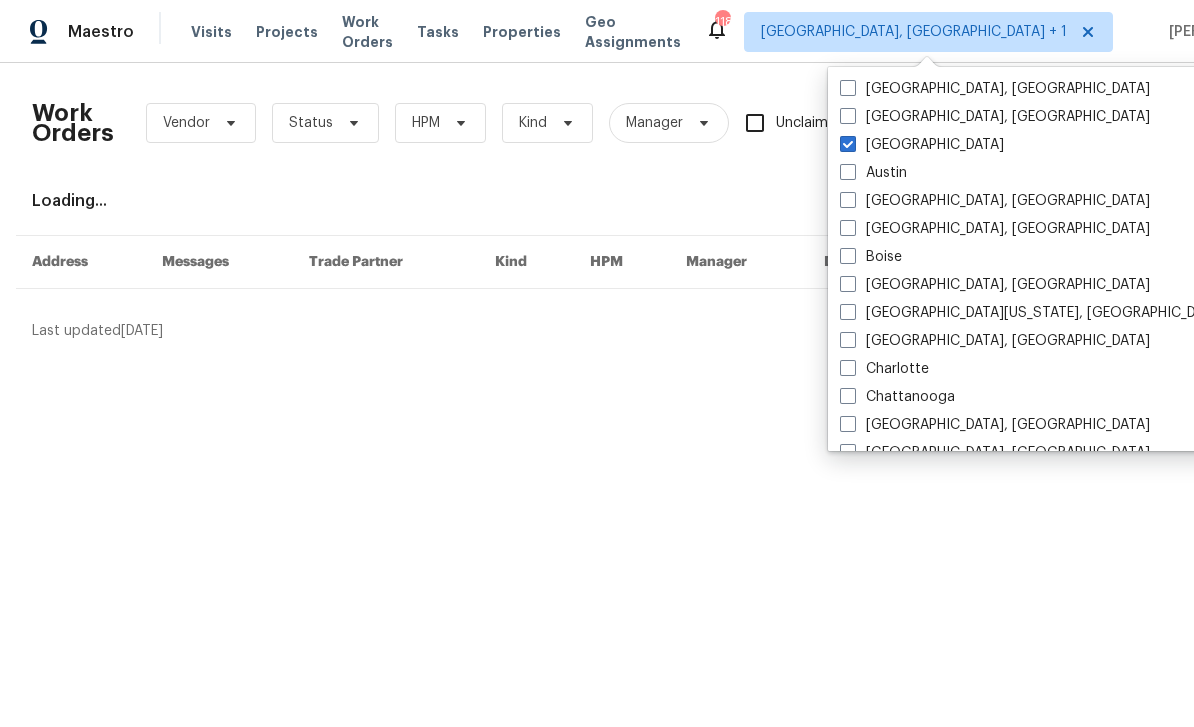 checkbox on "false" 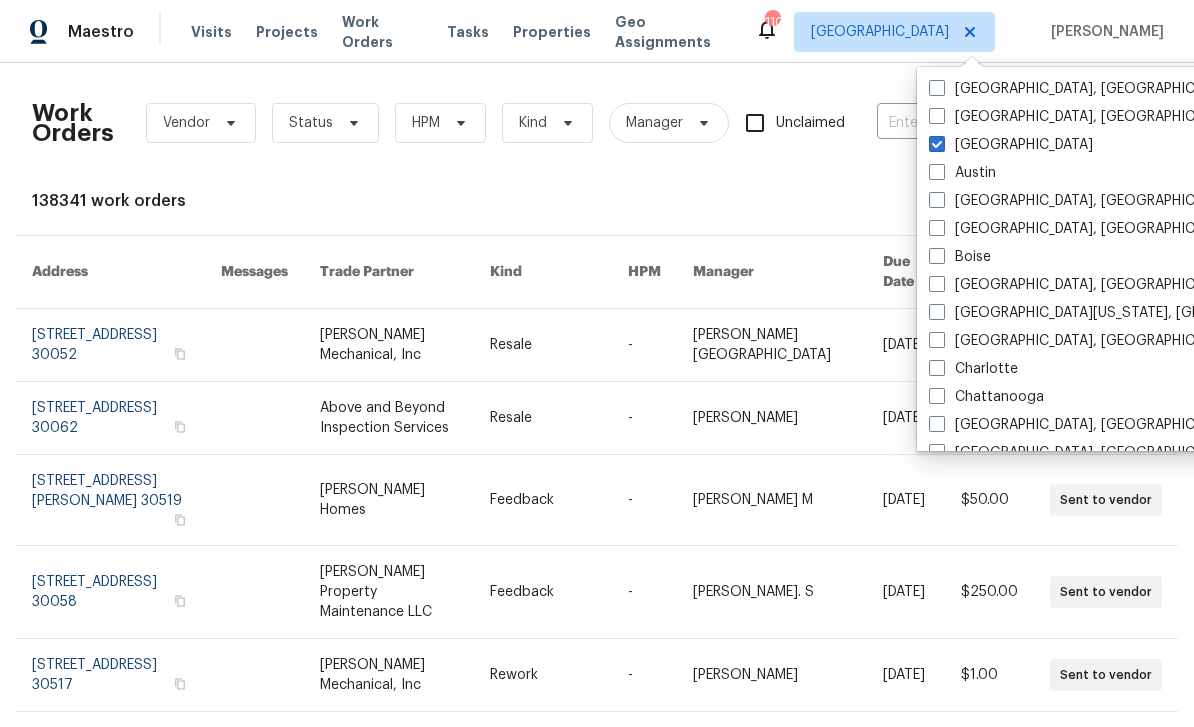 click at bounding box center (977, 123) 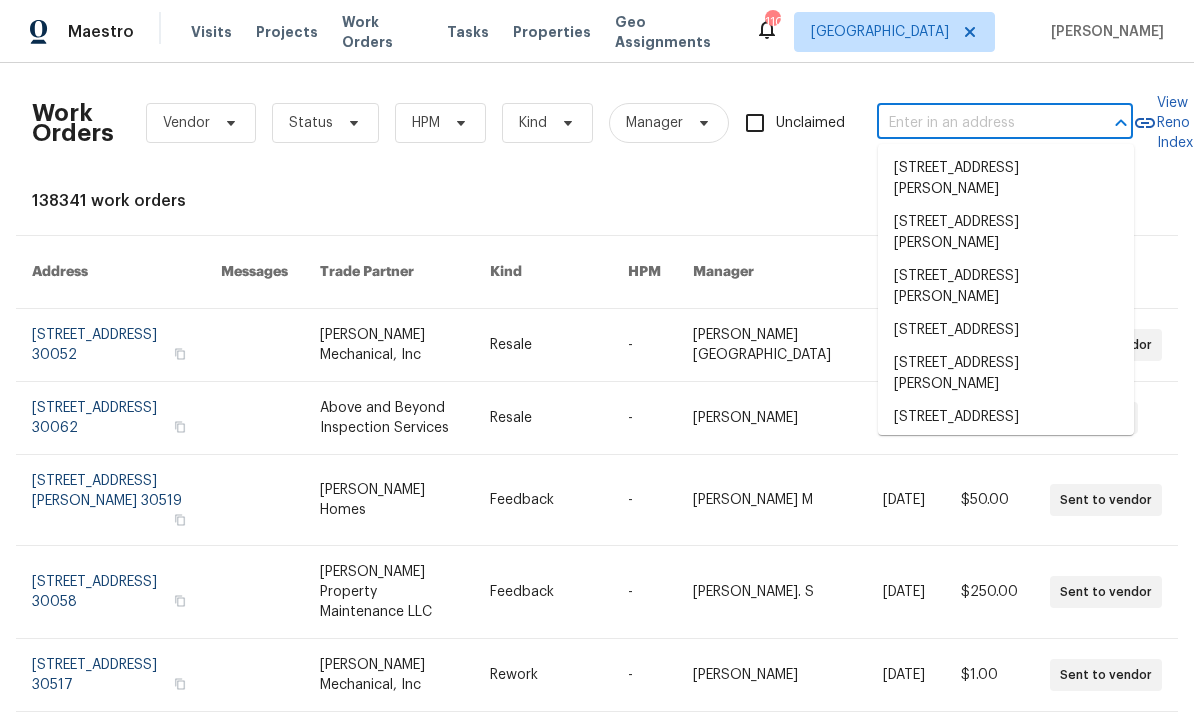 click on "Work Orders" at bounding box center (382, 32) 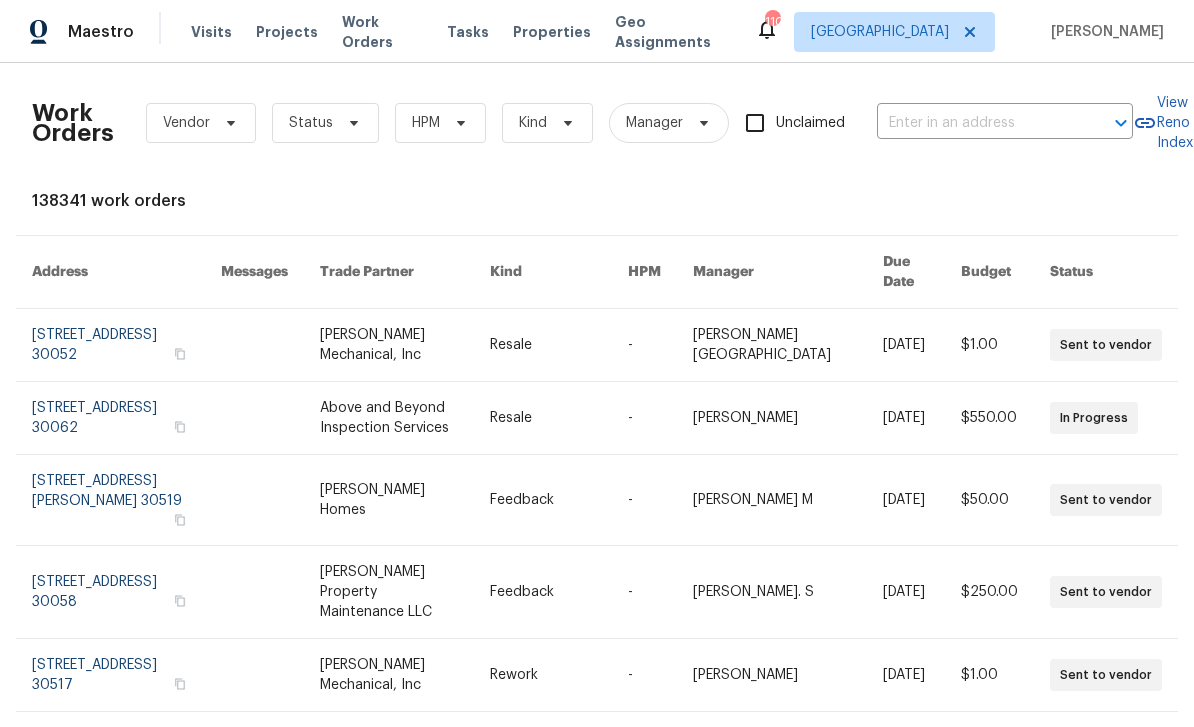 click at bounding box center (977, 123) 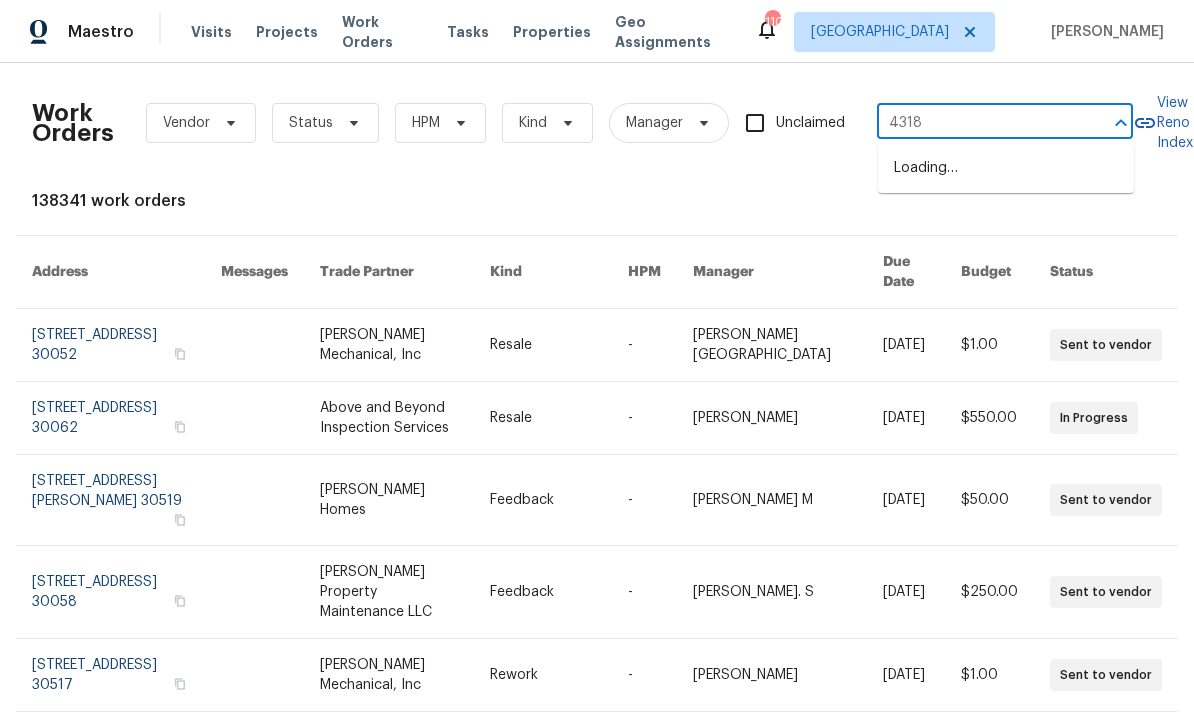 type on "4318" 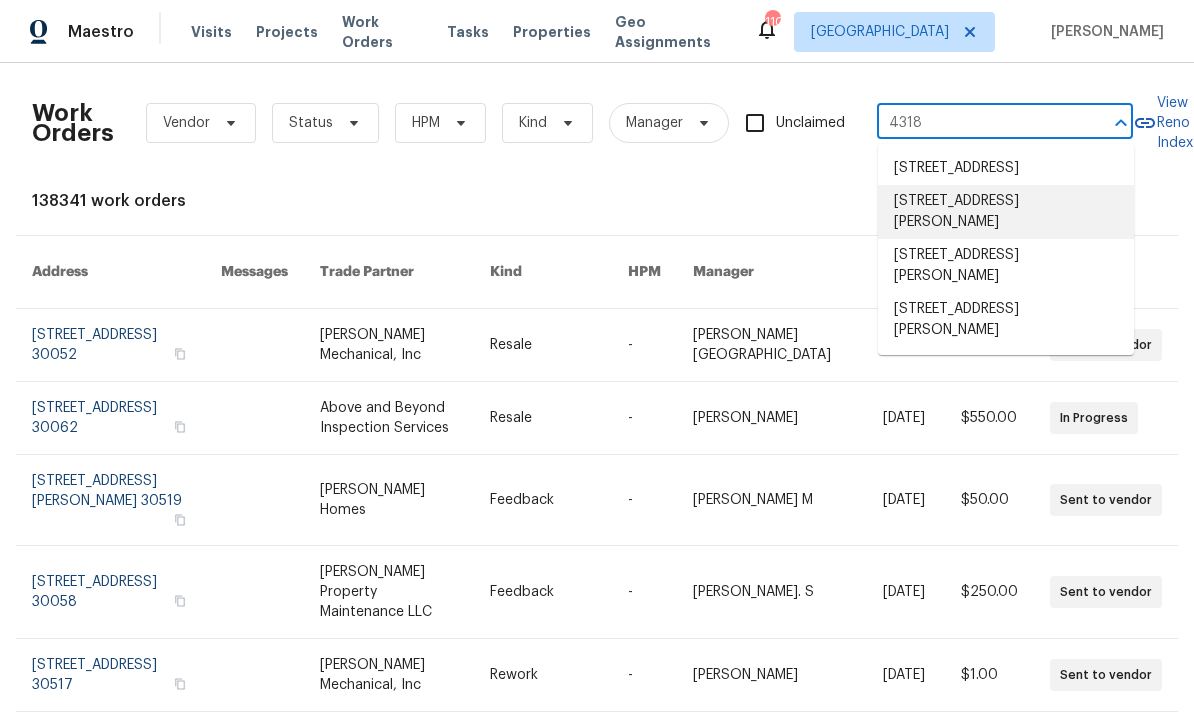 click on "4318 Christine Ct, Decatur, GA 30035" at bounding box center (1006, 212) 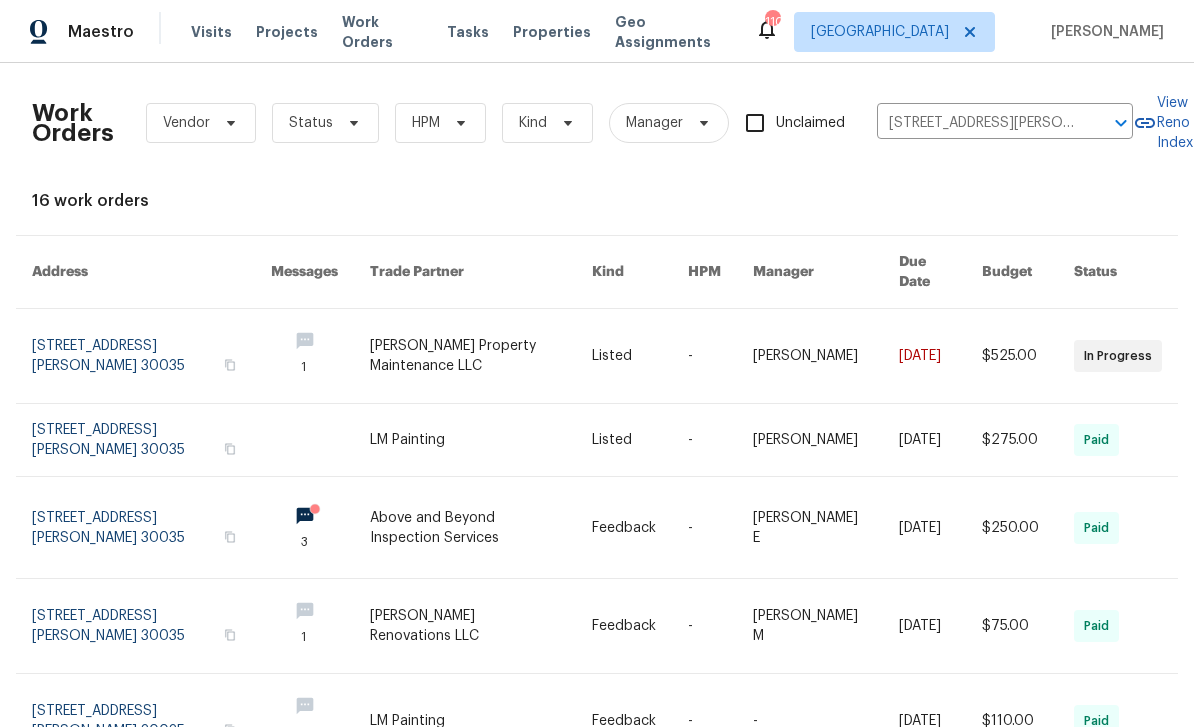click at bounding box center [151, 356] 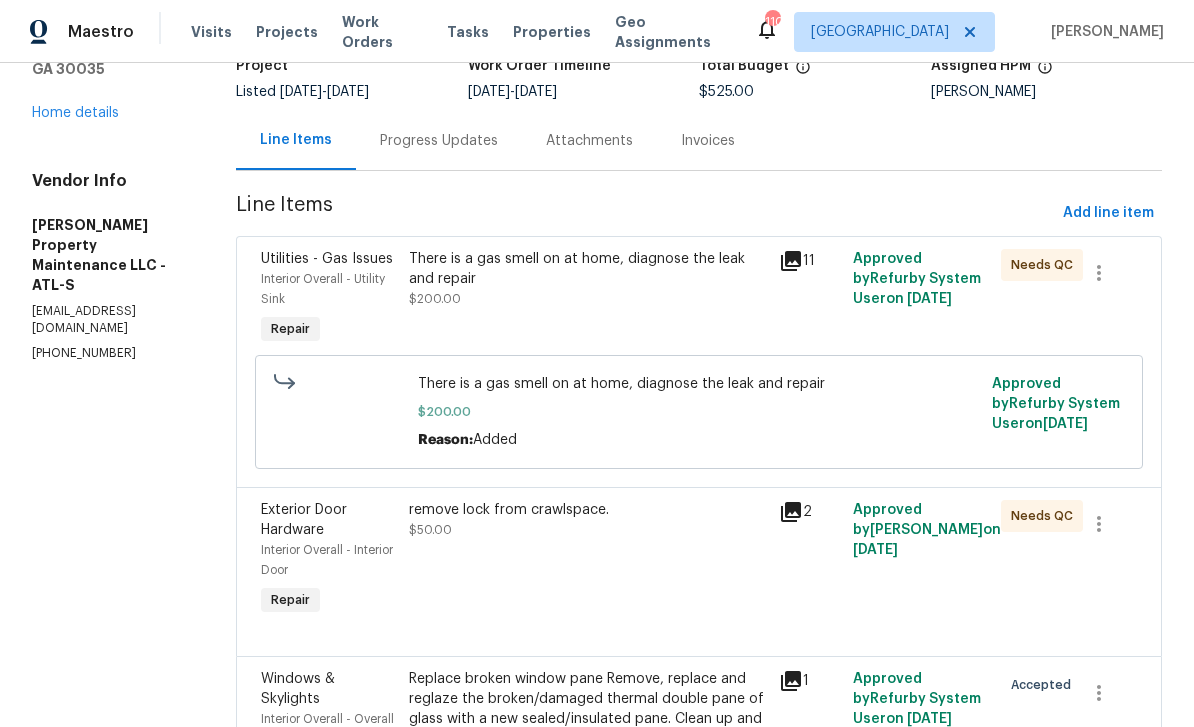 scroll, scrollTop: 140, scrollLeft: 0, axis: vertical 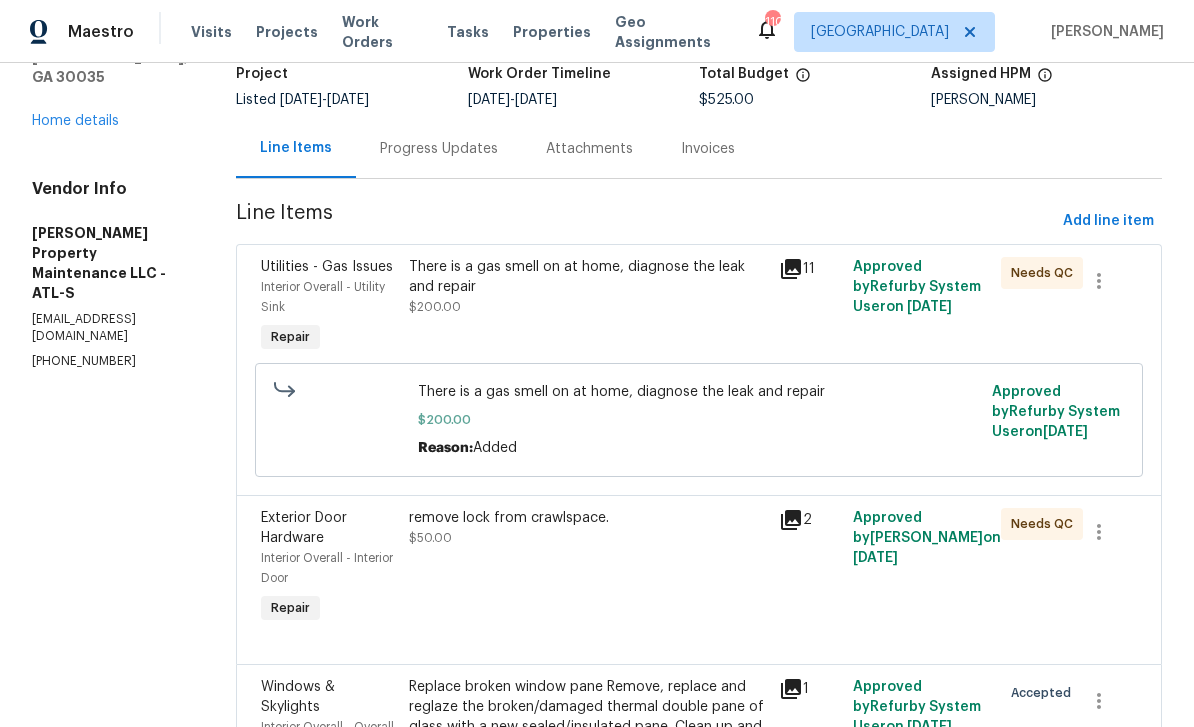 click on "Progress Updates" at bounding box center (439, 149) 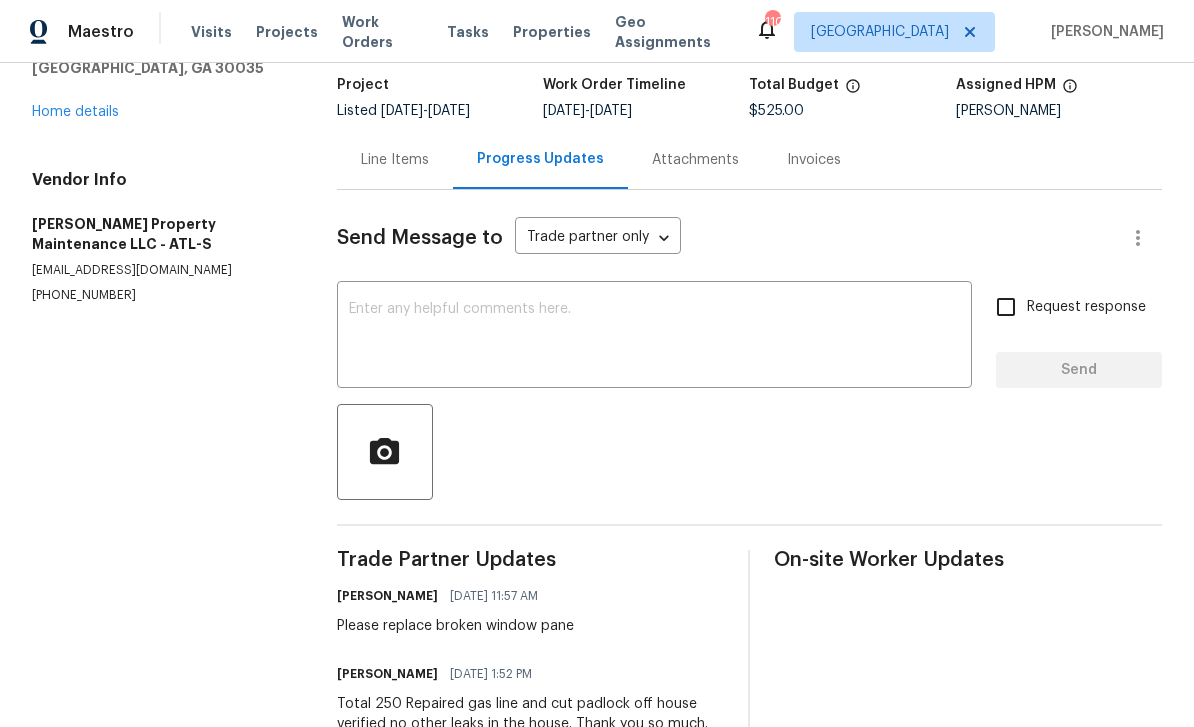 scroll, scrollTop: 100, scrollLeft: 0, axis: vertical 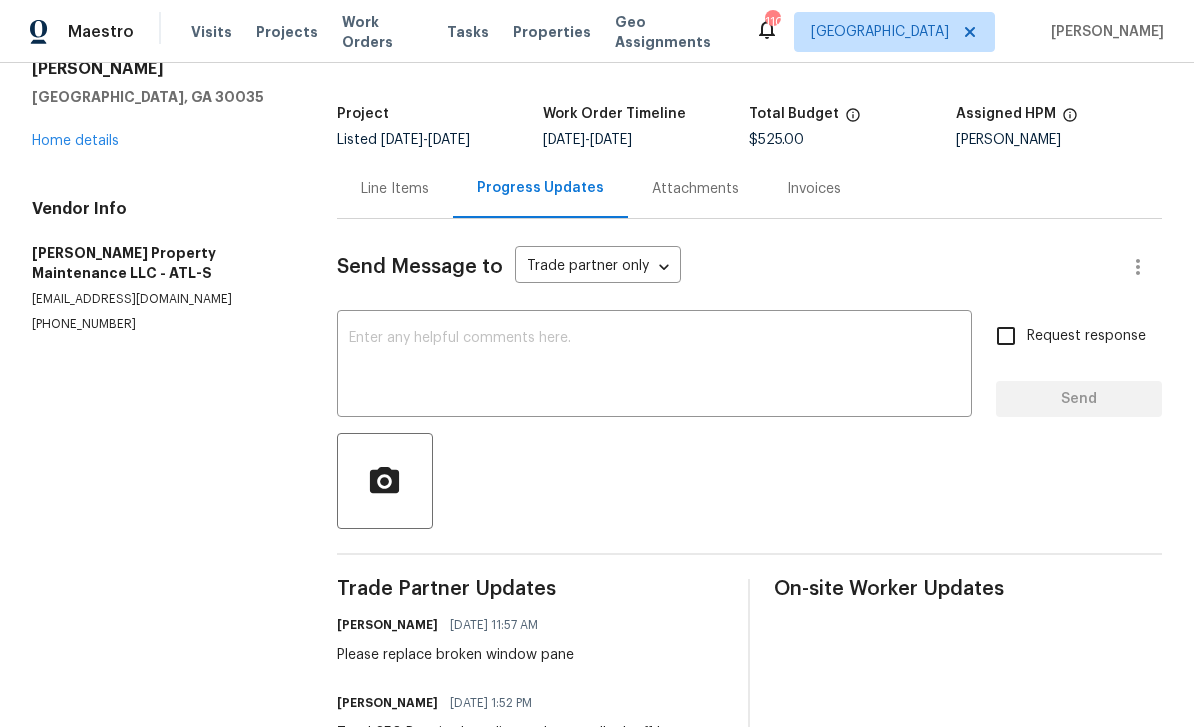 click on "Home details" at bounding box center (75, 141) 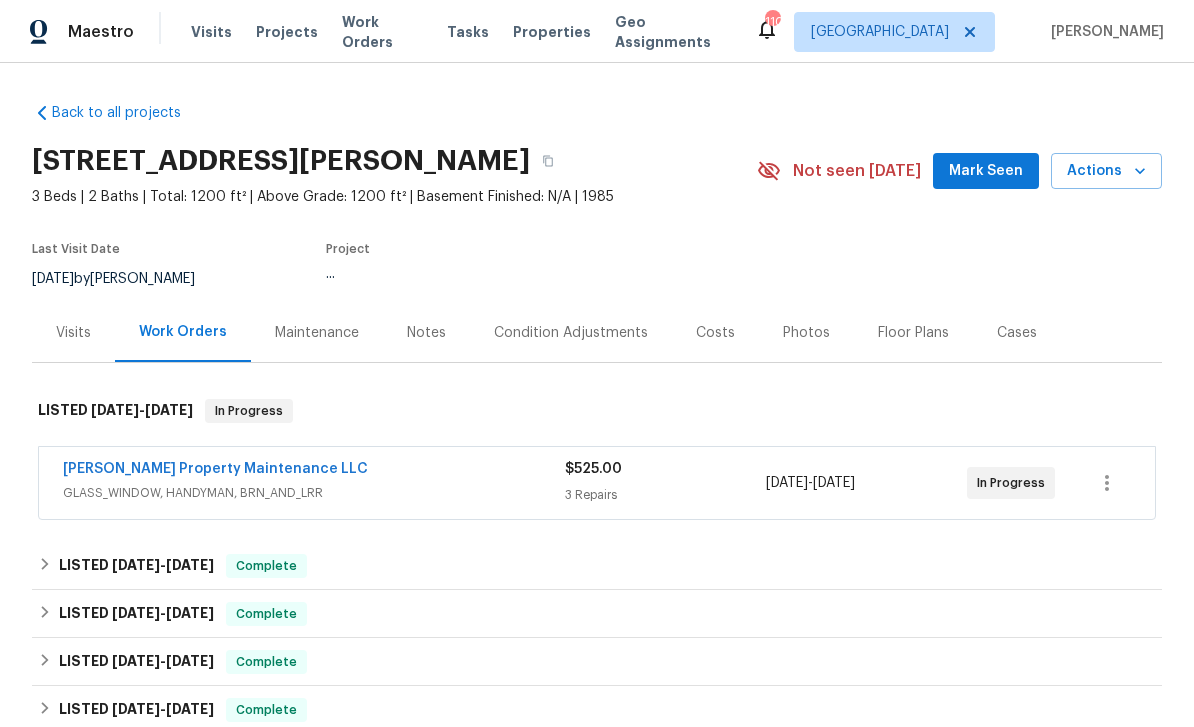 scroll, scrollTop: 64, scrollLeft: 0, axis: vertical 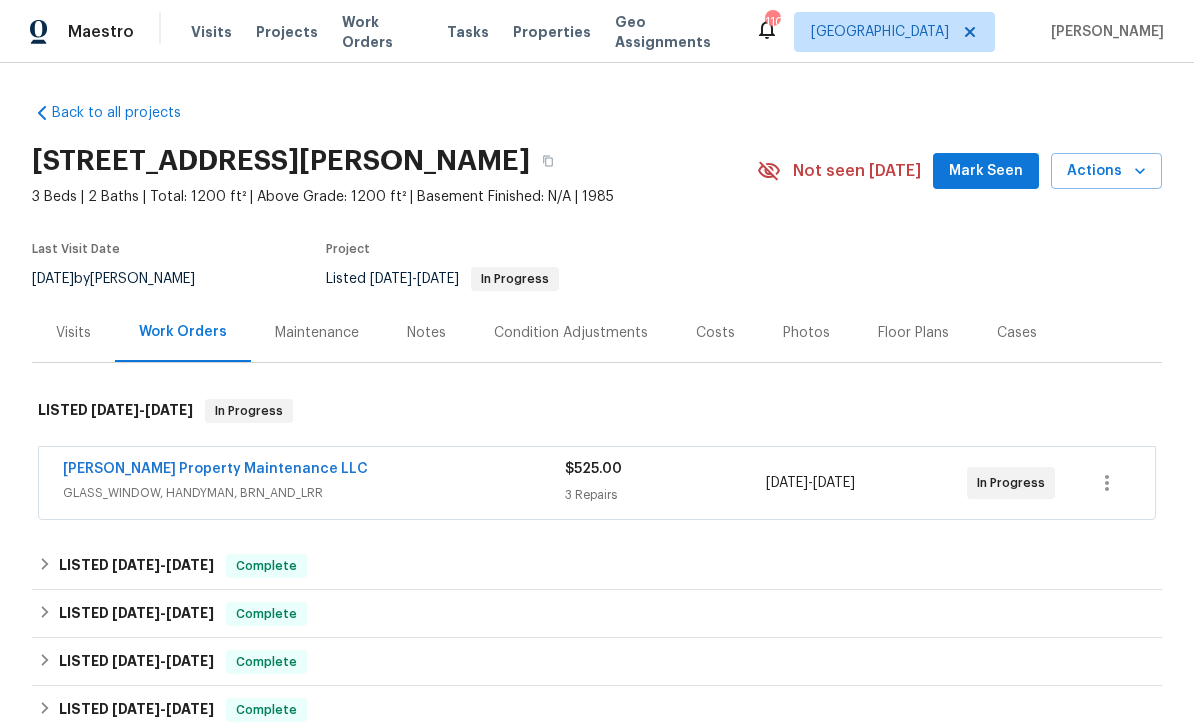 click on "Glen Property Maintenance LLC" at bounding box center [215, 469] 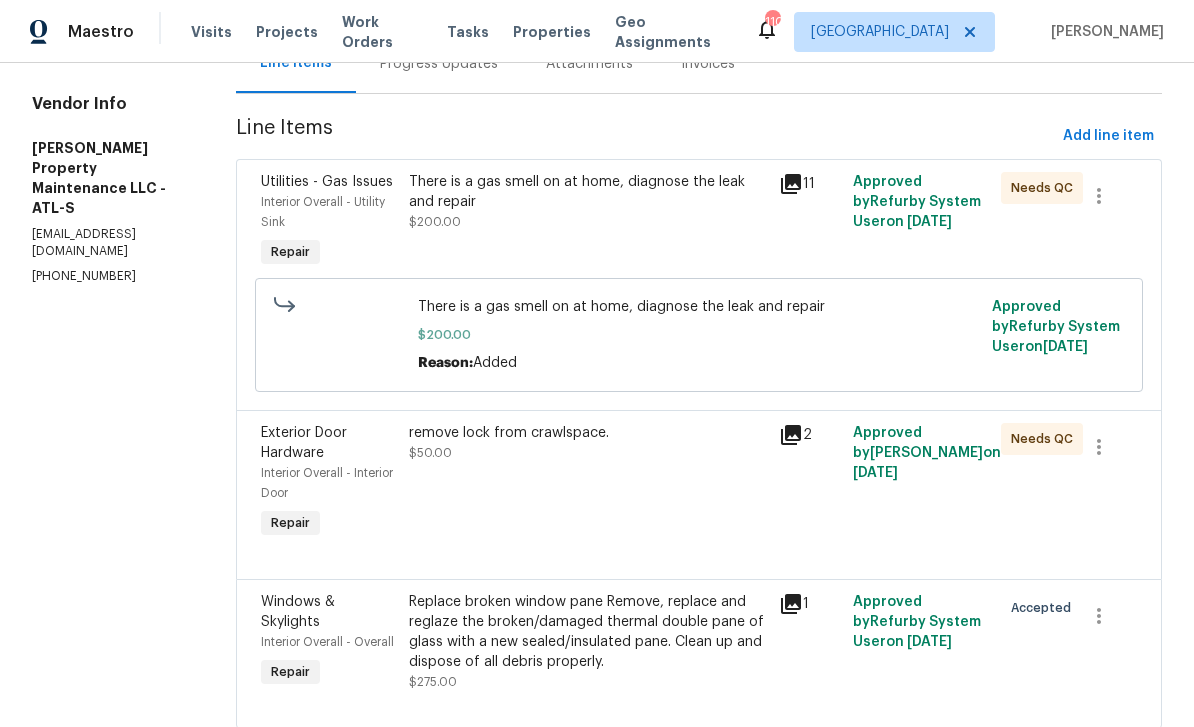 scroll, scrollTop: 225, scrollLeft: 0, axis: vertical 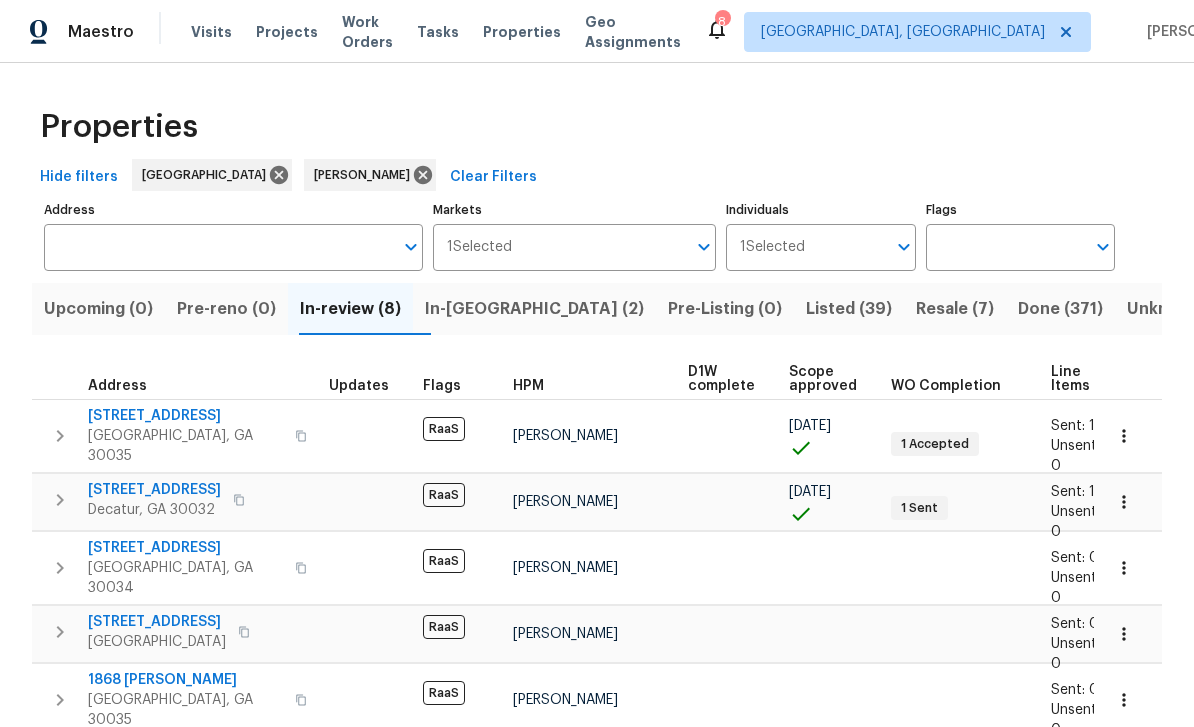 click on "Pre-Listing (0)" at bounding box center (725, 309) 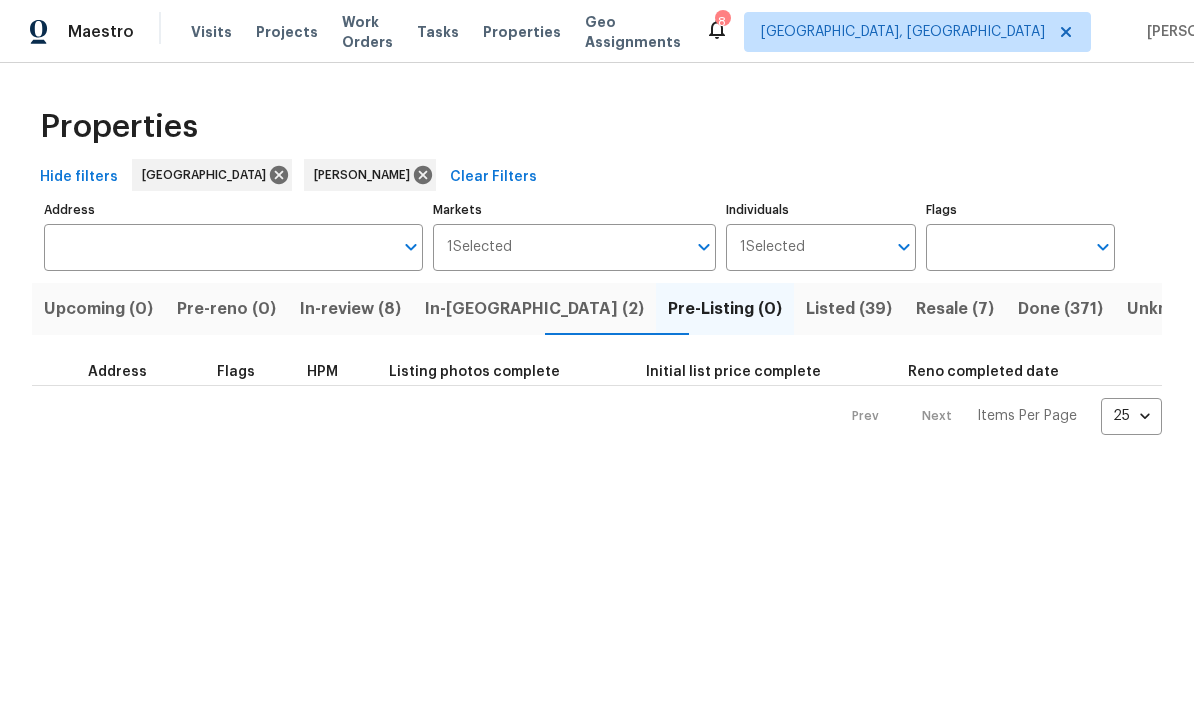click on "In-review (8)" at bounding box center [350, 309] 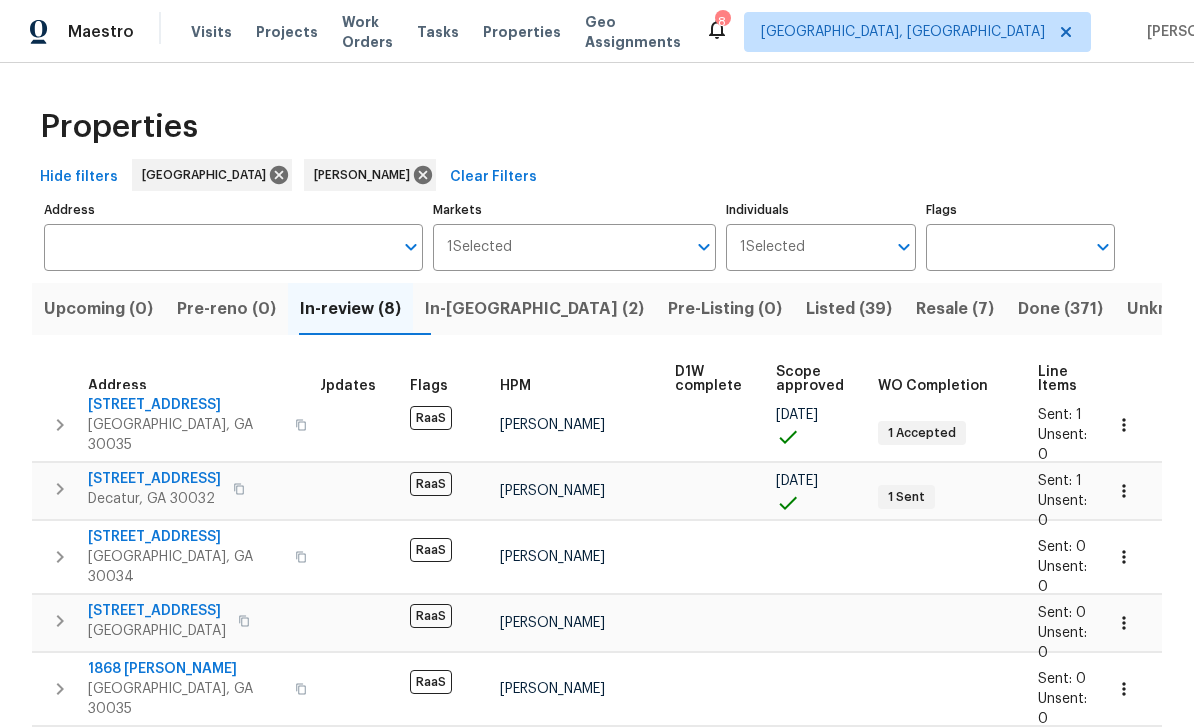 scroll, scrollTop: 11, scrollLeft: 13, axis: both 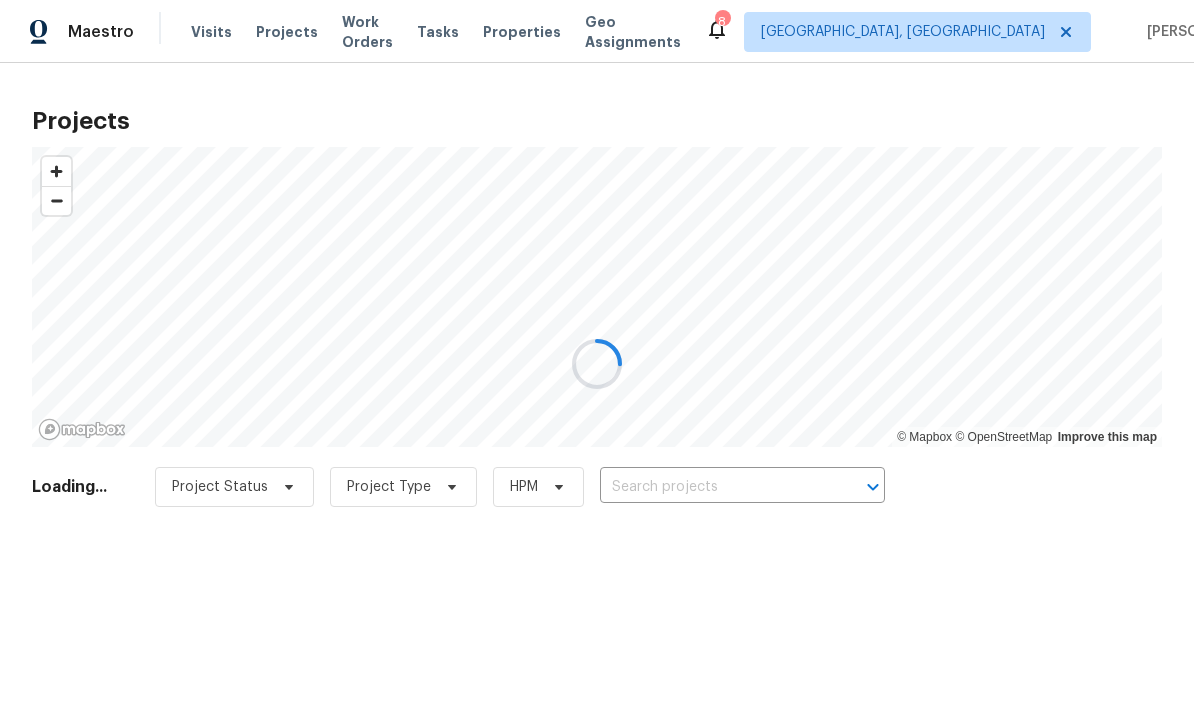 click at bounding box center (597, 363) 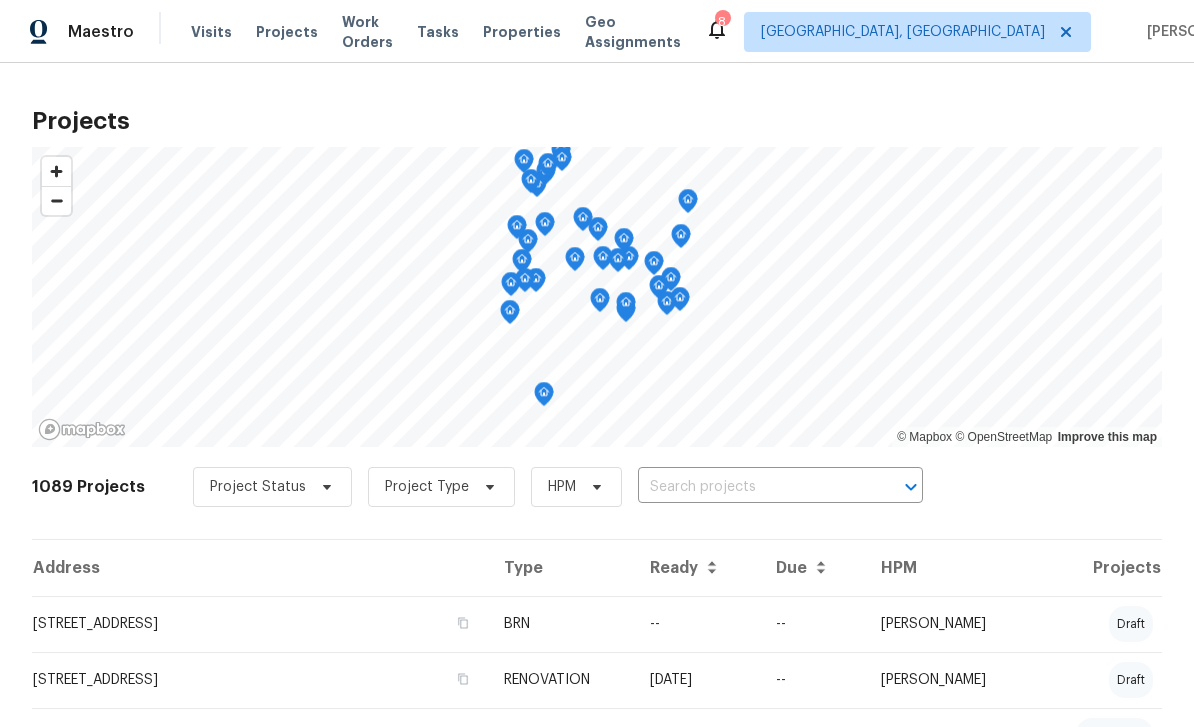 click at bounding box center [752, 487] 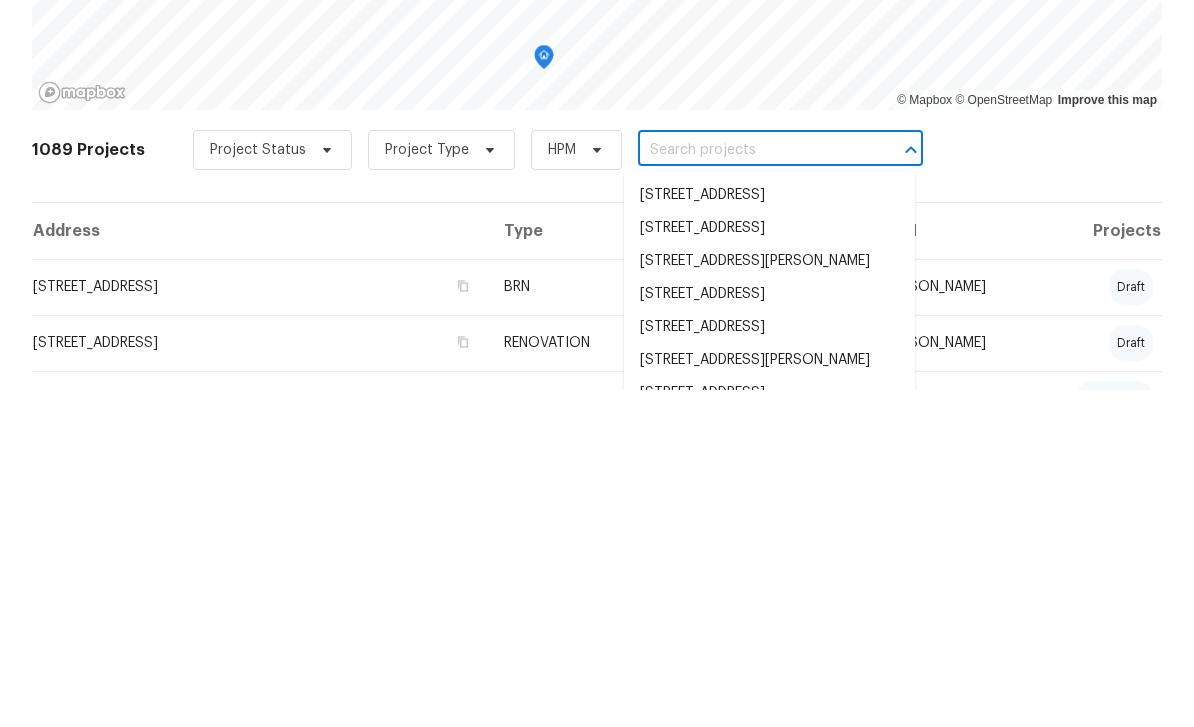 scroll, scrollTop: 64, scrollLeft: 0, axis: vertical 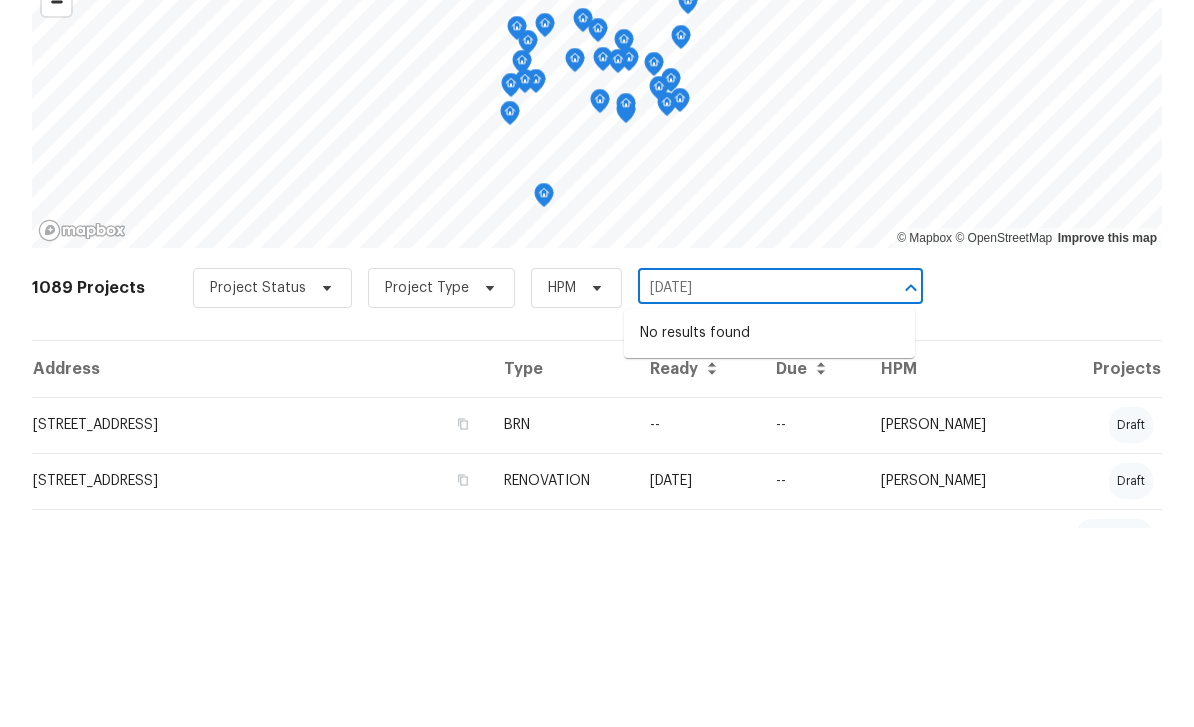 type on "2202 polar" 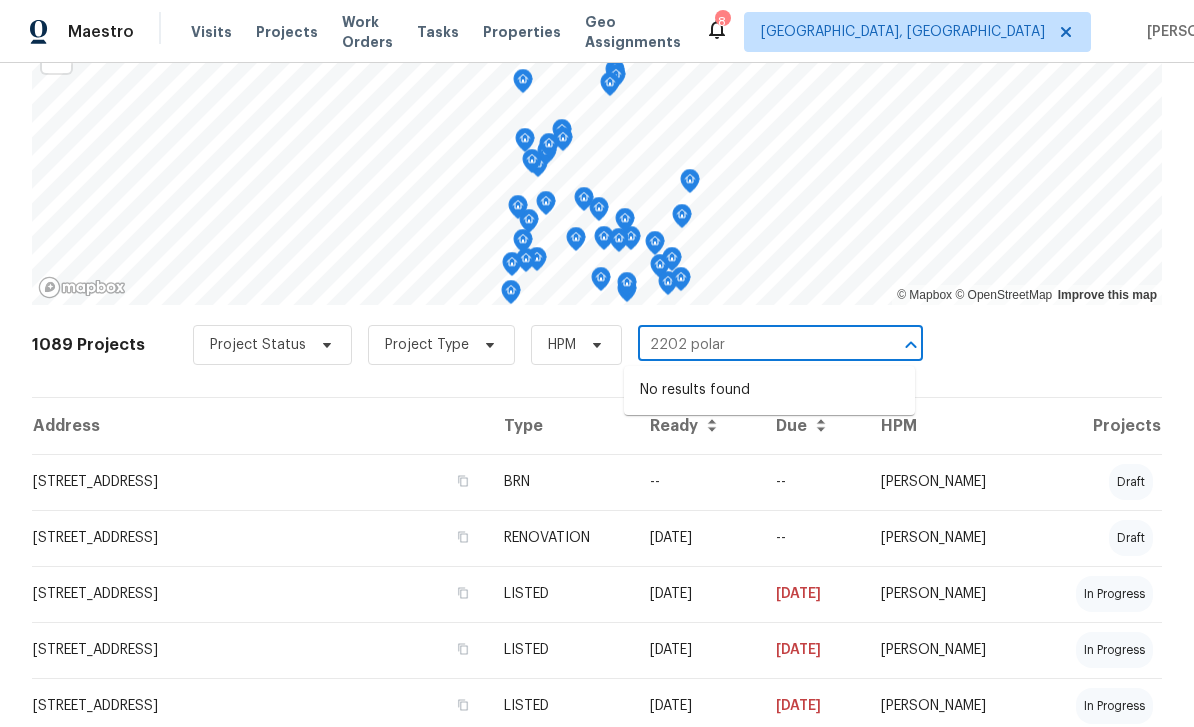 scroll, scrollTop: 143, scrollLeft: 0, axis: vertical 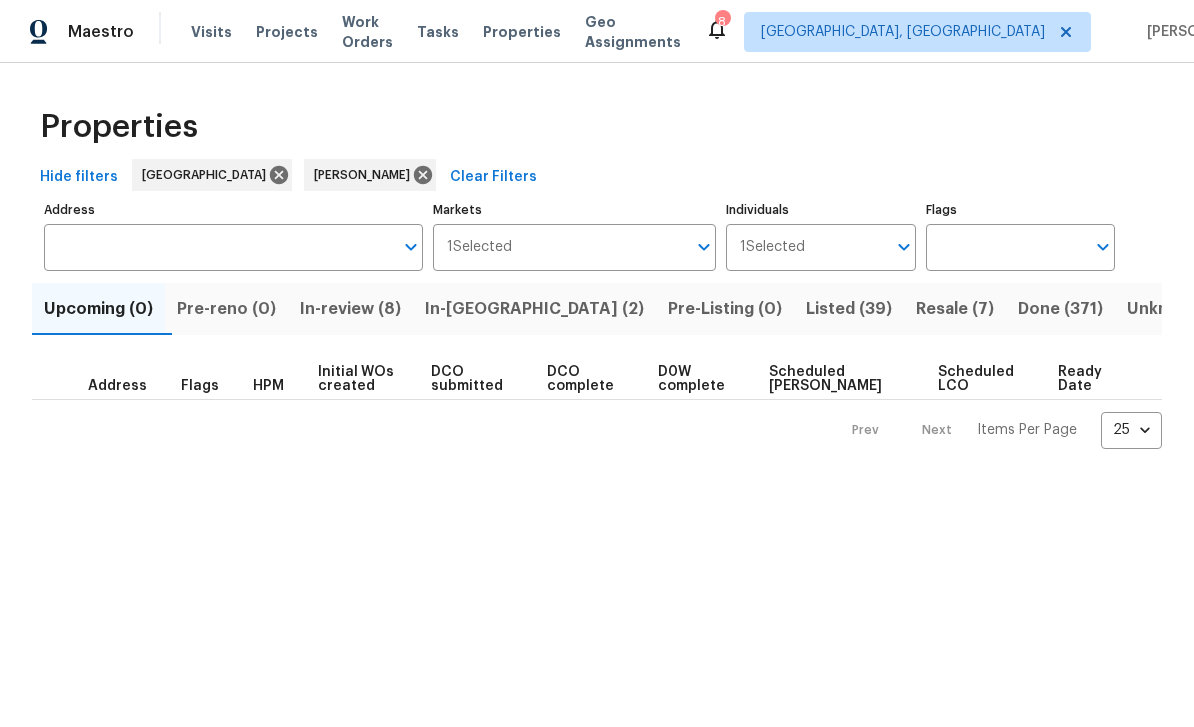 click on "In-review (8)" at bounding box center [350, 309] 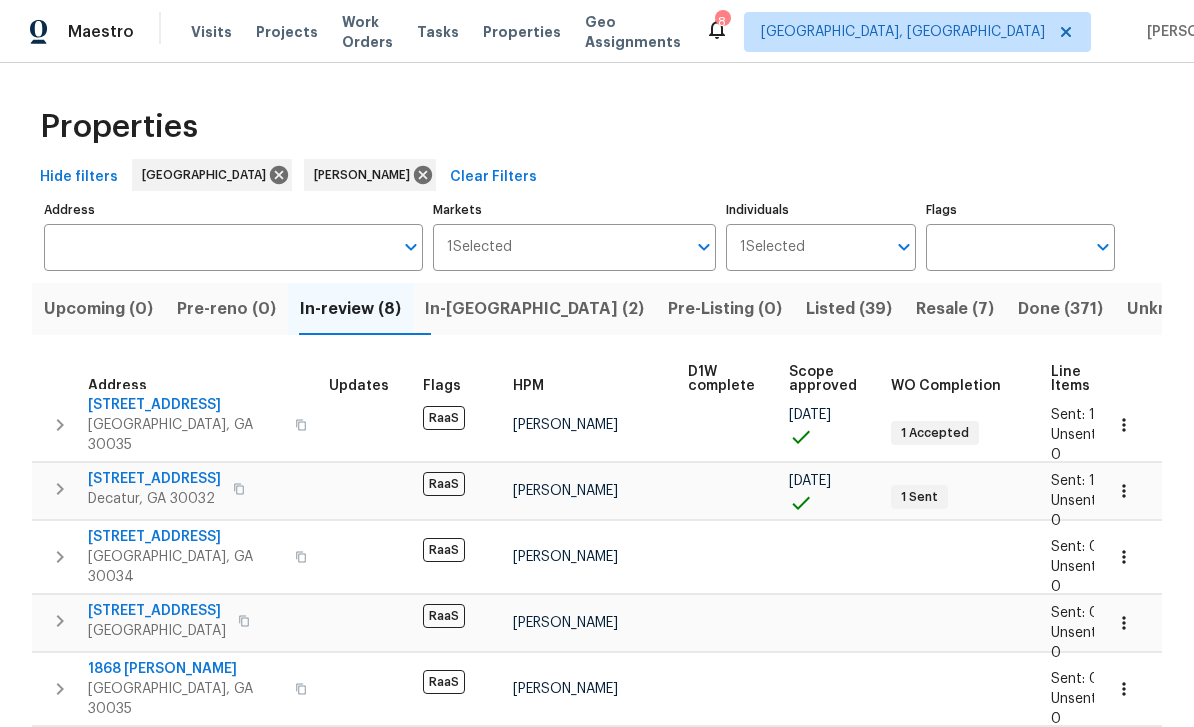scroll, scrollTop: 11, scrollLeft: 0, axis: vertical 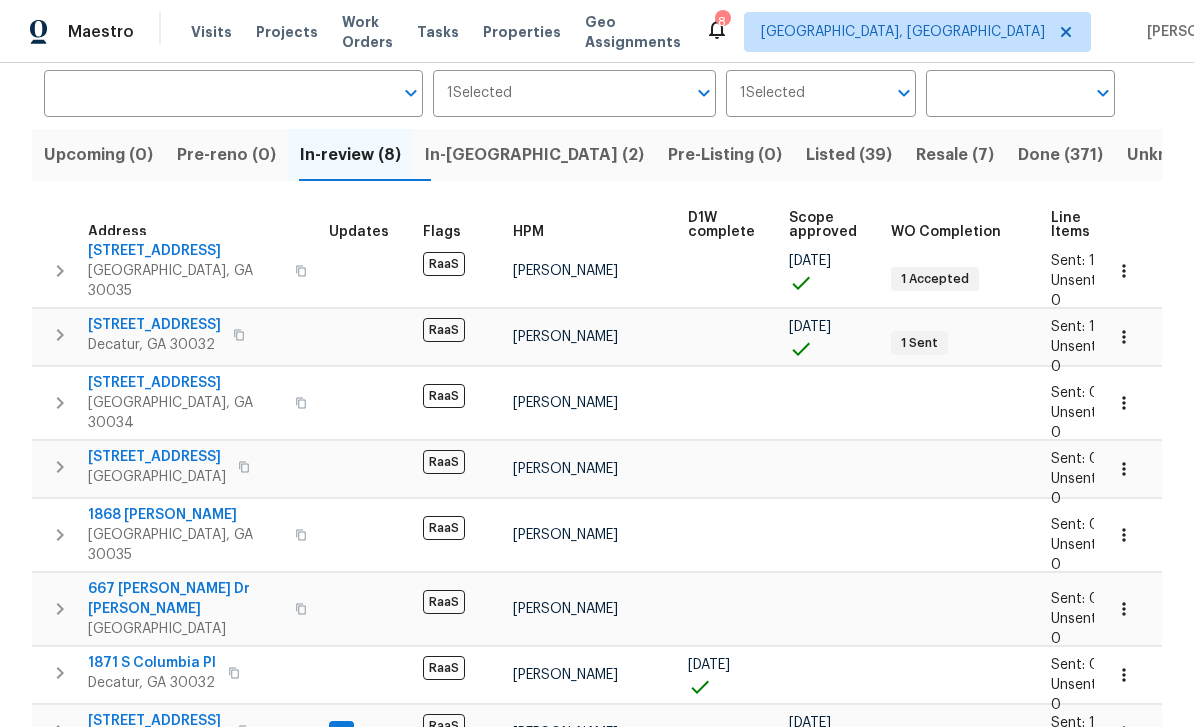 click on "[STREET_ADDRESS]" at bounding box center (157, 457) 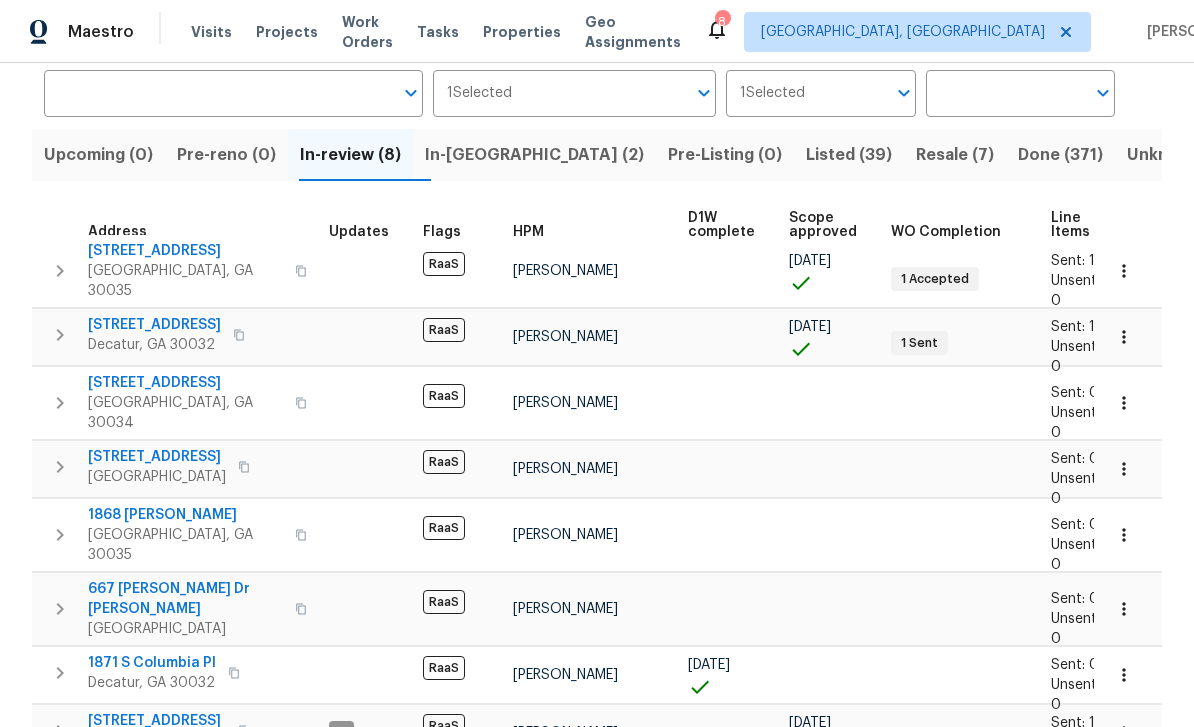 click on "In-reno (2)" at bounding box center (534, 155) 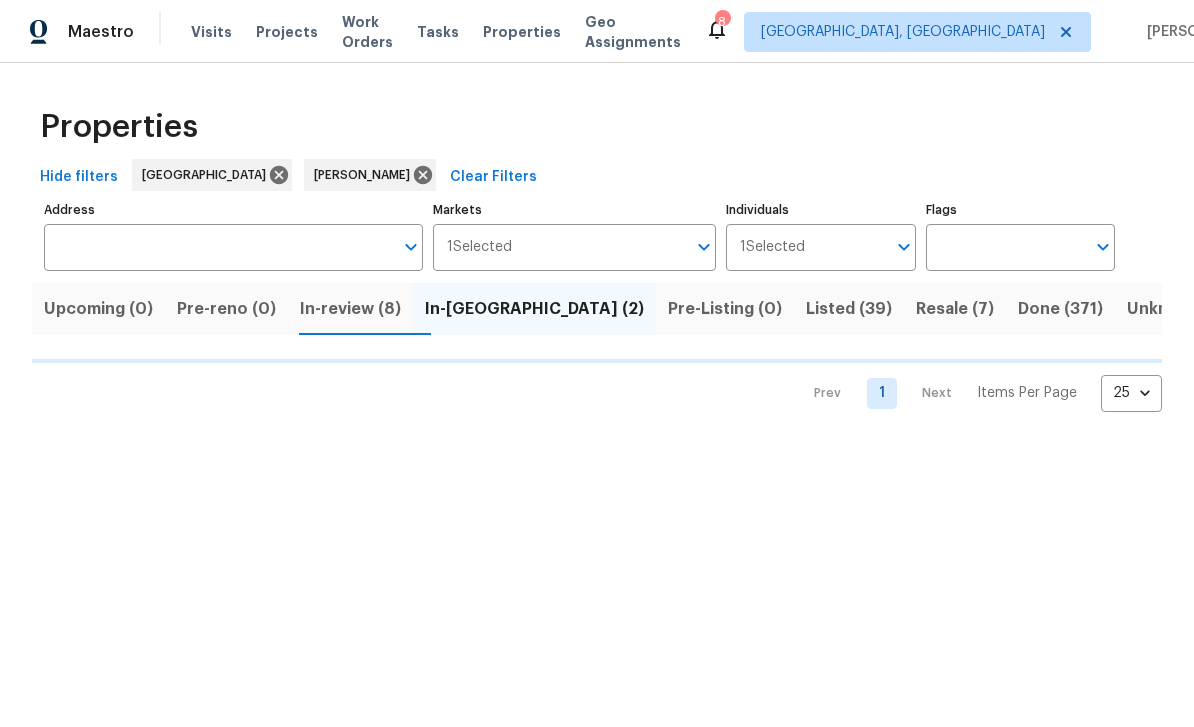 scroll, scrollTop: 0, scrollLeft: 0, axis: both 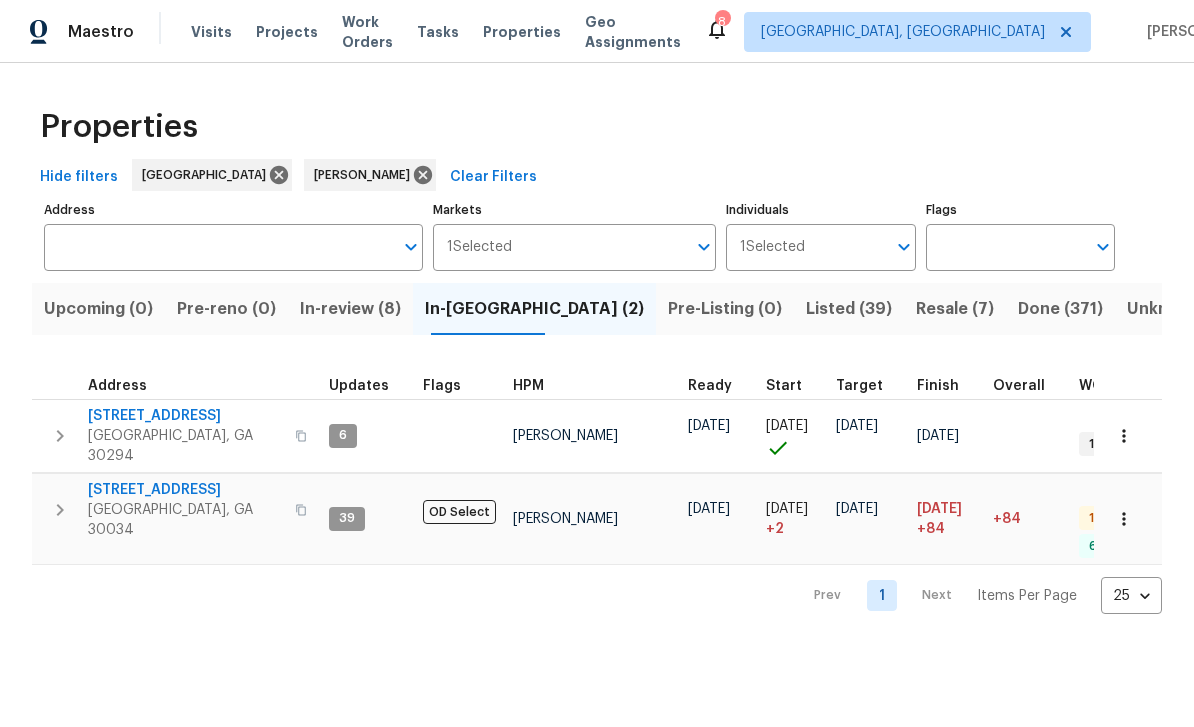 click on "4934 Brookstone Pkwy" at bounding box center [185, 416] 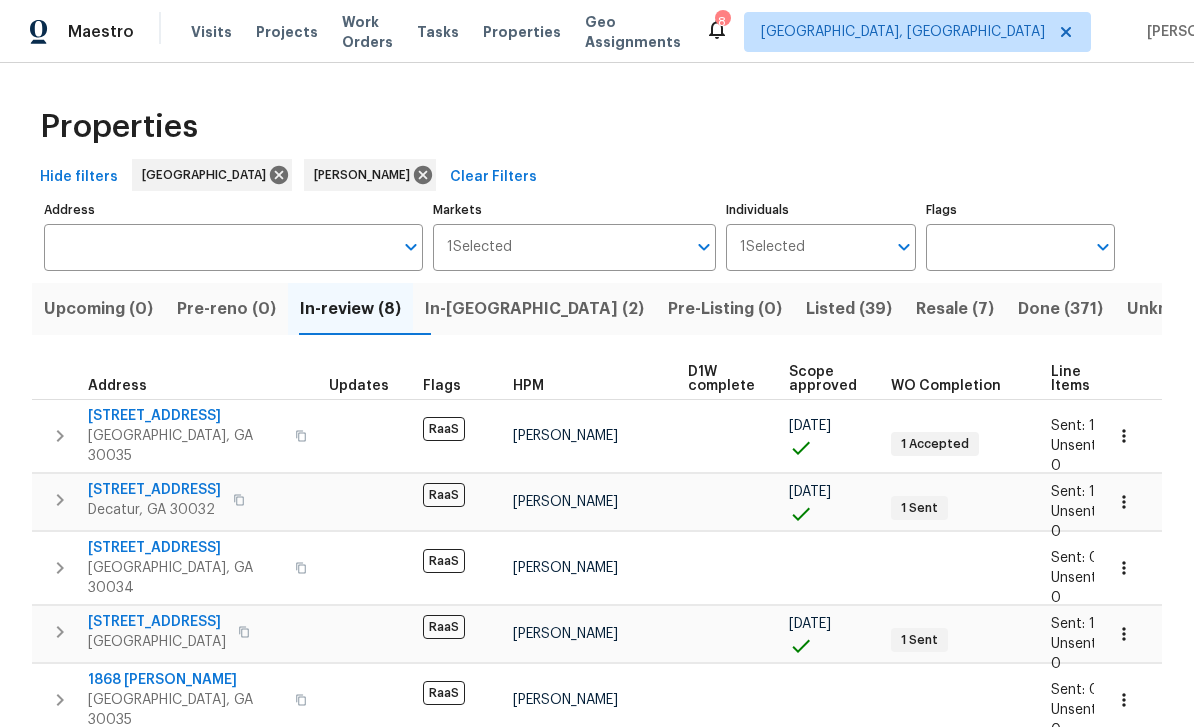 click on "In-reno (2)" at bounding box center (534, 309) 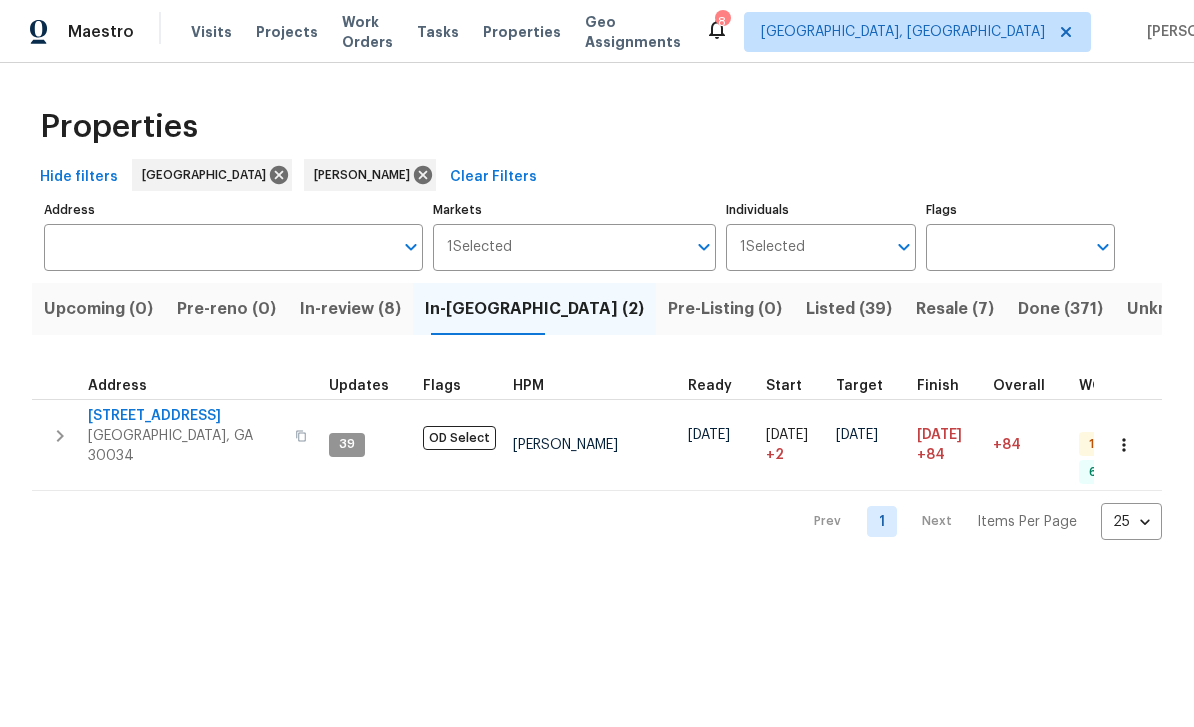click on "2685 Rainbow Ridge Rd" at bounding box center [185, 416] 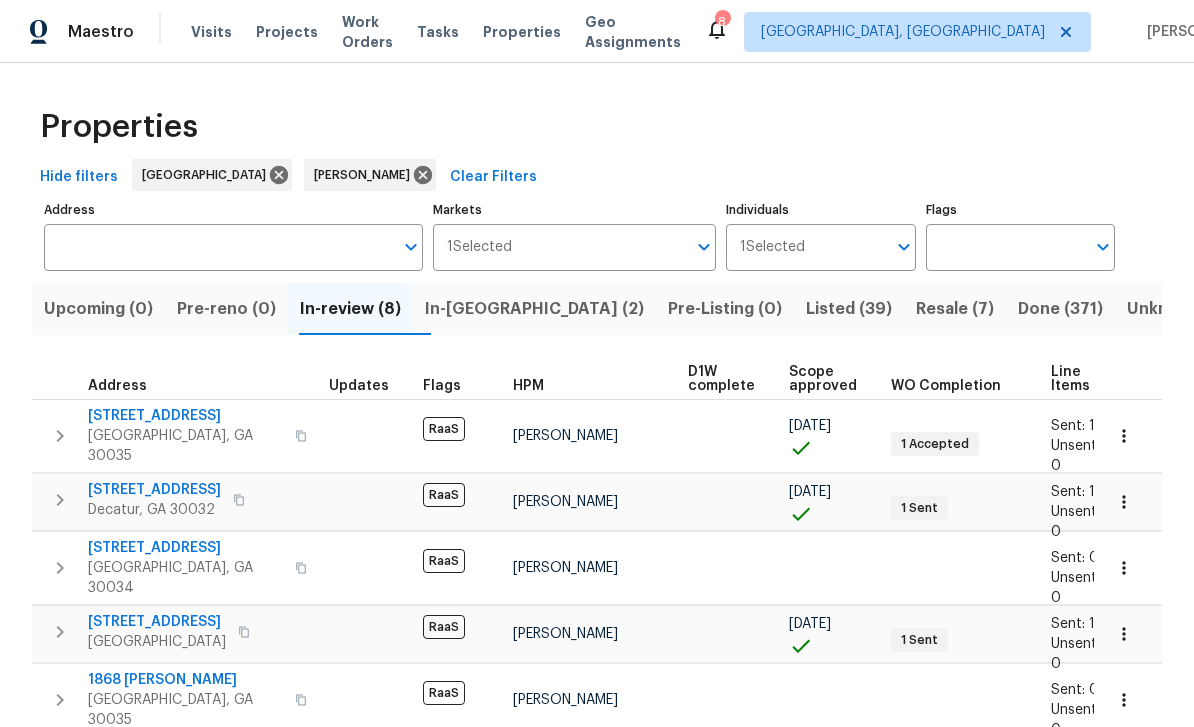 click on "In-reno (2)" at bounding box center (534, 309) 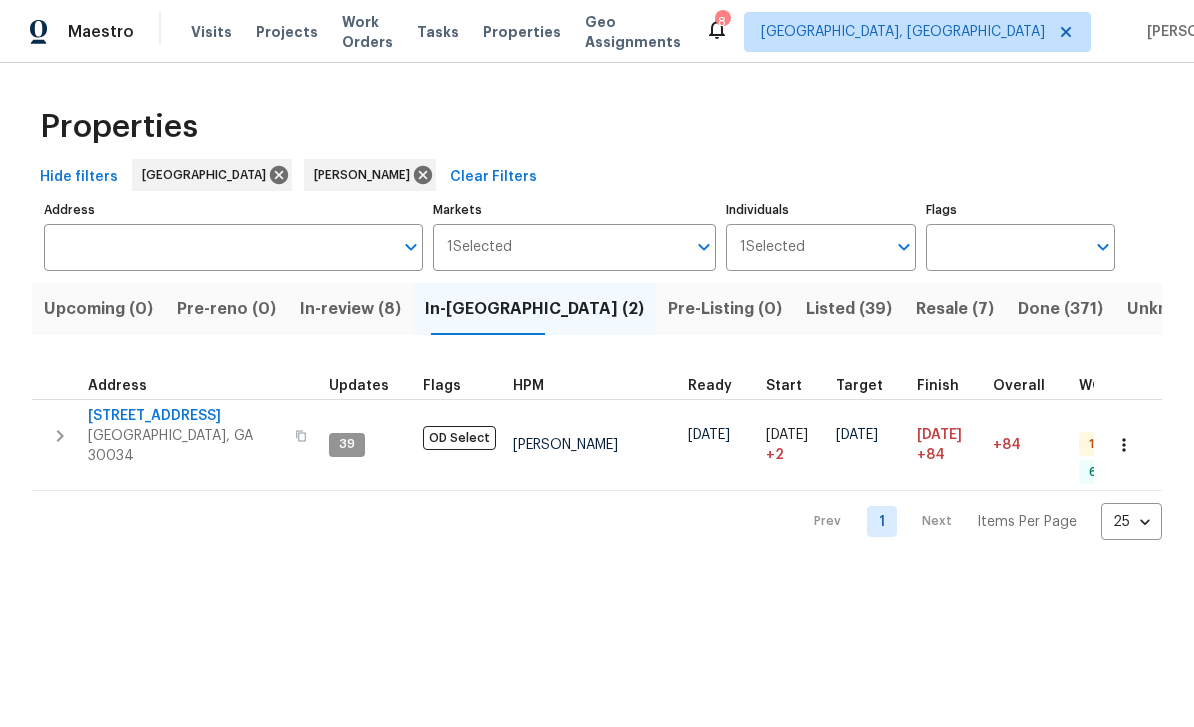 click on "2685 Rainbow Ridge Rd" at bounding box center [185, 416] 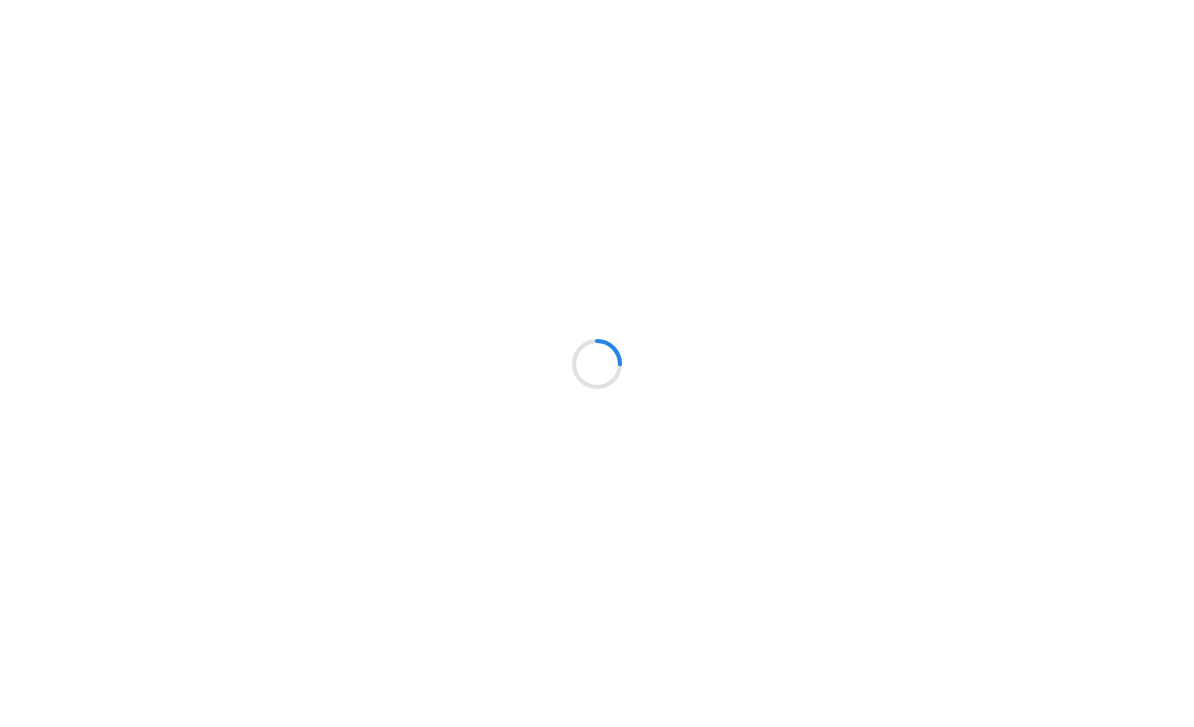 scroll, scrollTop: 0, scrollLeft: 0, axis: both 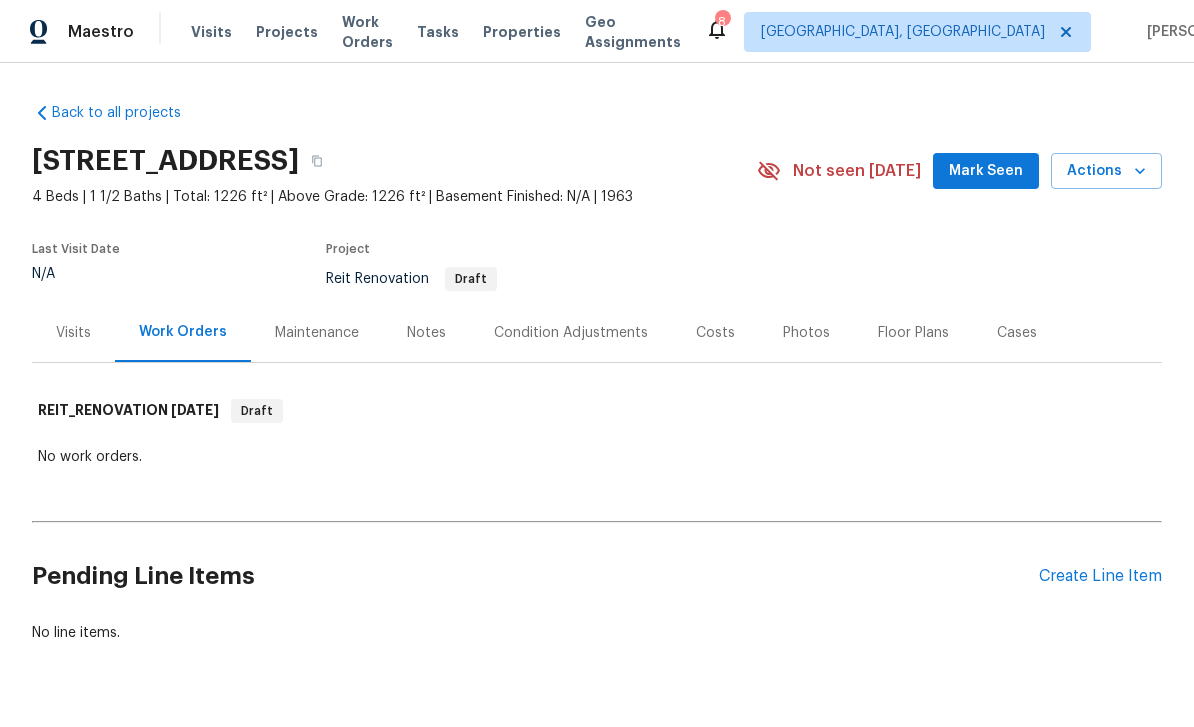 click on "Create Line Item" at bounding box center (1100, 576) 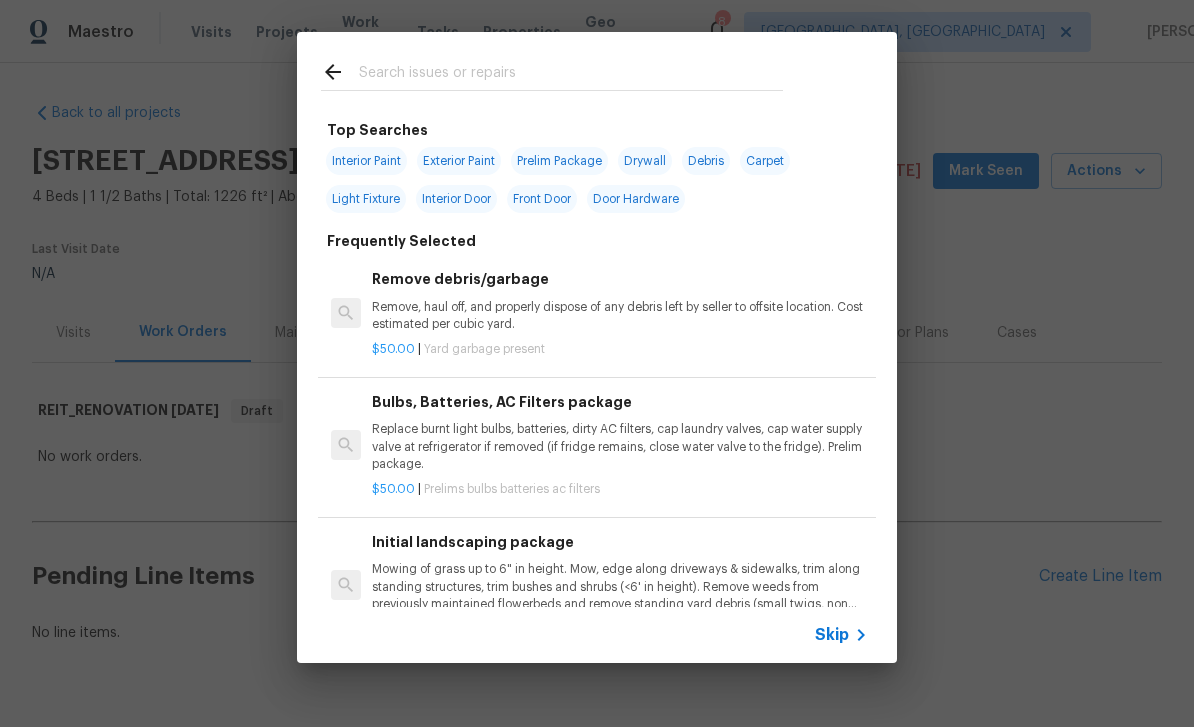 click at bounding box center (571, 75) 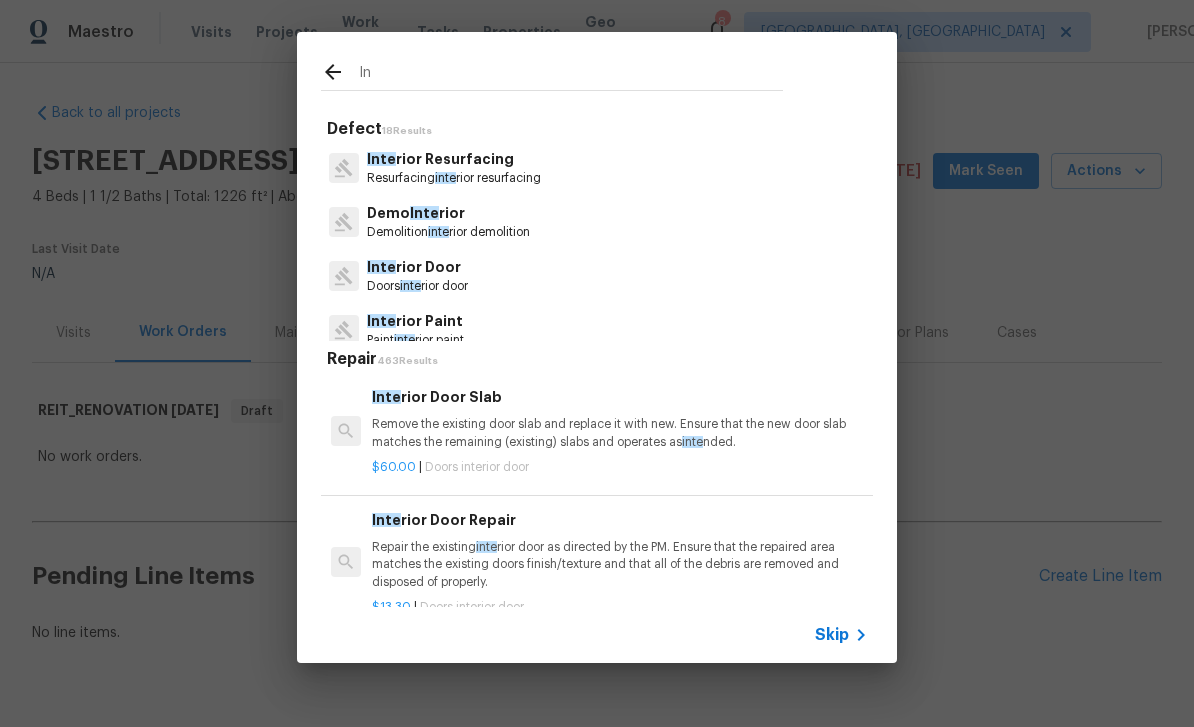 type on "I" 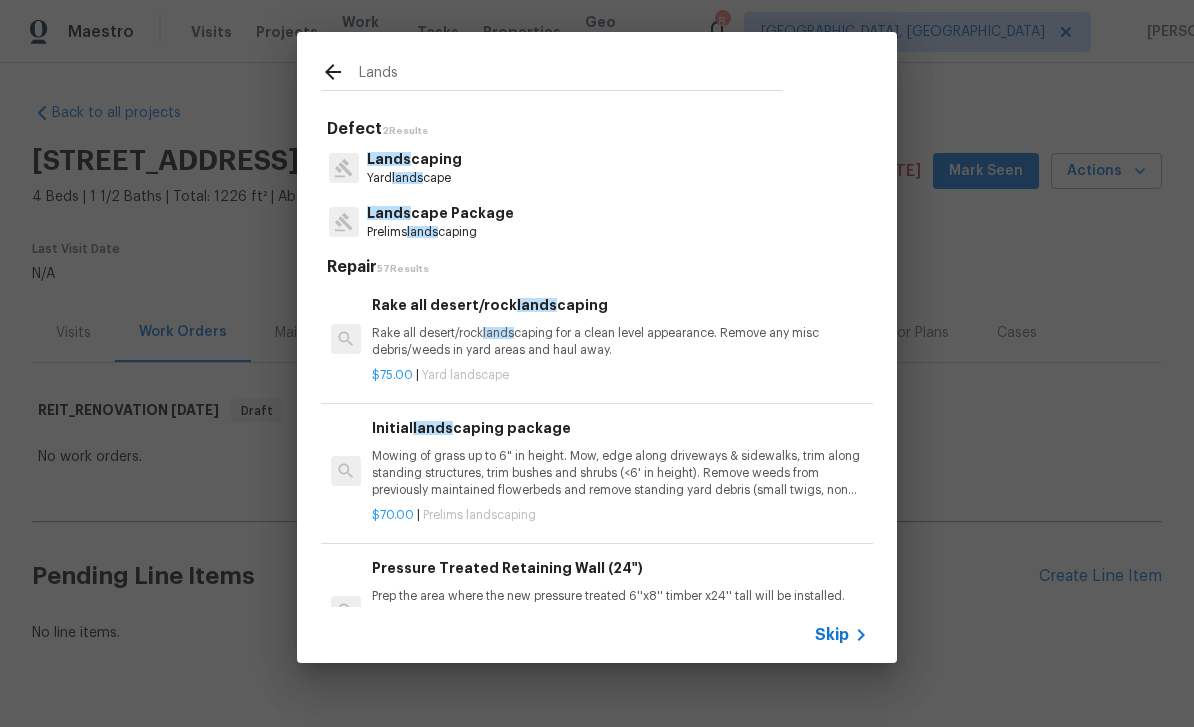 type on "Lands" 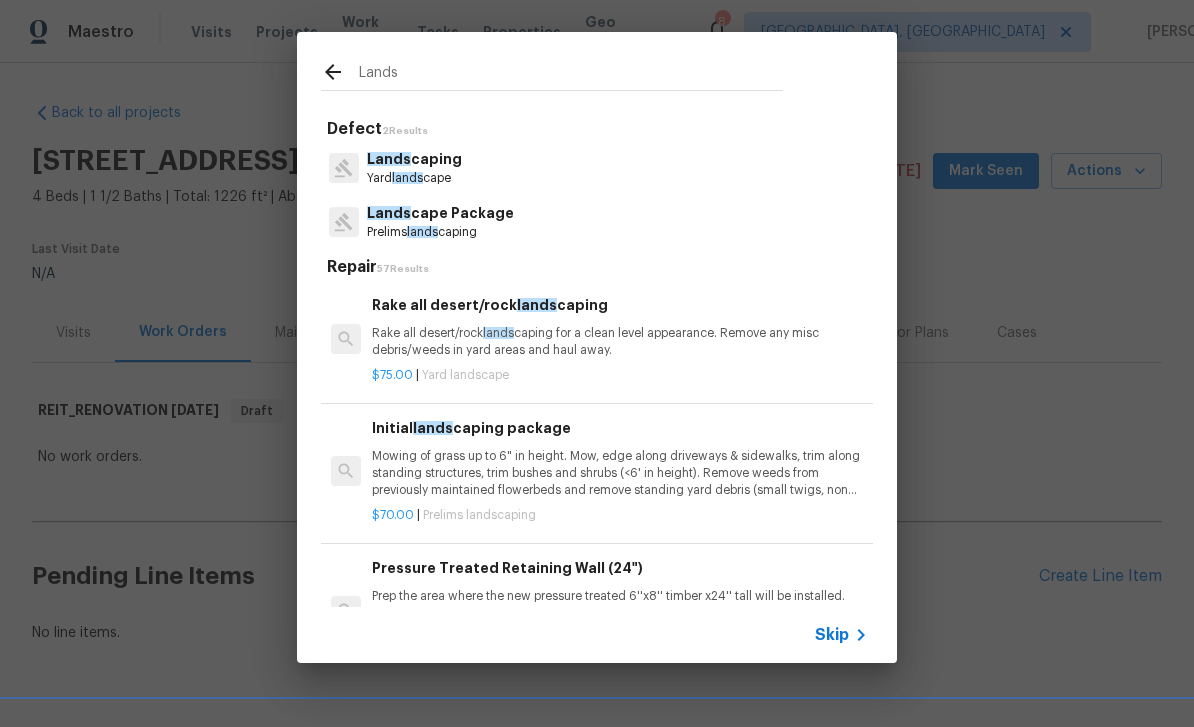 click on "Lands [GEOGRAPHIC_DATA]  lands cape" at bounding box center (597, 168) 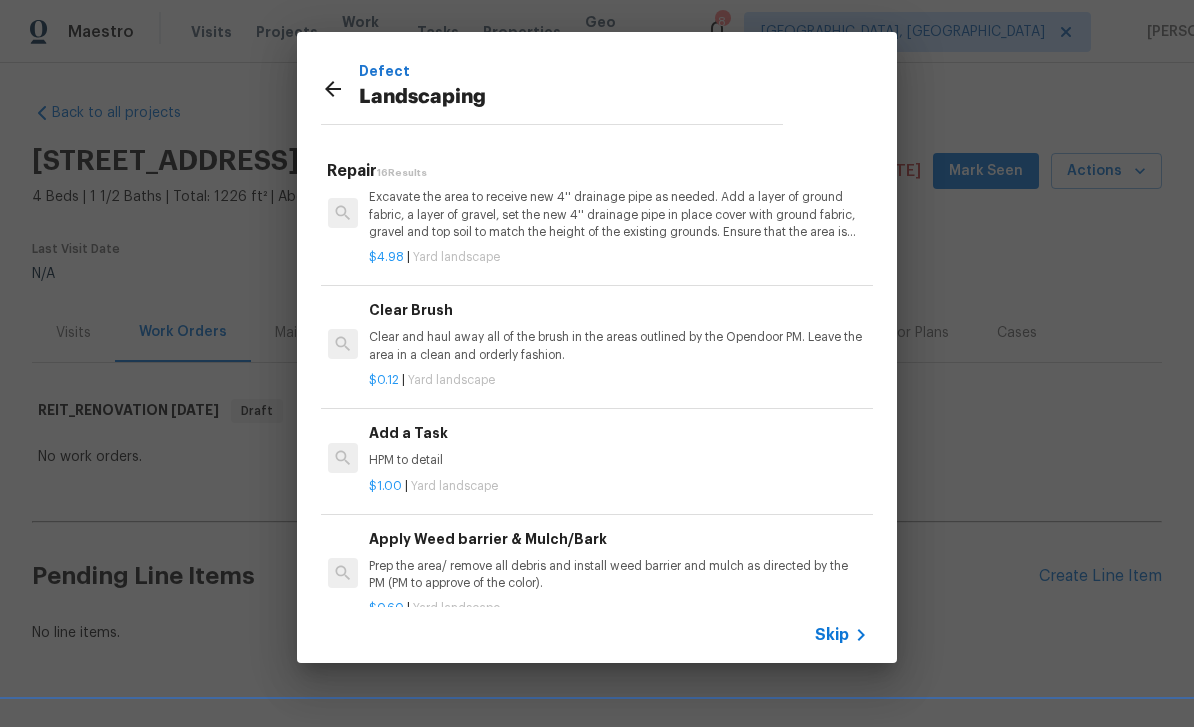 scroll, scrollTop: 1074, scrollLeft: 3, axis: both 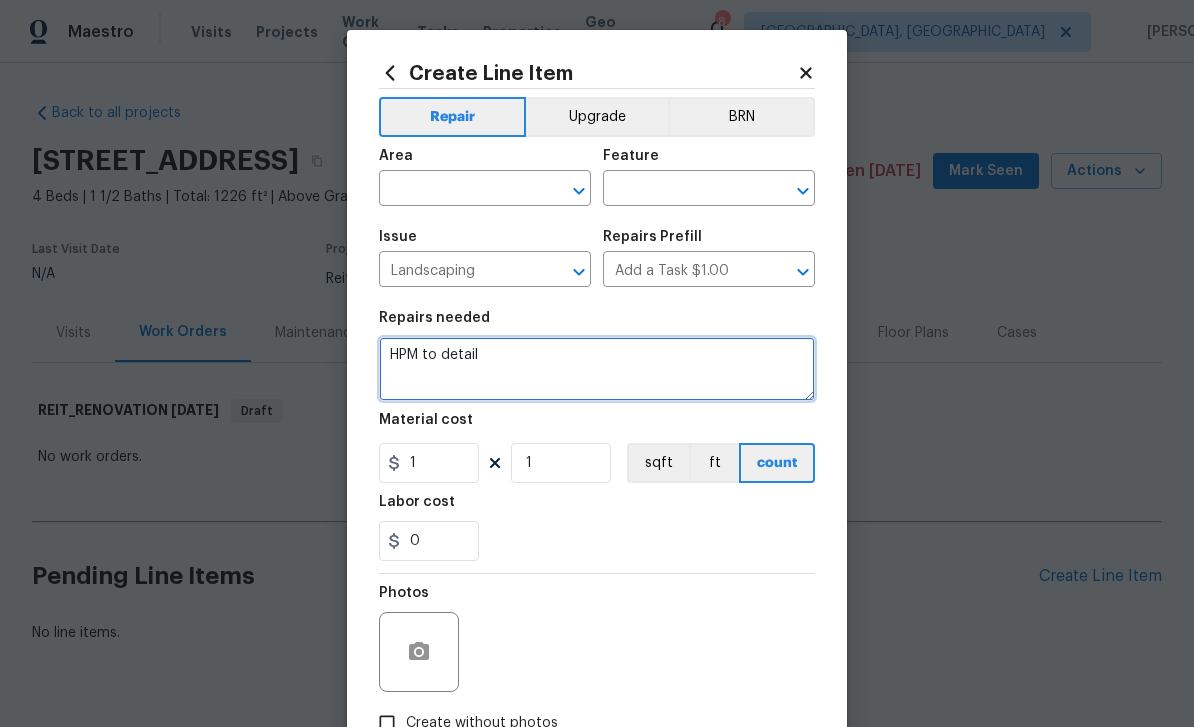 click on "HPM to detail" at bounding box center [597, 369] 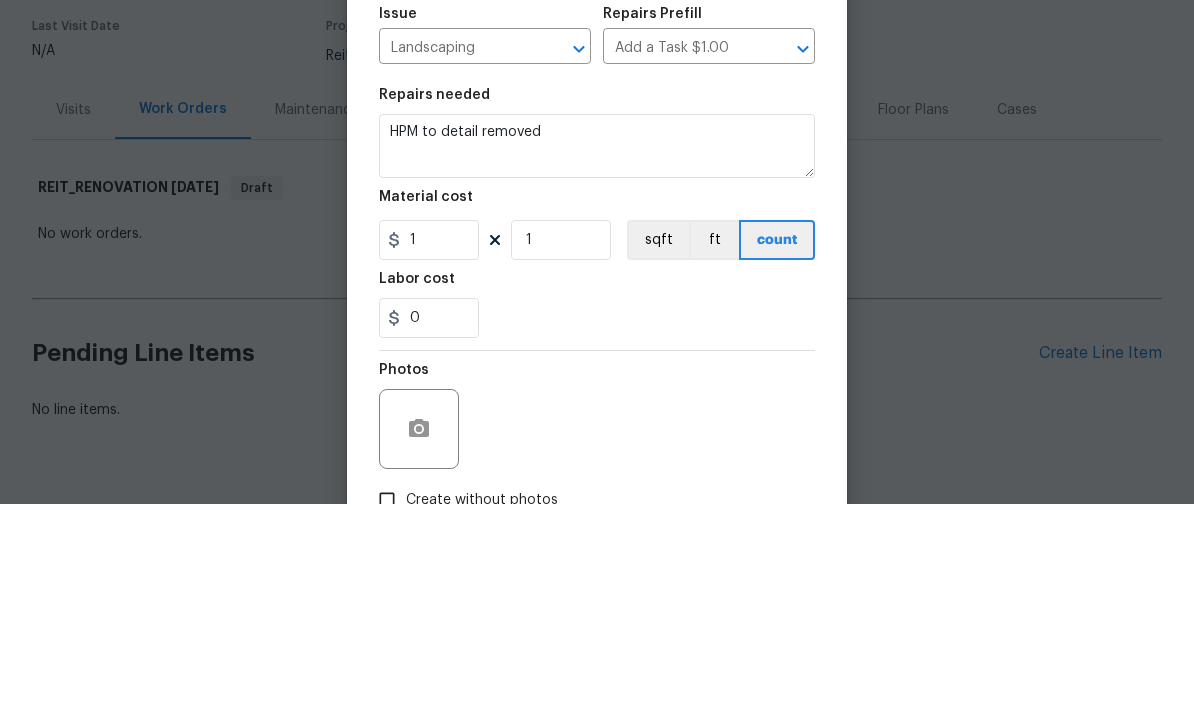 scroll, scrollTop: 51, scrollLeft: 0, axis: vertical 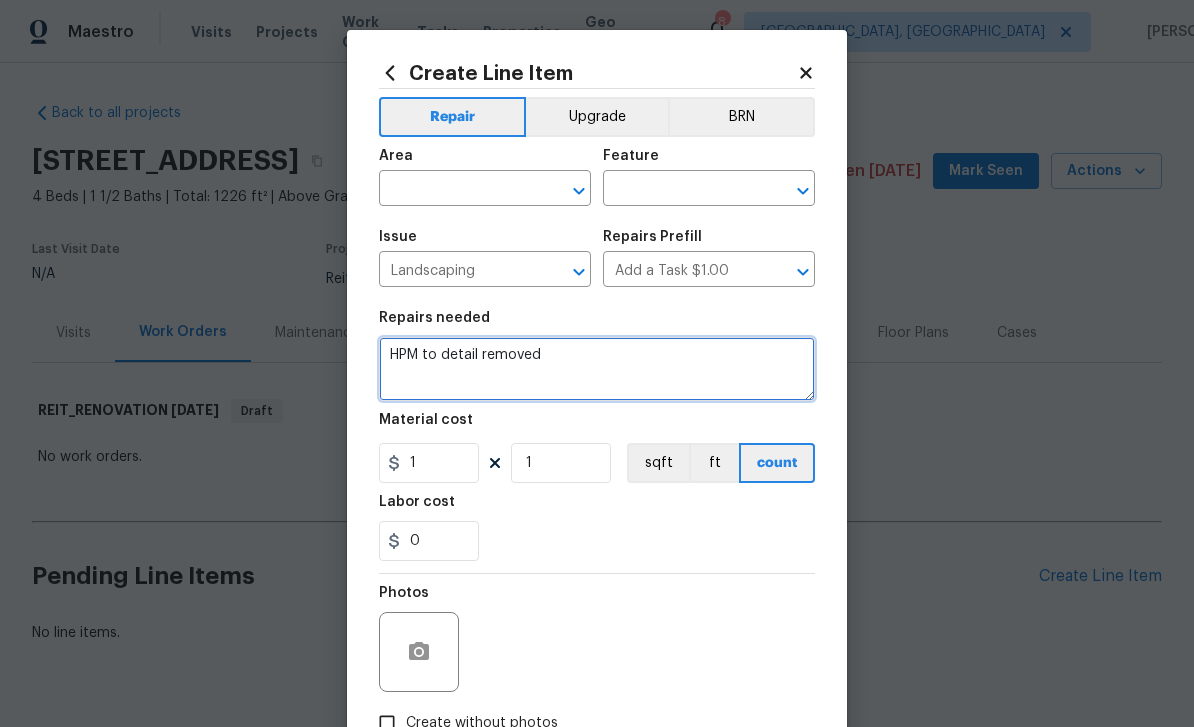type on "HPM to detail removed" 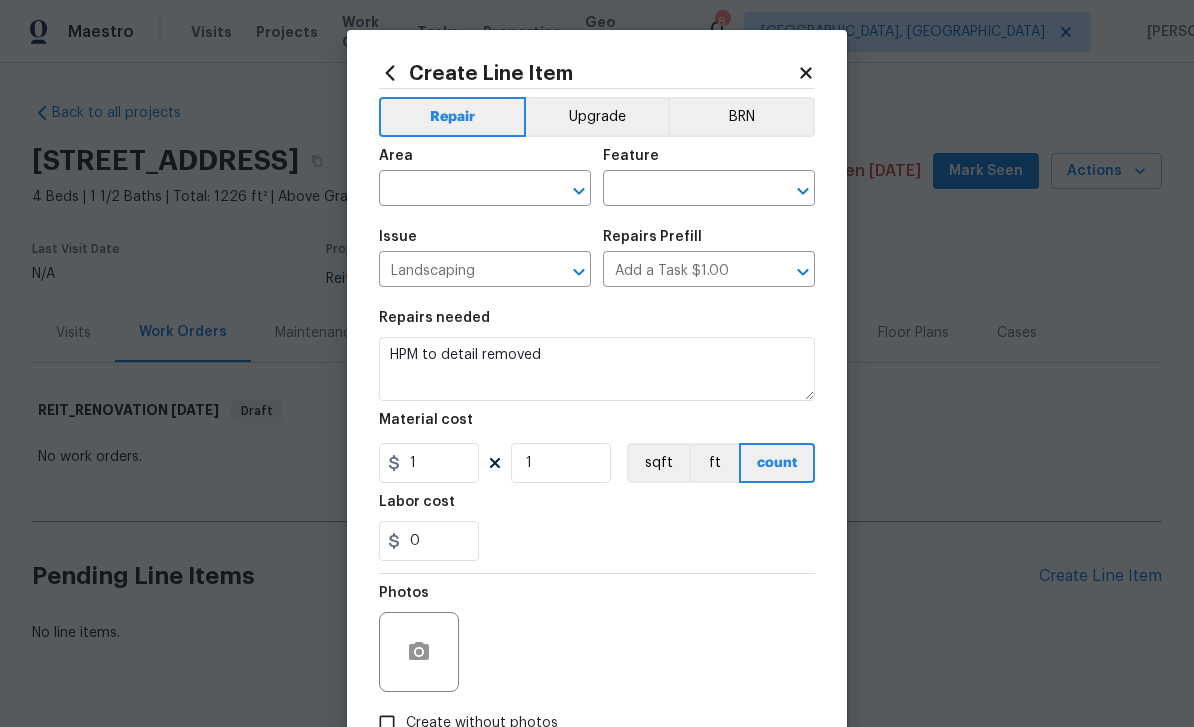 click at bounding box center (457, 190) 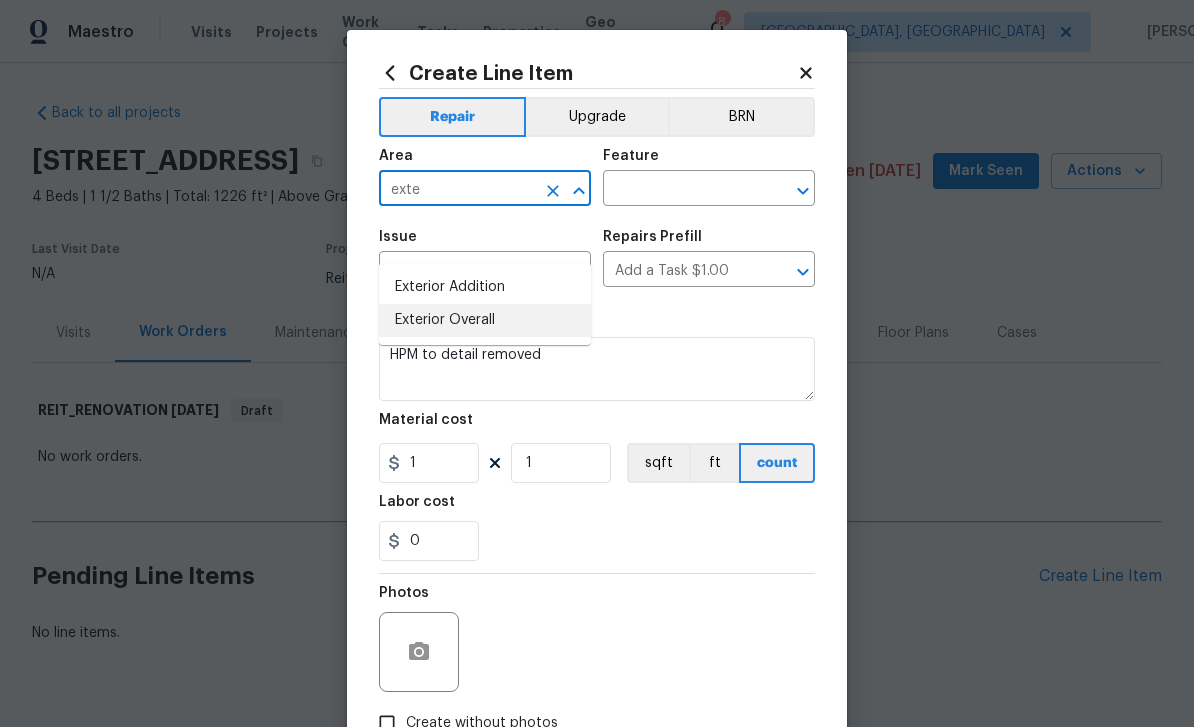 click on "Exterior Overall" at bounding box center [485, 320] 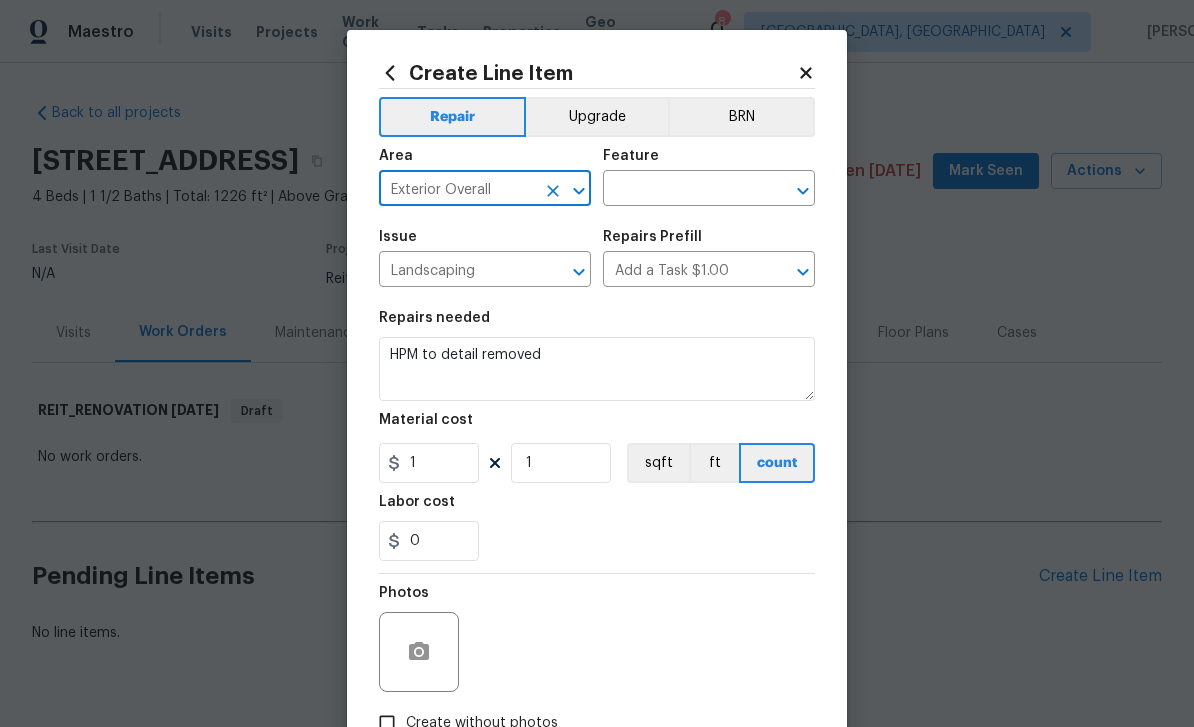 click at bounding box center (681, 190) 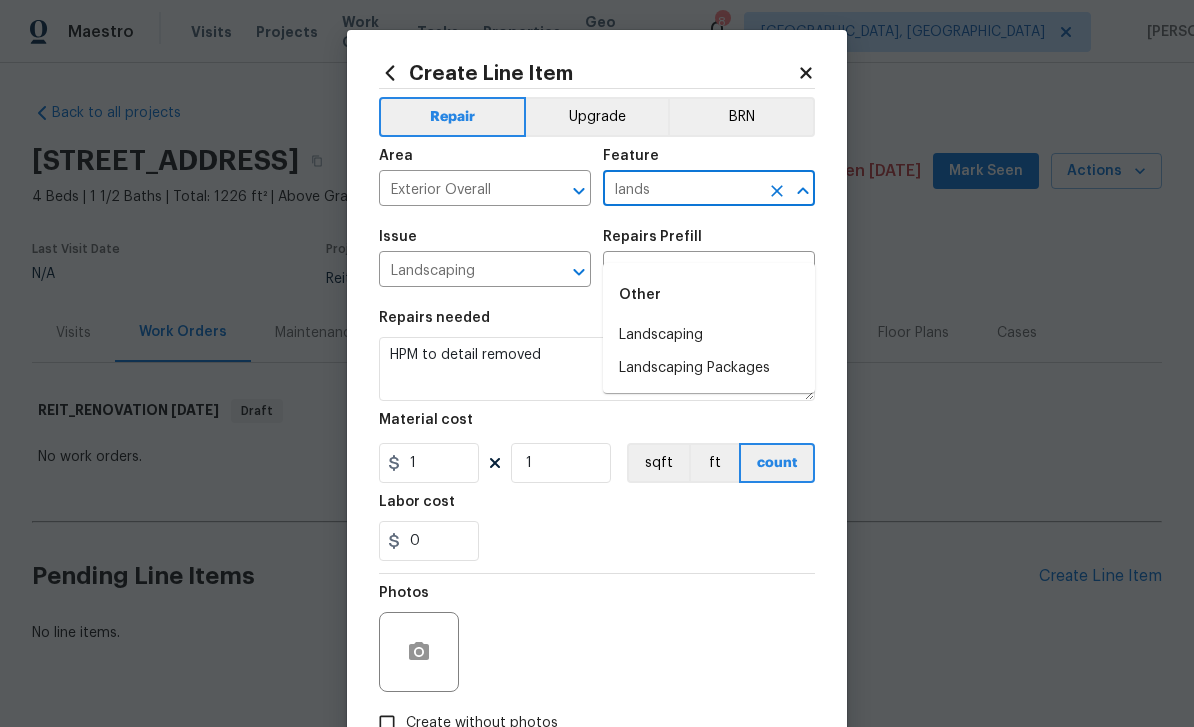 click on "Landscaping" at bounding box center [709, 335] 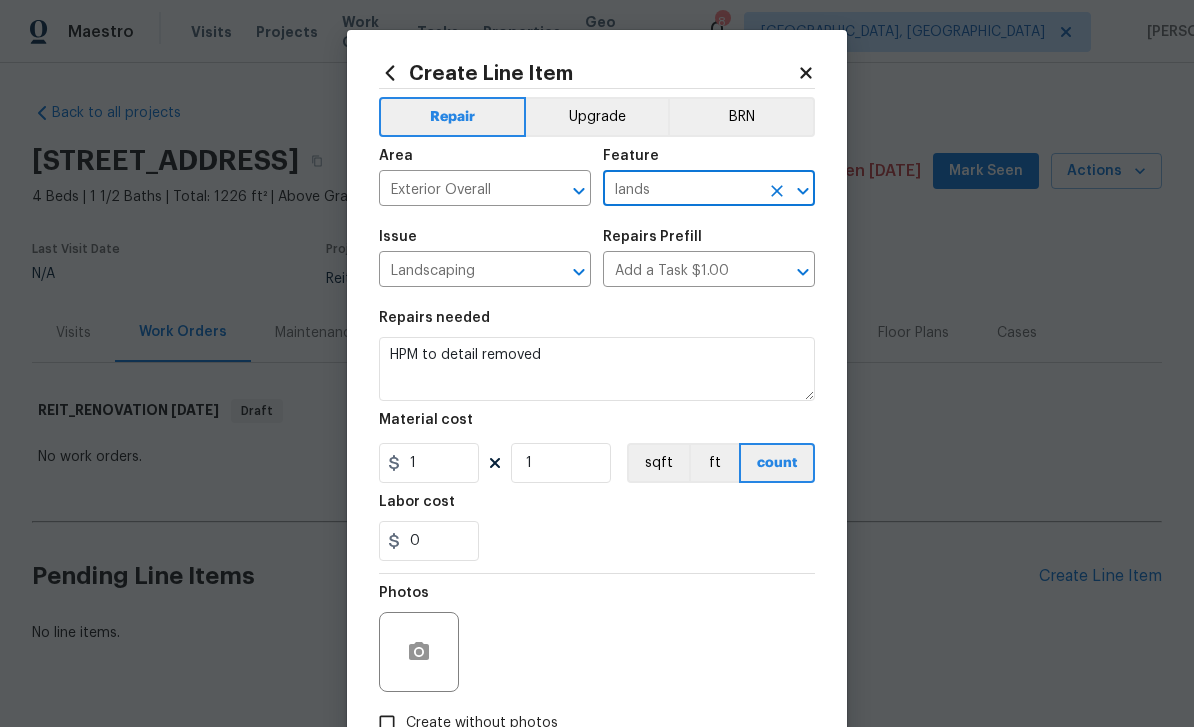 type on "Landscaping" 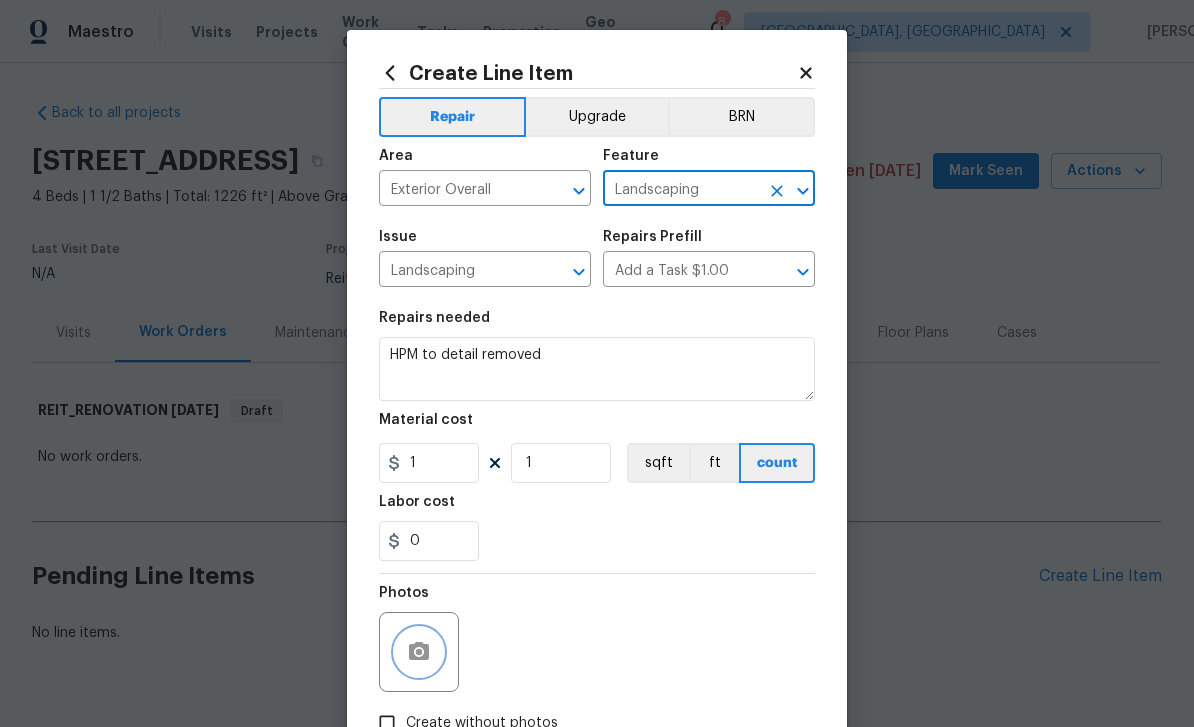 click 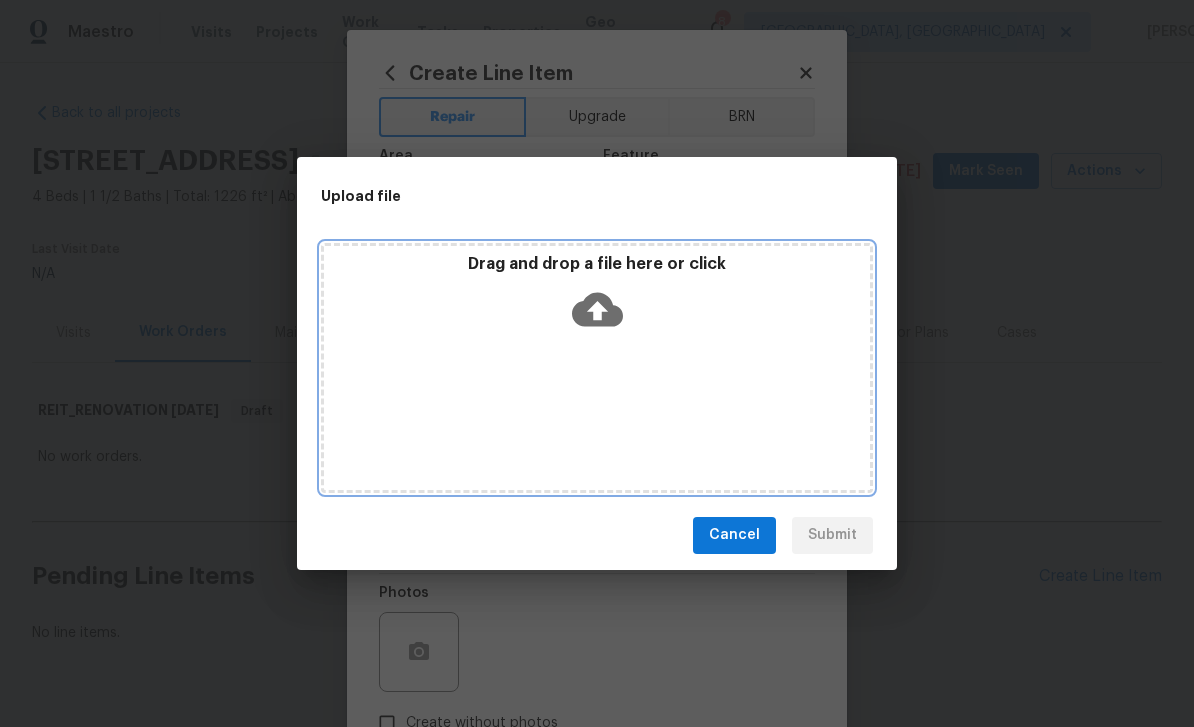 click 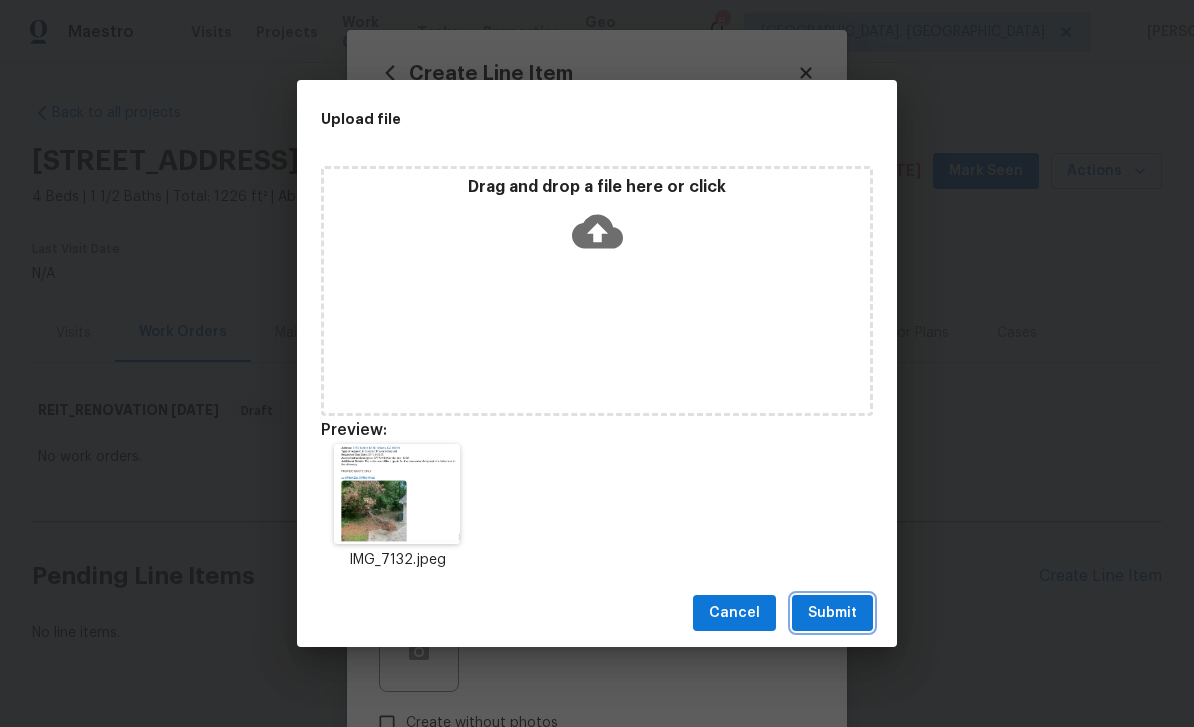 click on "Submit" at bounding box center (832, 613) 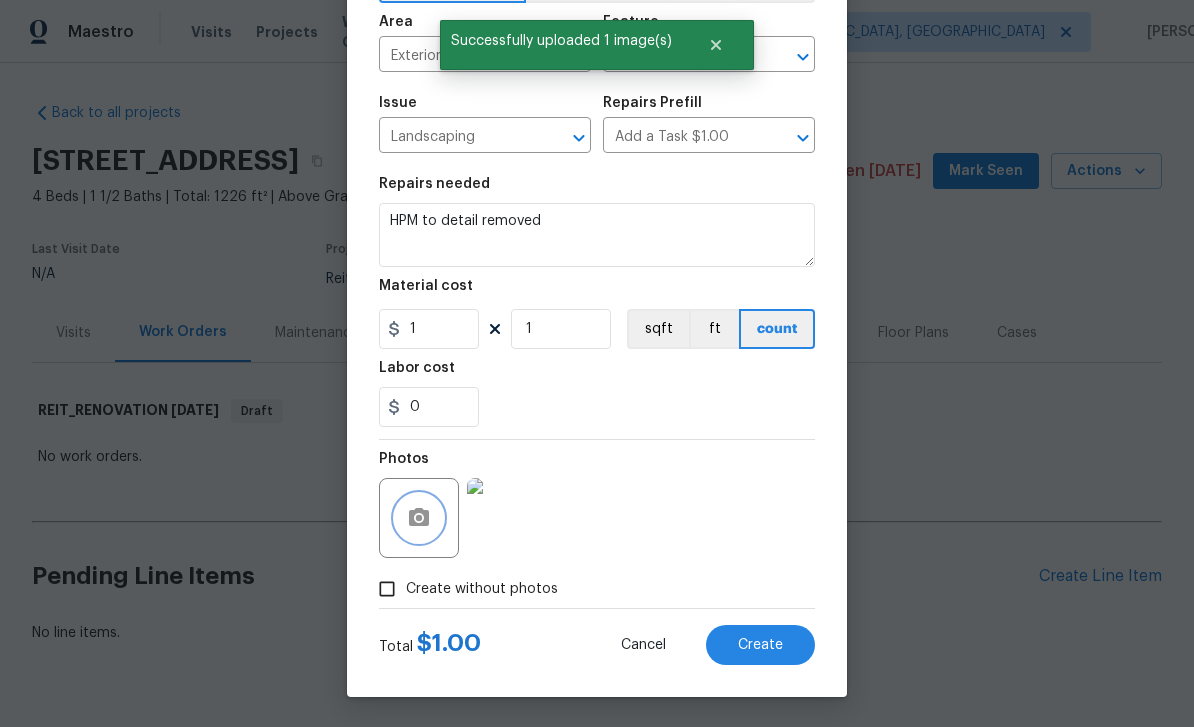 scroll, scrollTop: 138, scrollLeft: 0, axis: vertical 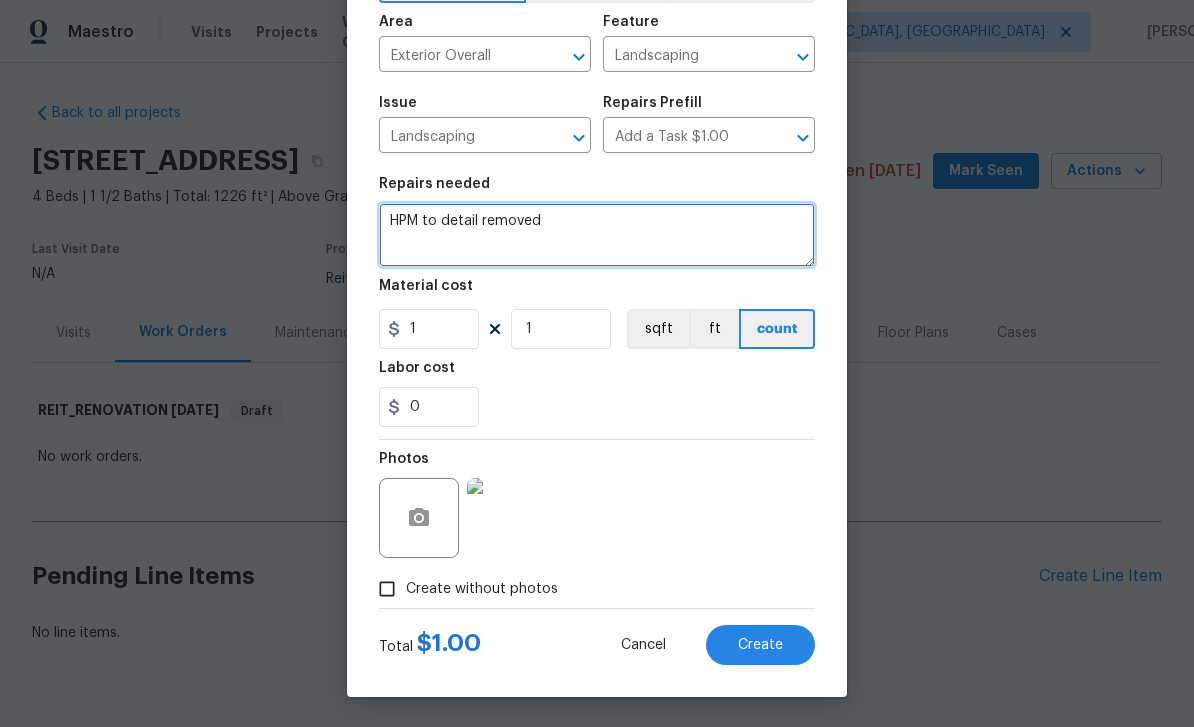 click on "HPM to detail removed" at bounding box center [597, 235] 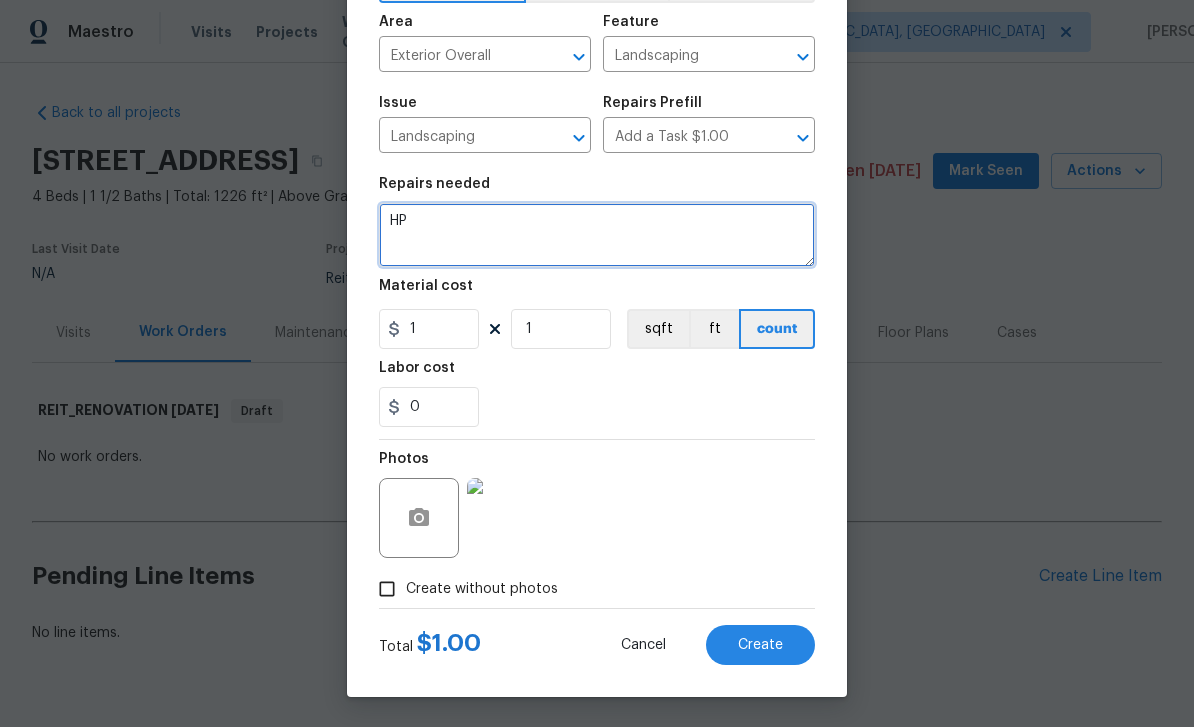 type on "H" 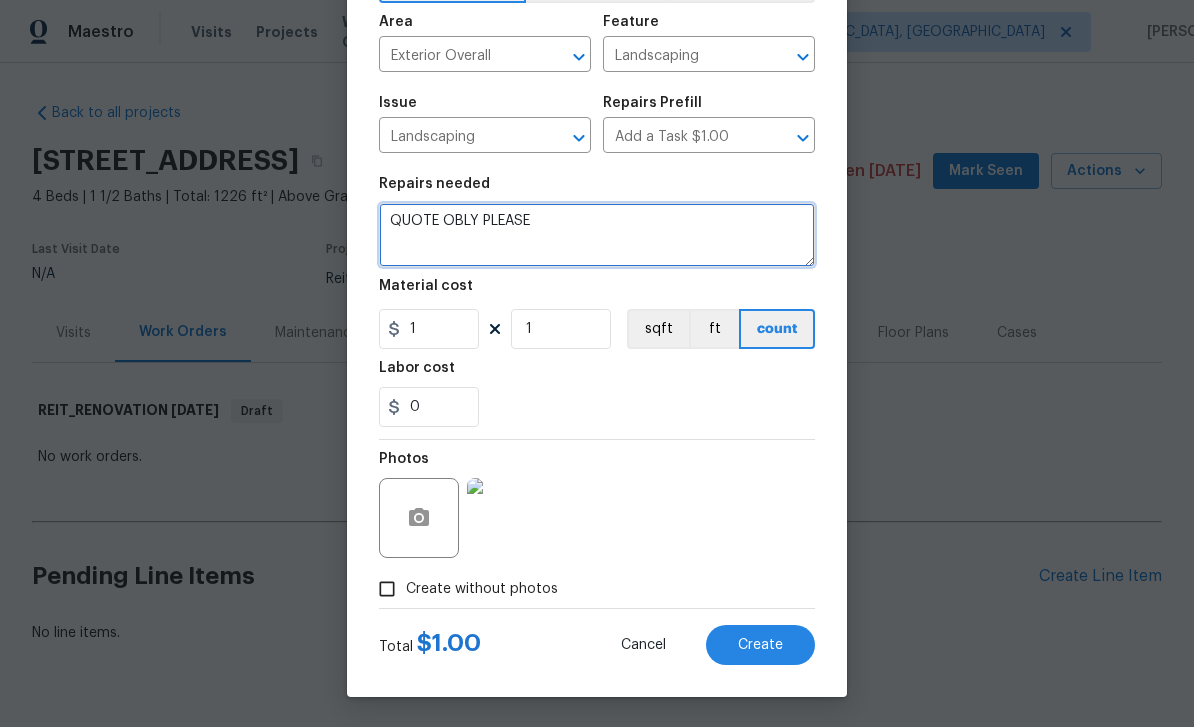 click on "QUOTE OBLY PLEASE" at bounding box center (597, 235) 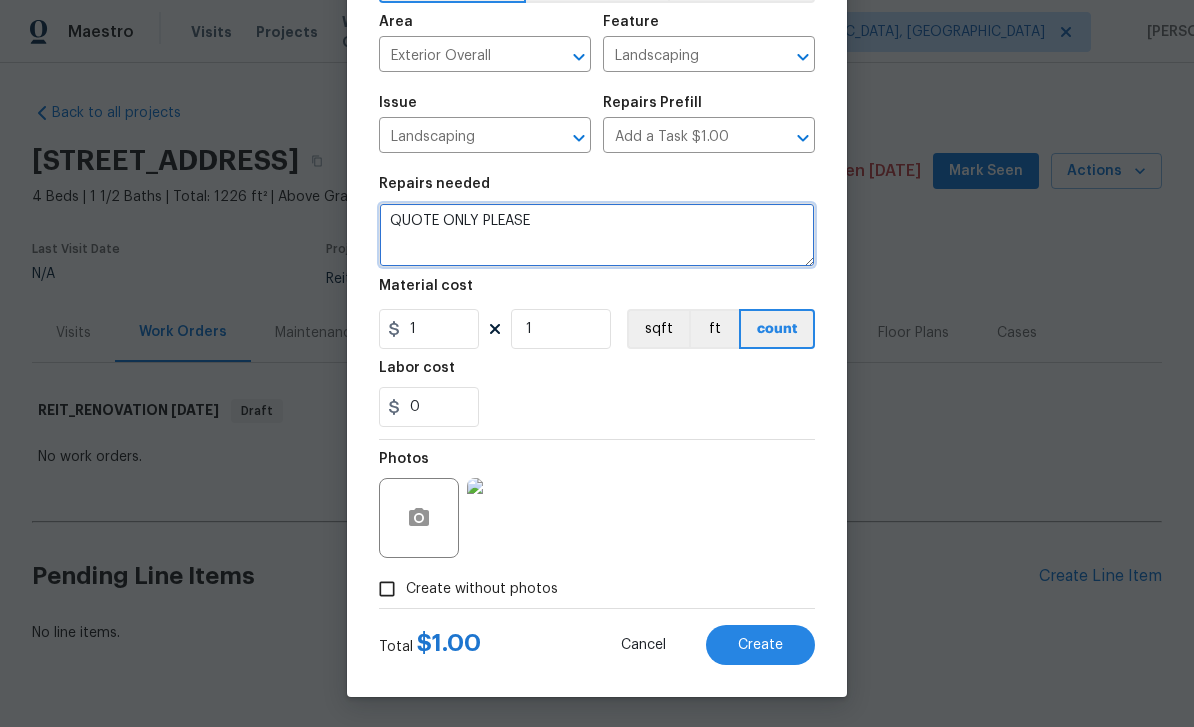 click on "QUOTE ONLY PLEASE" at bounding box center [597, 235] 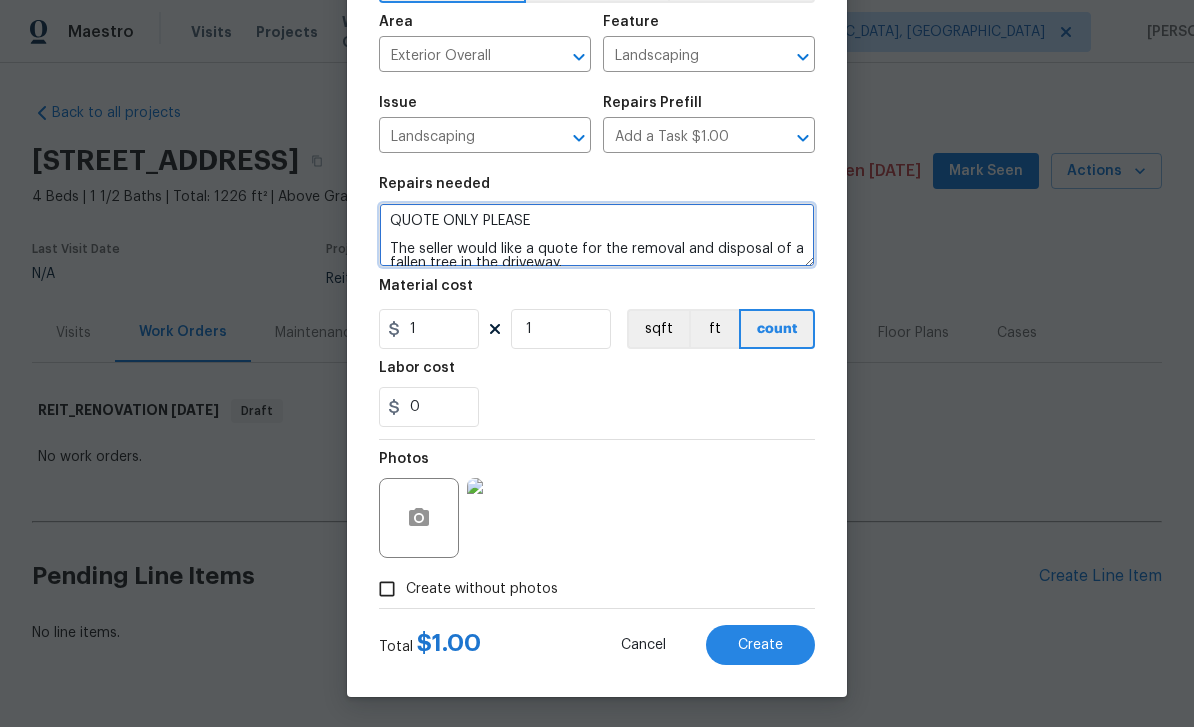scroll, scrollTop: 4, scrollLeft: 0, axis: vertical 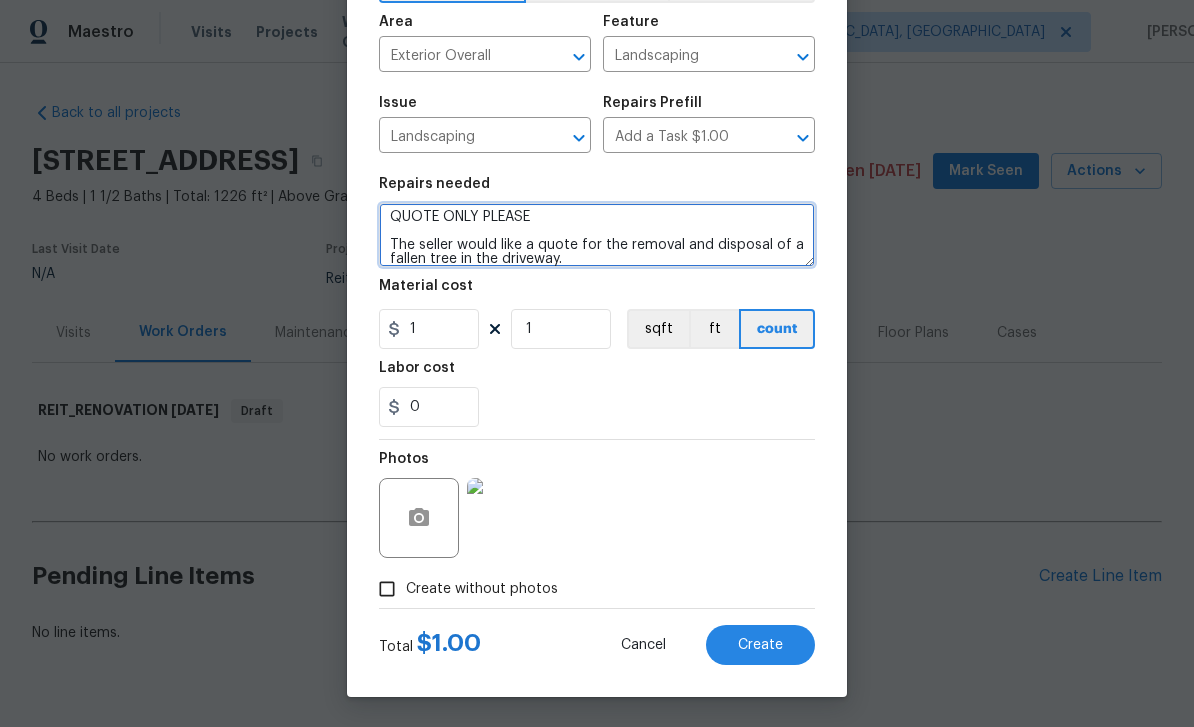 type on "QUOTE ONLY PLEASE
The seller would like a quote for the removal and disposal of a fallen tree in the driveway." 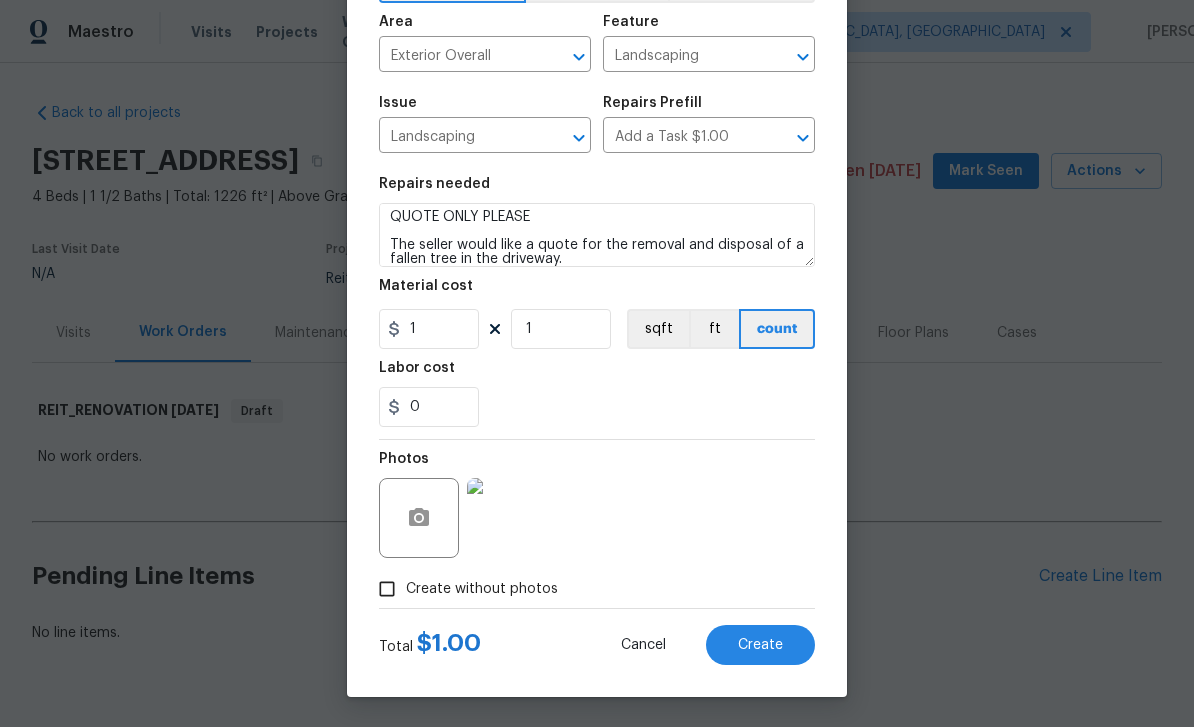 click on "Create" at bounding box center (760, 645) 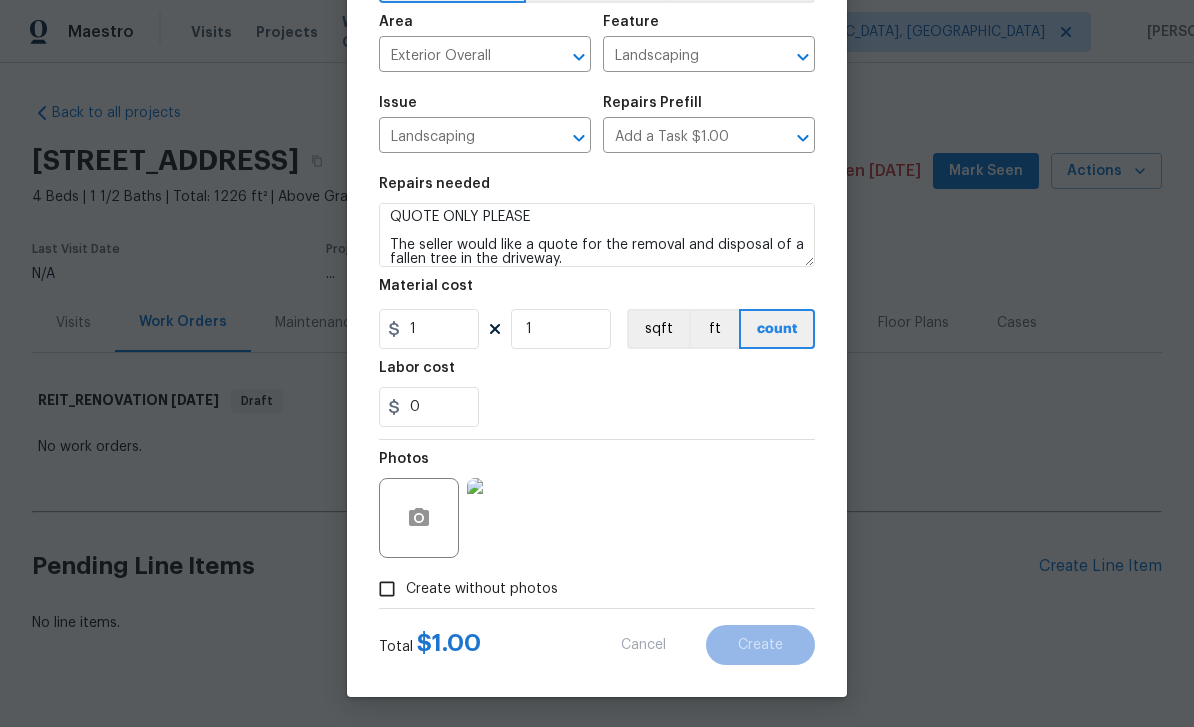 scroll, scrollTop: 41, scrollLeft: 0, axis: vertical 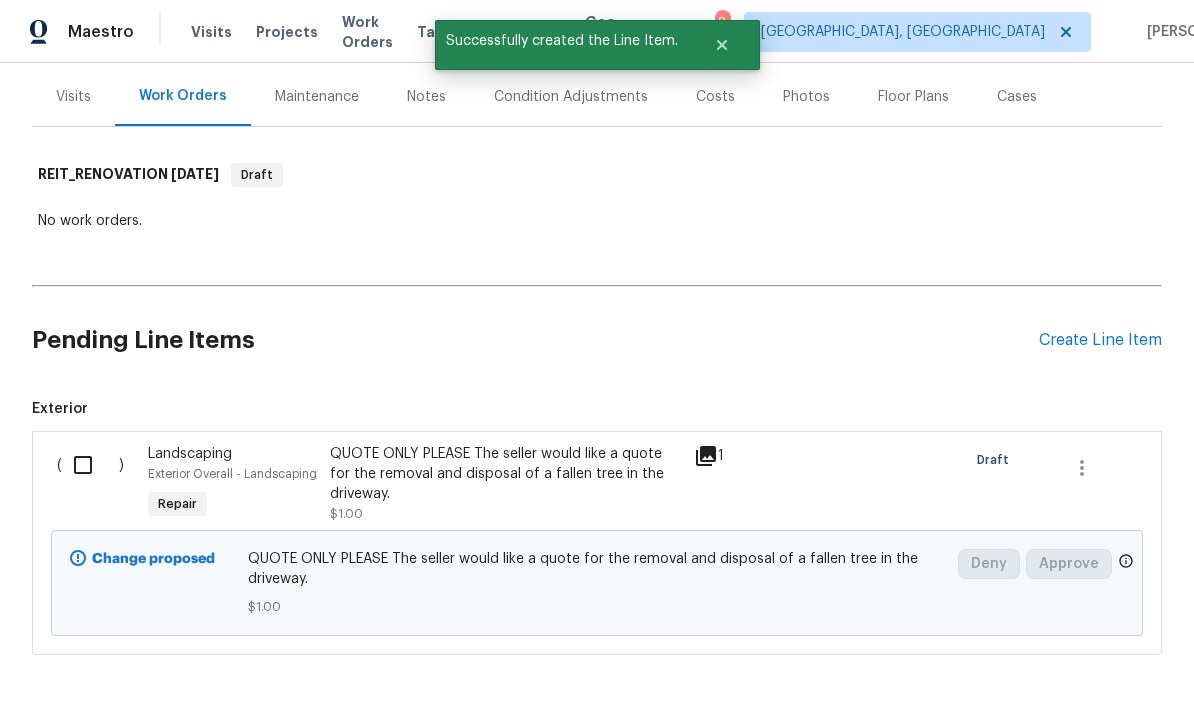 click at bounding box center (90, 465) 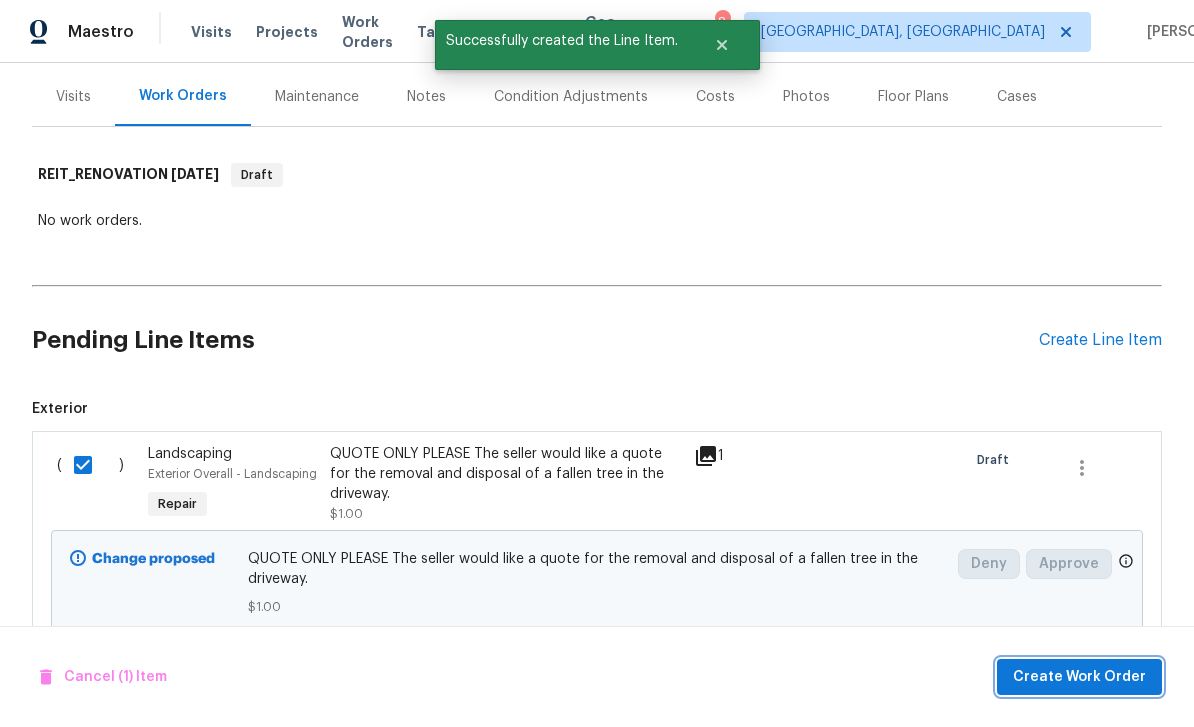 click on "Create Work Order" at bounding box center (1079, 677) 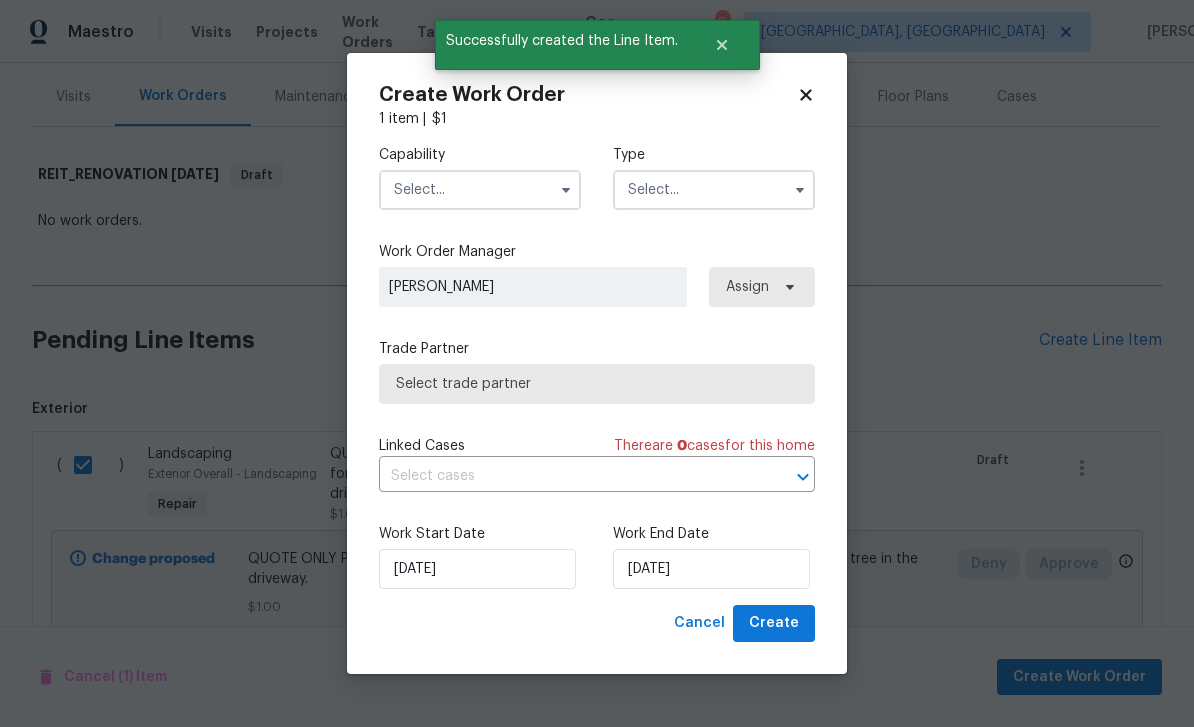 click at bounding box center [480, 190] 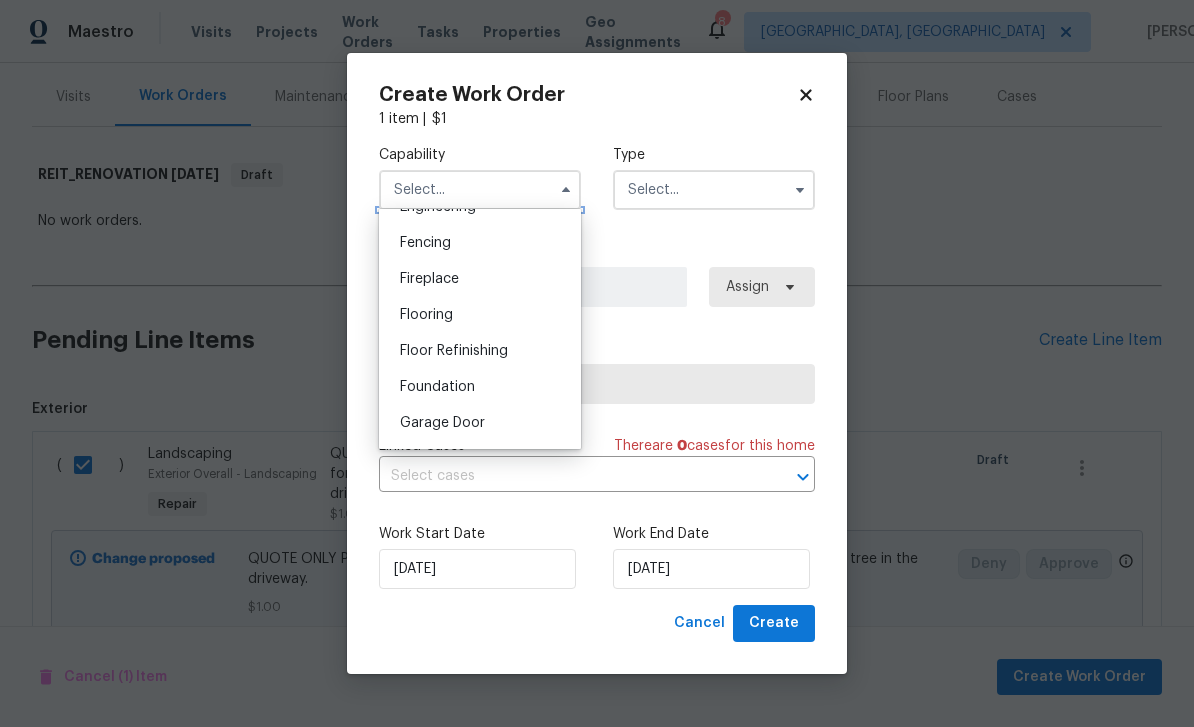 scroll, scrollTop: 759, scrollLeft: 0, axis: vertical 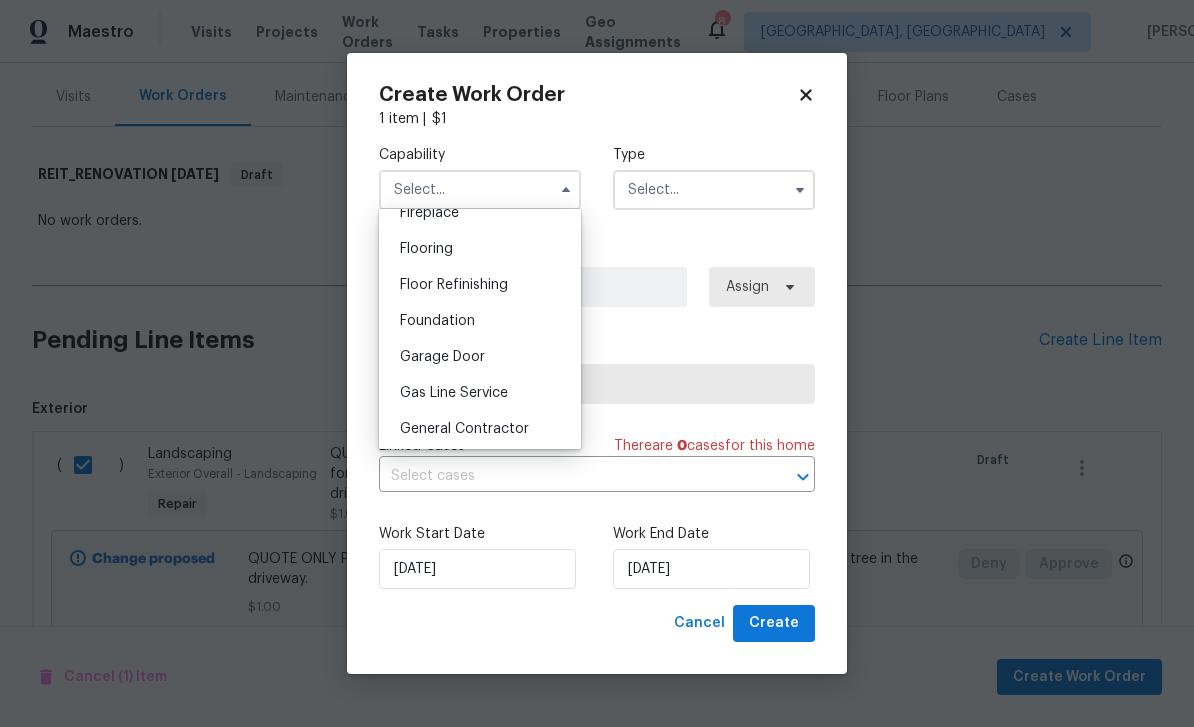 click on "General Contractor" at bounding box center [480, 429] 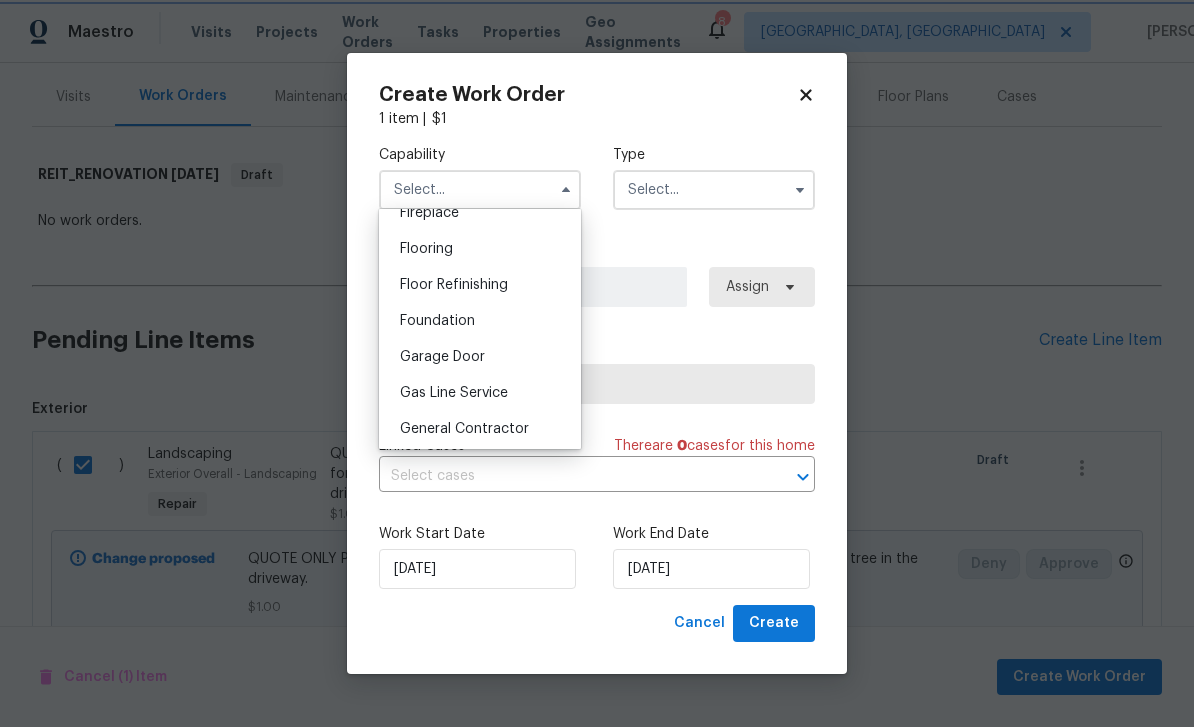type on "General Contractor" 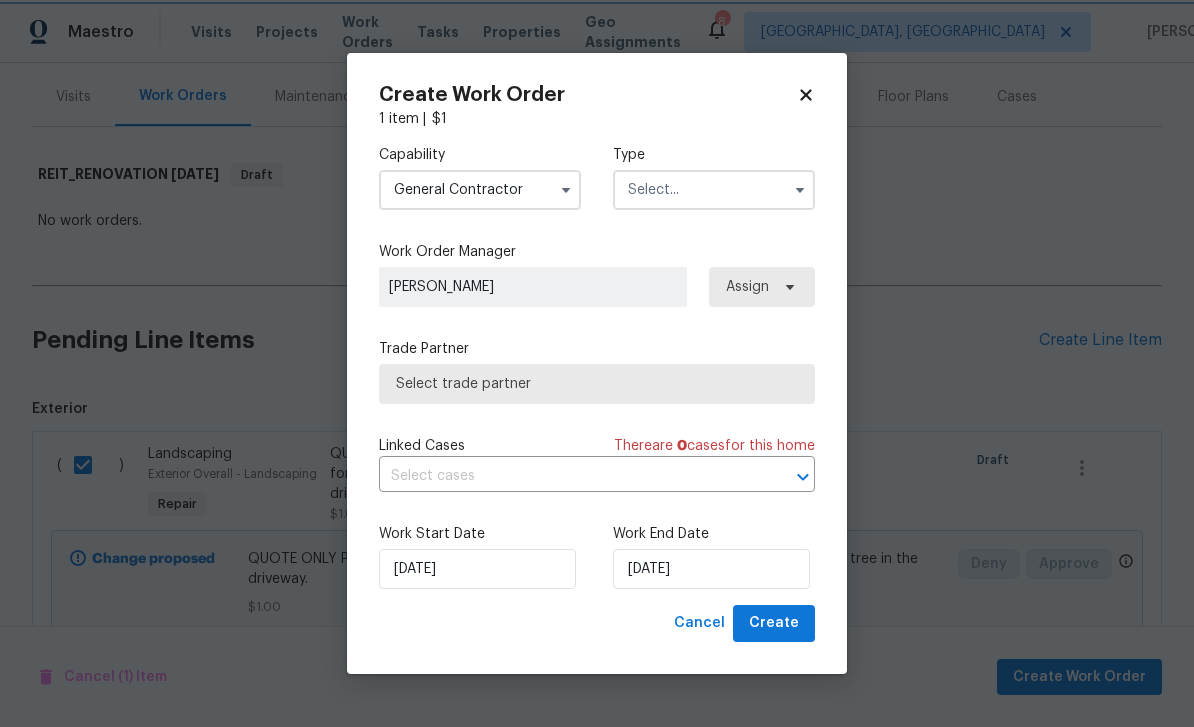 scroll, scrollTop: 798, scrollLeft: 0, axis: vertical 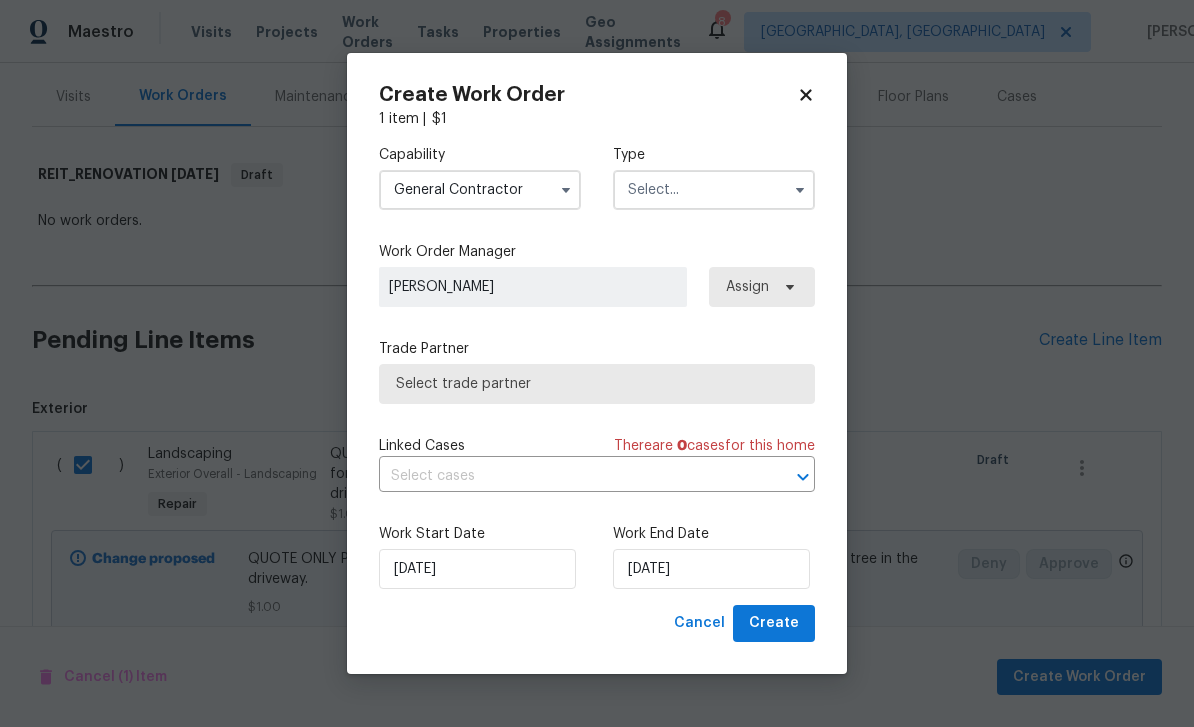 click at bounding box center [714, 190] 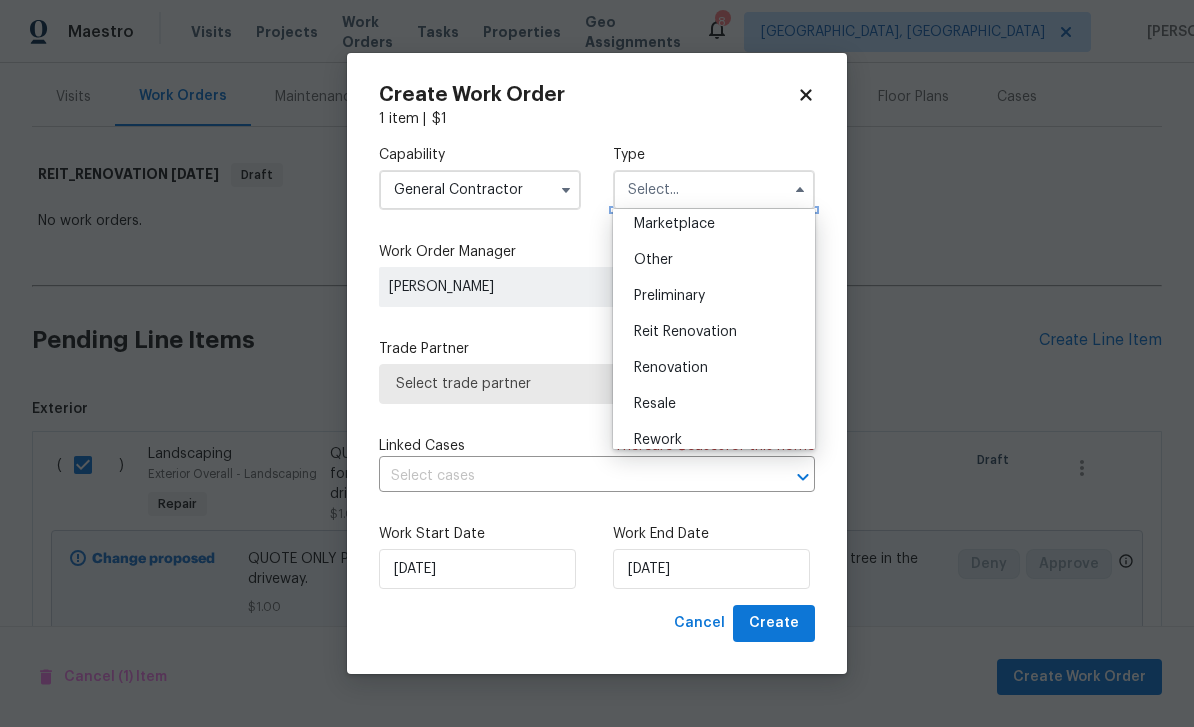 scroll, scrollTop: 388, scrollLeft: 0, axis: vertical 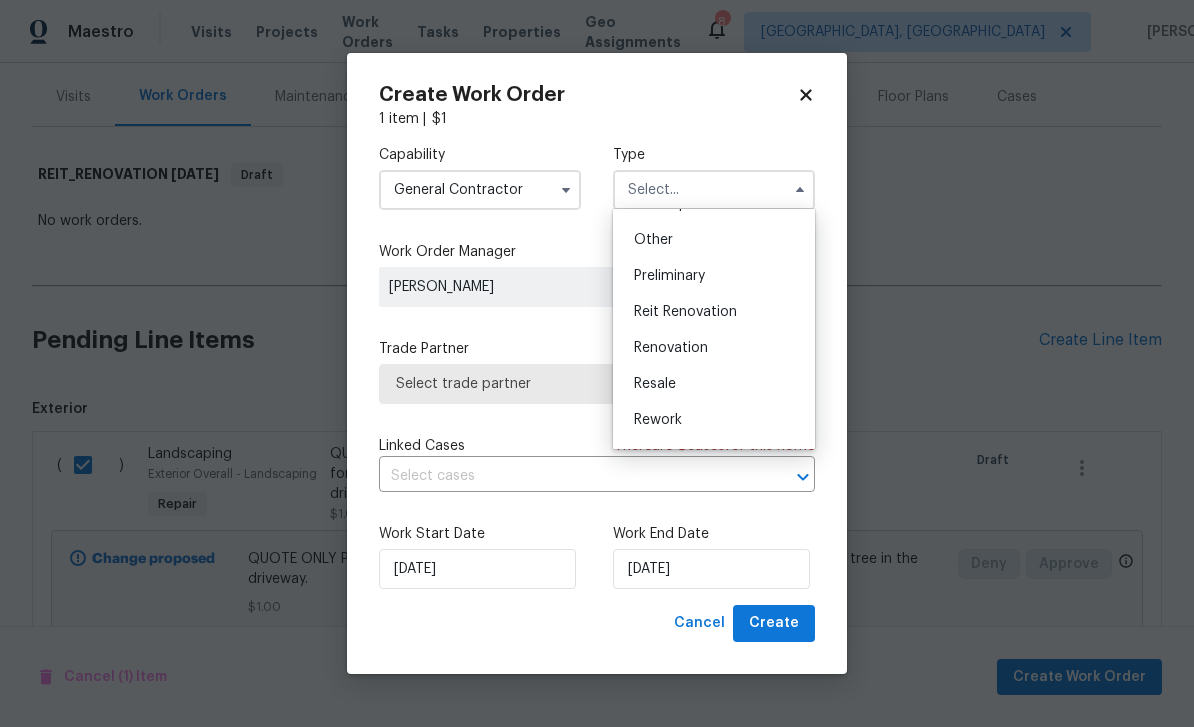 click on "Reit Renovation" at bounding box center [714, 312] 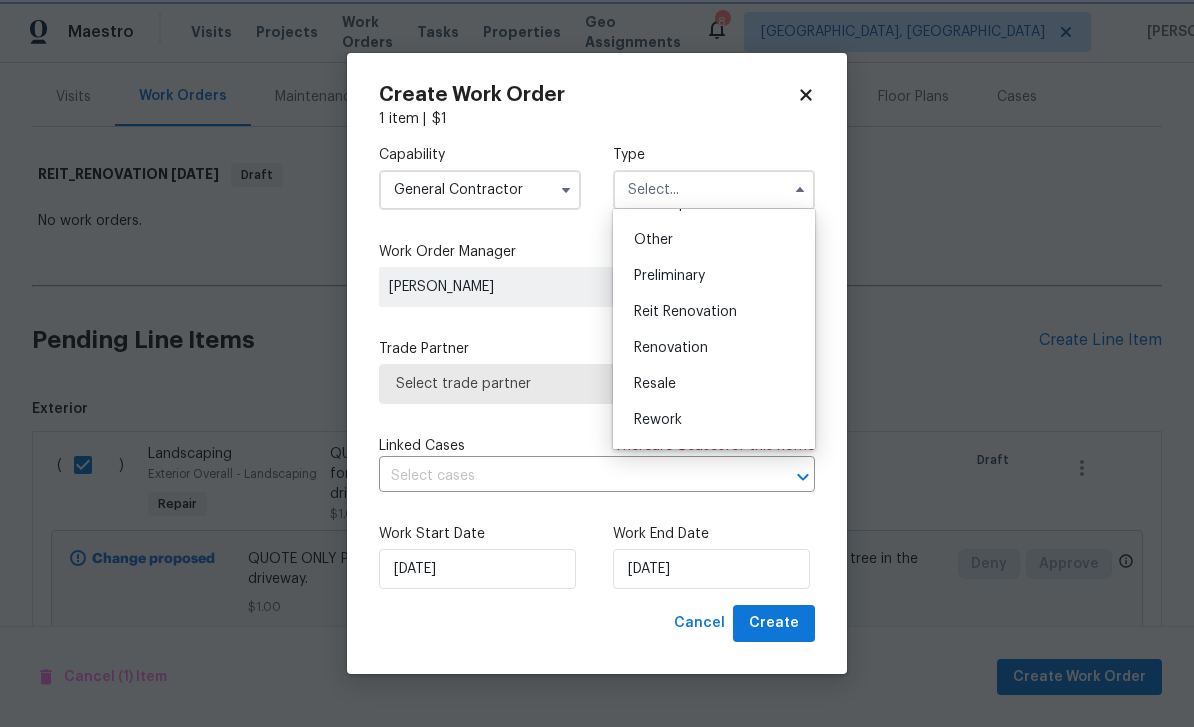 type on "Reit Renovation" 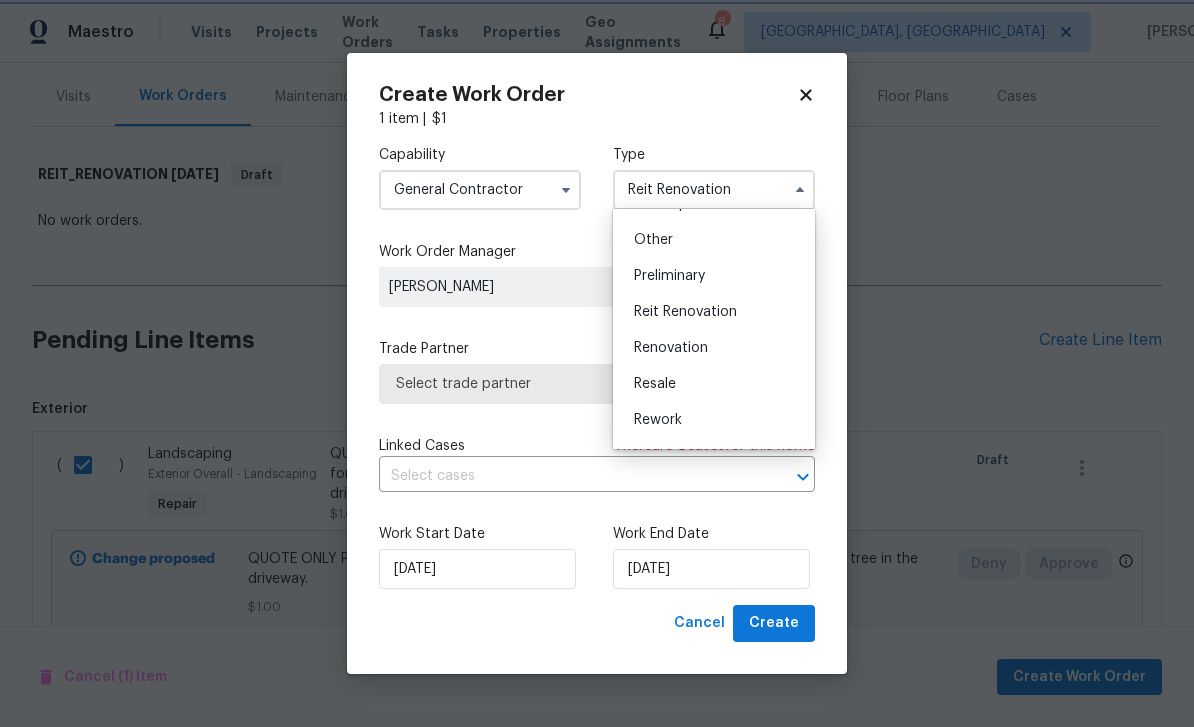 scroll, scrollTop: 0, scrollLeft: 0, axis: both 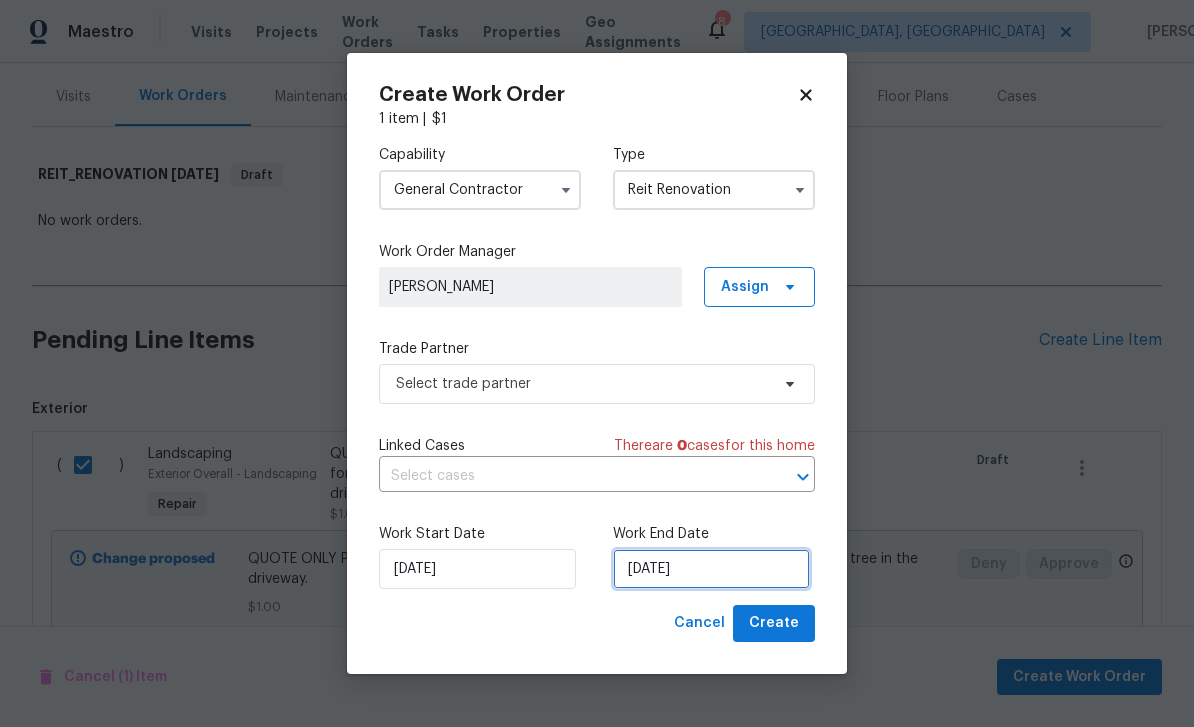 click on "7/11/2025" at bounding box center (711, 569) 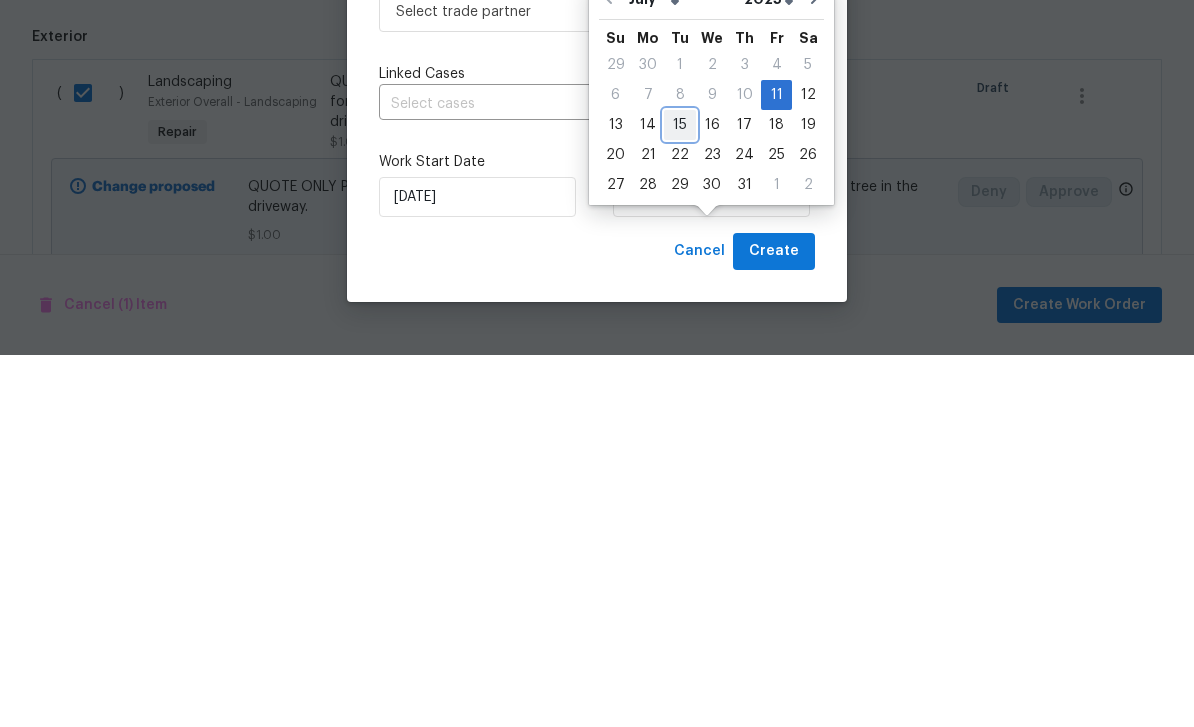 click on "15" at bounding box center (680, 497) 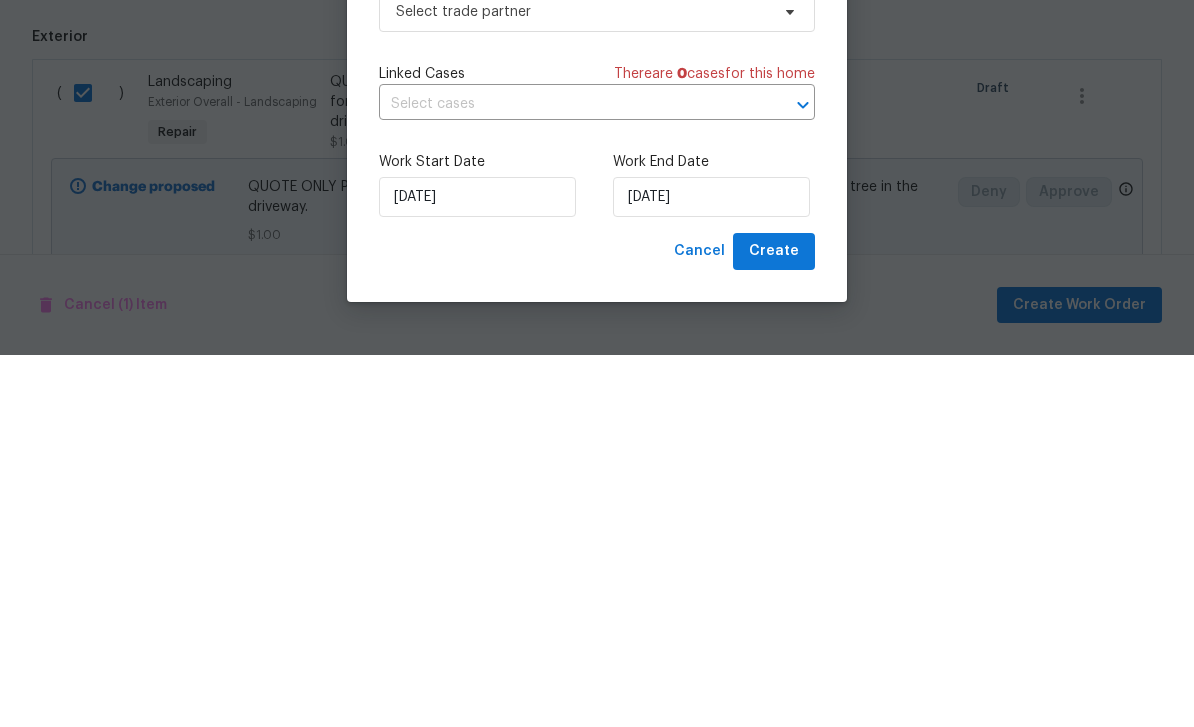 scroll, scrollTop: 64, scrollLeft: 0, axis: vertical 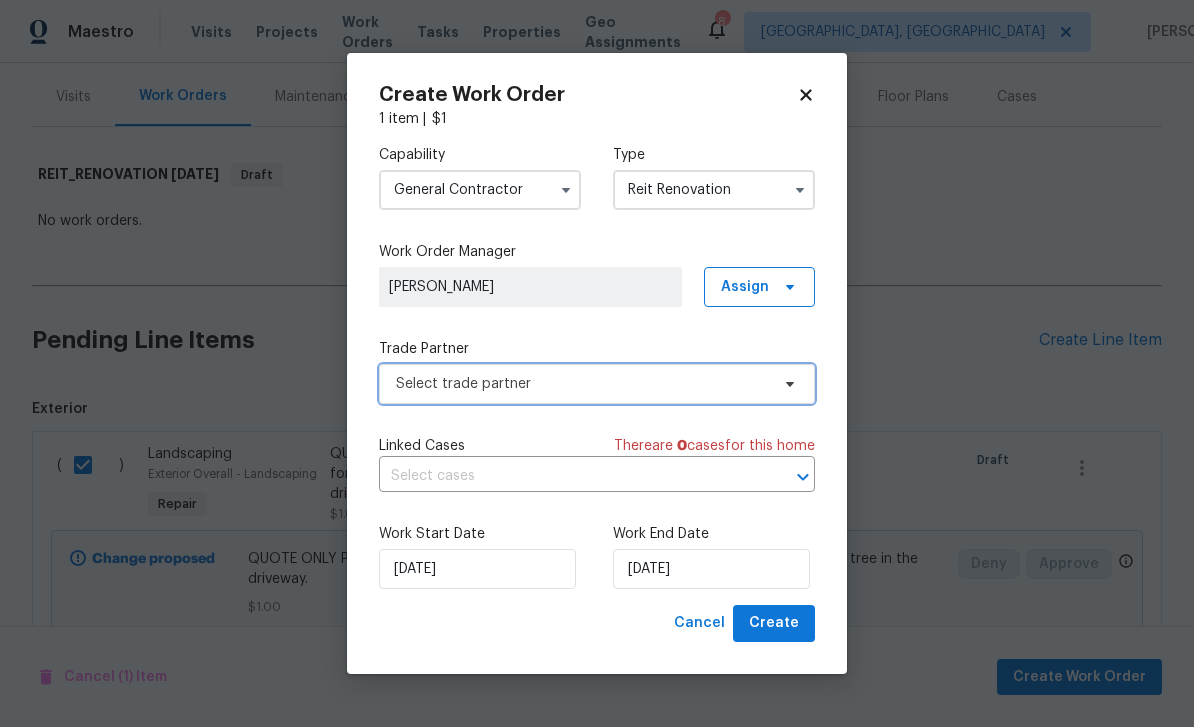 click on "Select trade partner" at bounding box center [582, 384] 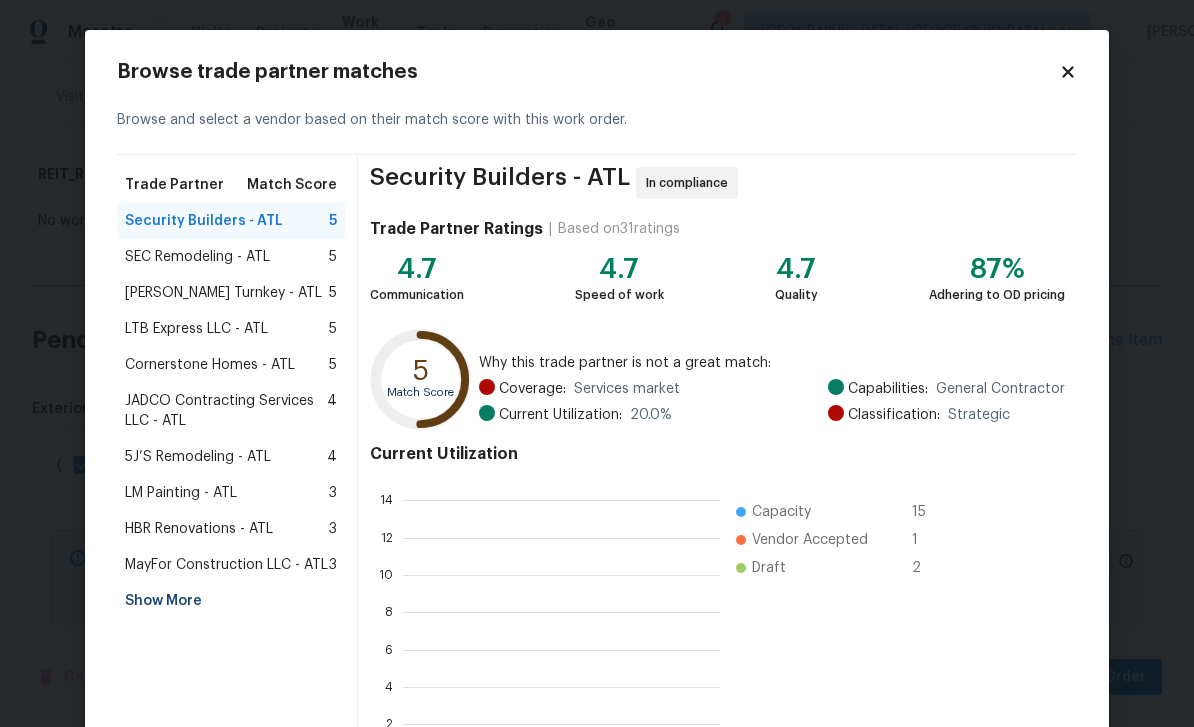 scroll, scrollTop: 280, scrollLeft: 317, axis: both 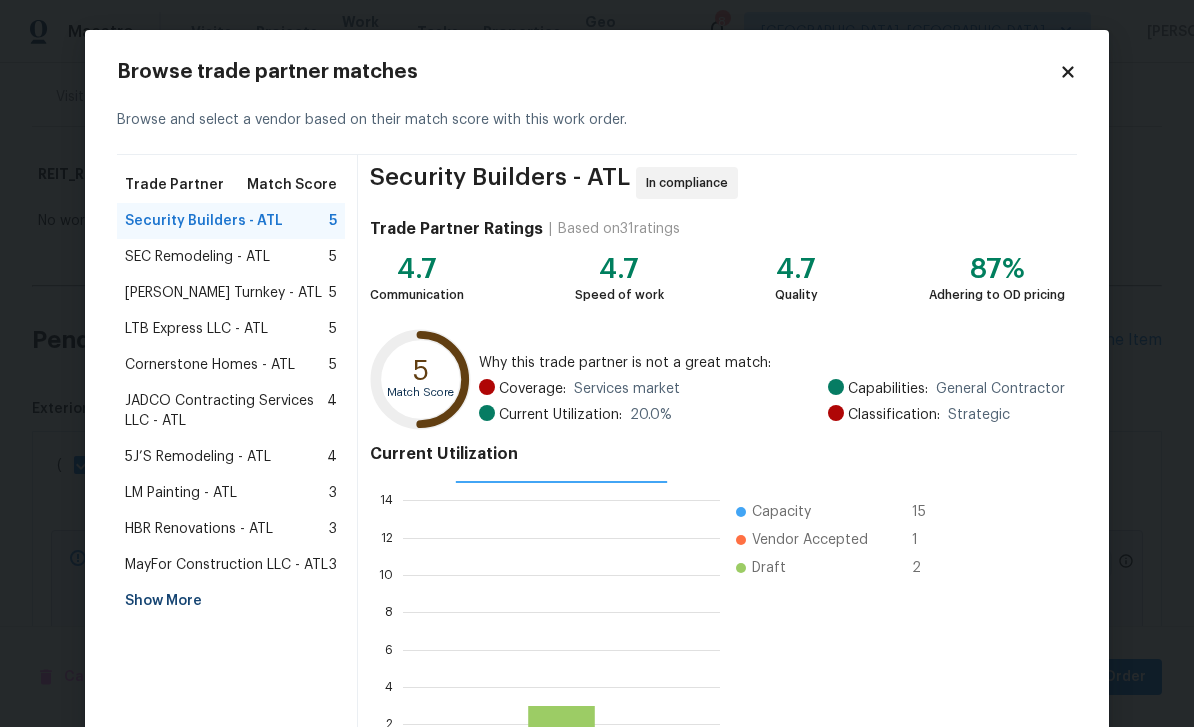 click on "LM Painting - ATL" at bounding box center (181, 493) 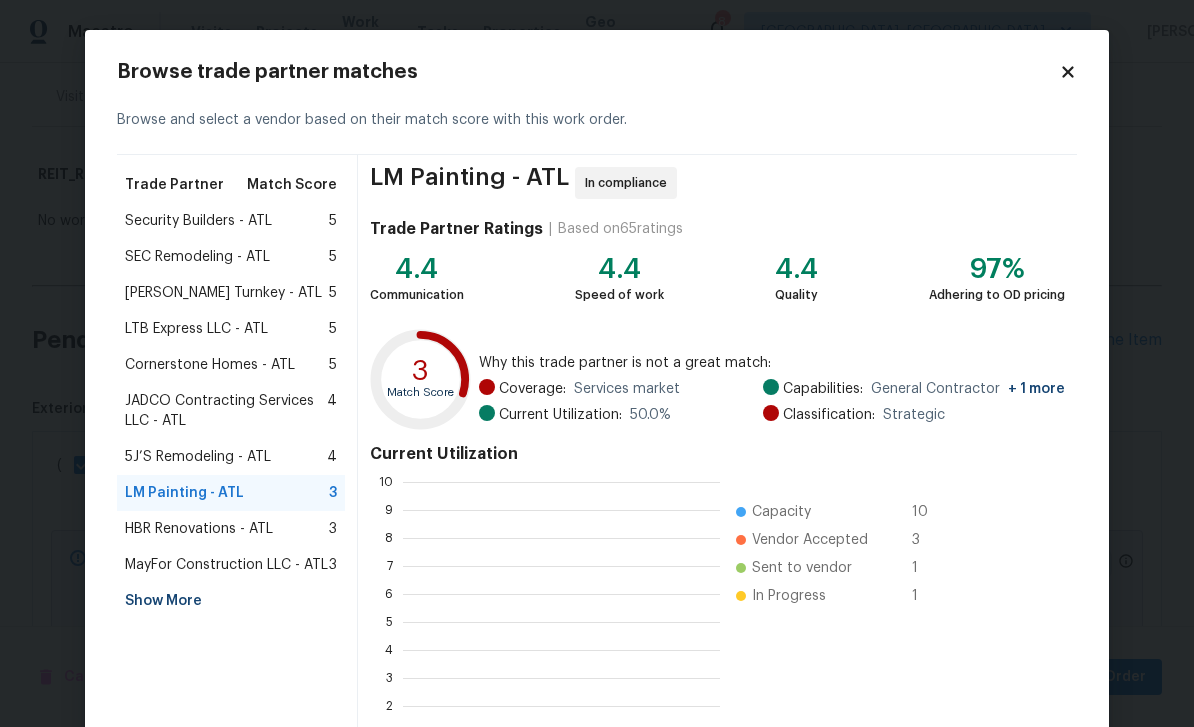 scroll, scrollTop: 2, scrollLeft: 2, axis: both 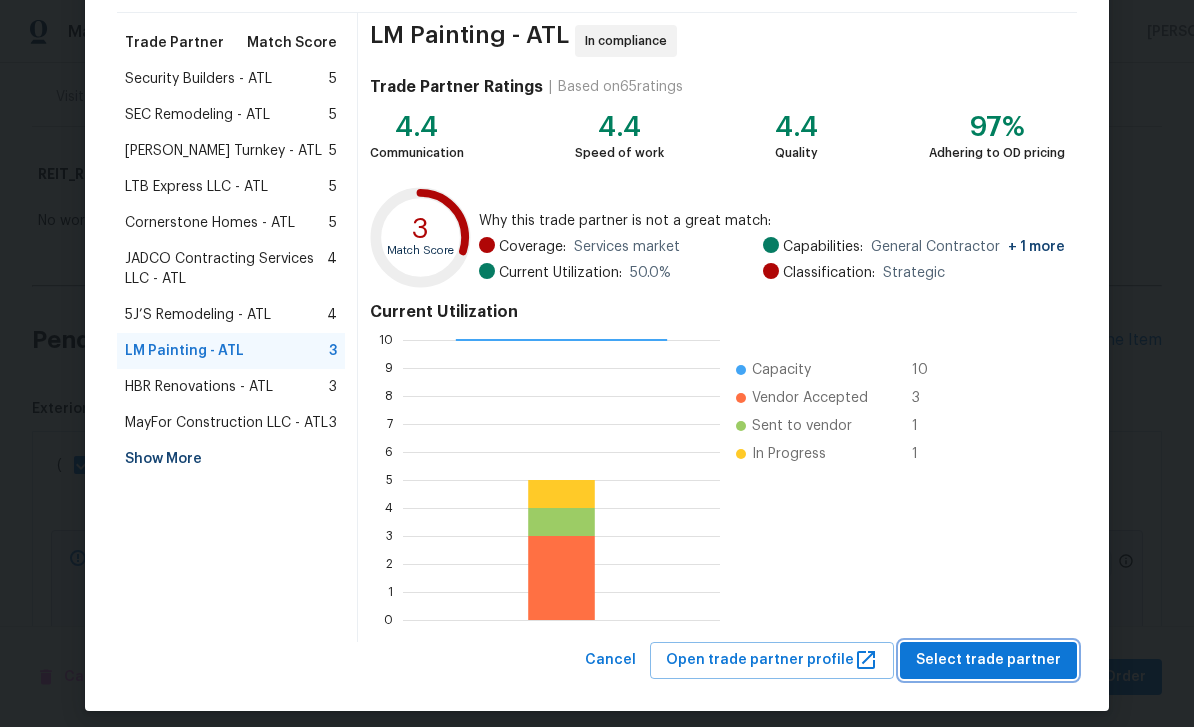 click on "Select trade partner" at bounding box center (988, 660) 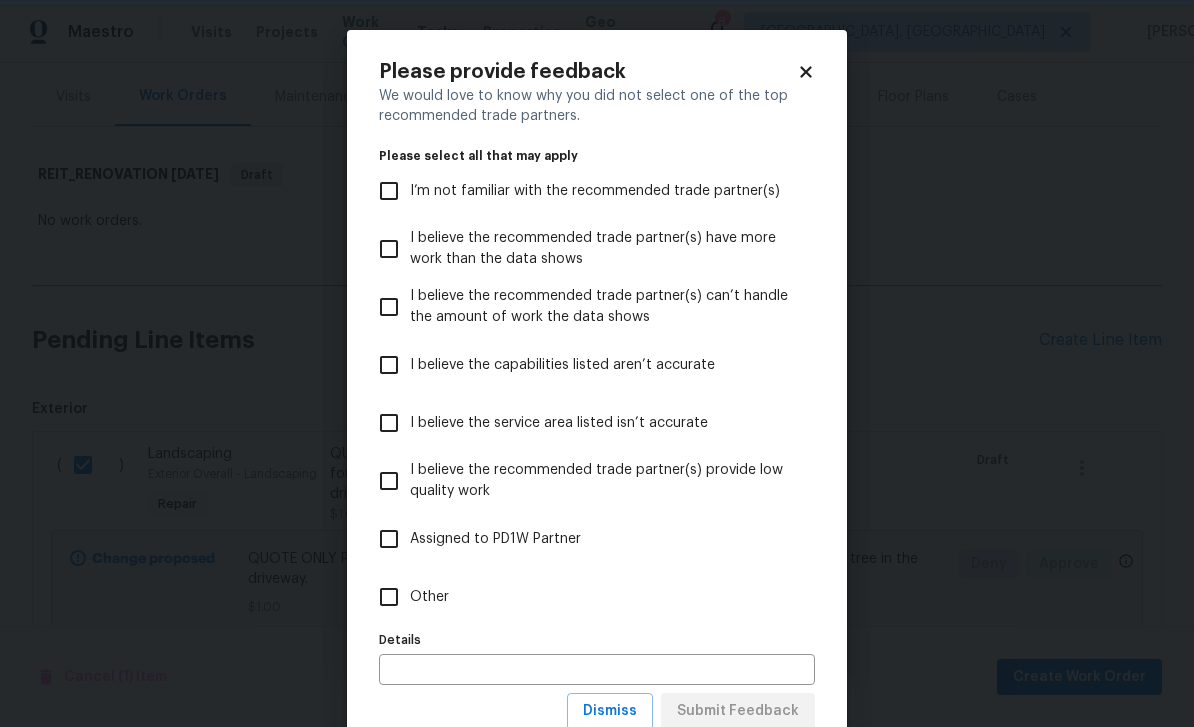 scroll, scrollTop: 0, scrollLeft: 0, axis: both 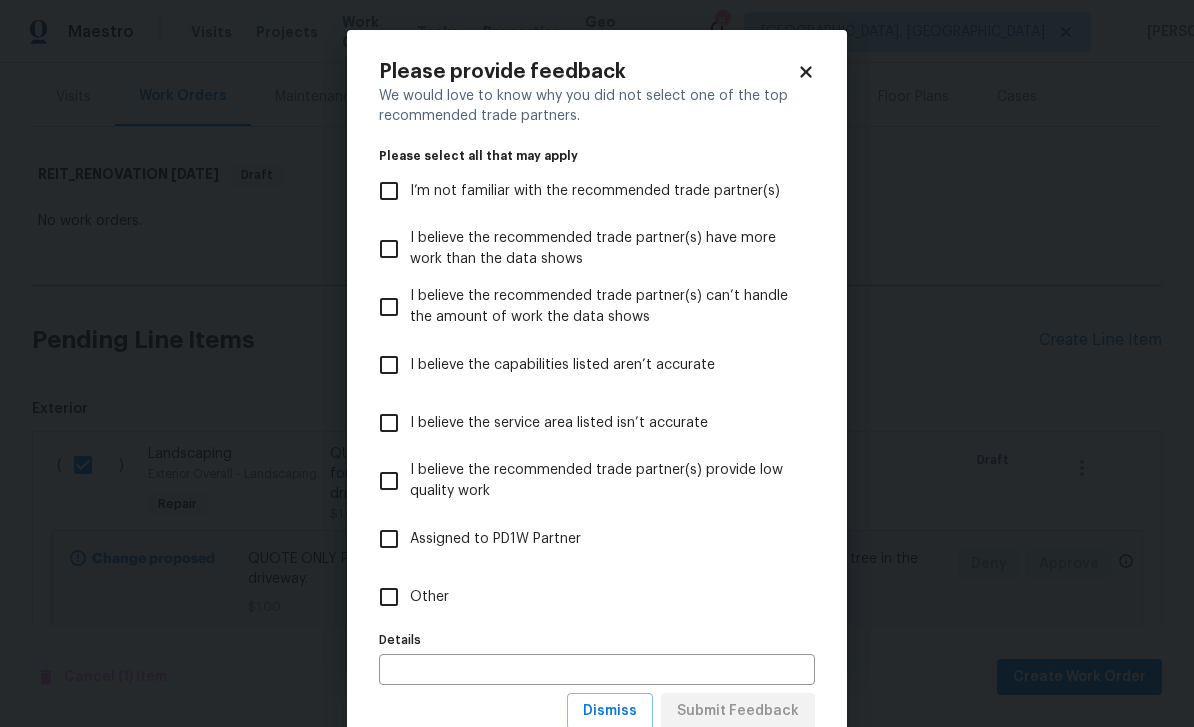 click on "I’m not familiar with the recommended trade partner(s)" at bounding box center (595, 191) 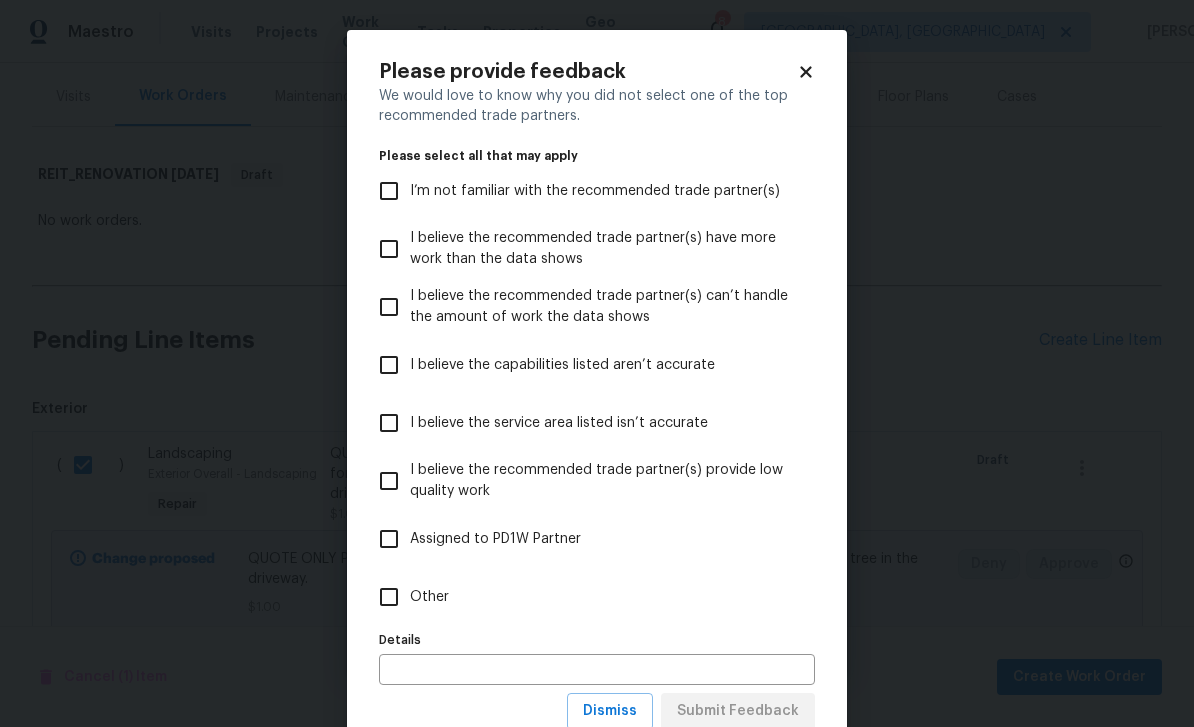 click on "I’m not familiar with the recommended trade partner(s)" at bounding box center [389, 191] 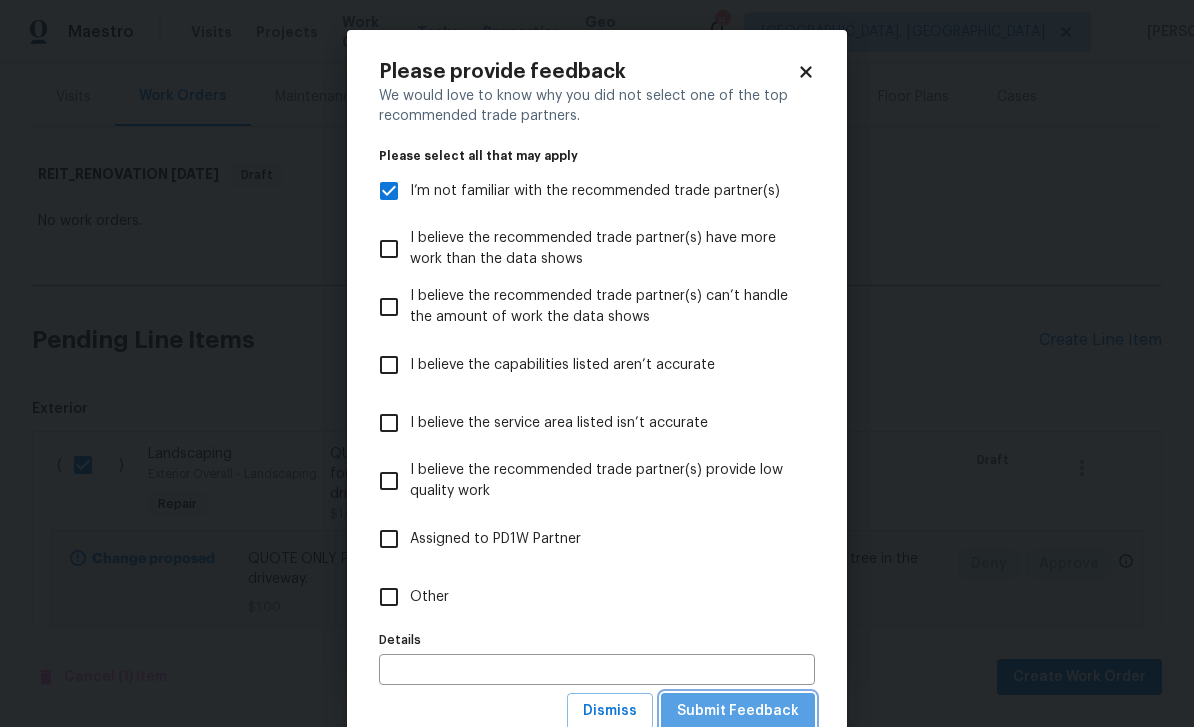 click on "Submit Feedback" at bounding box center [738, 711] 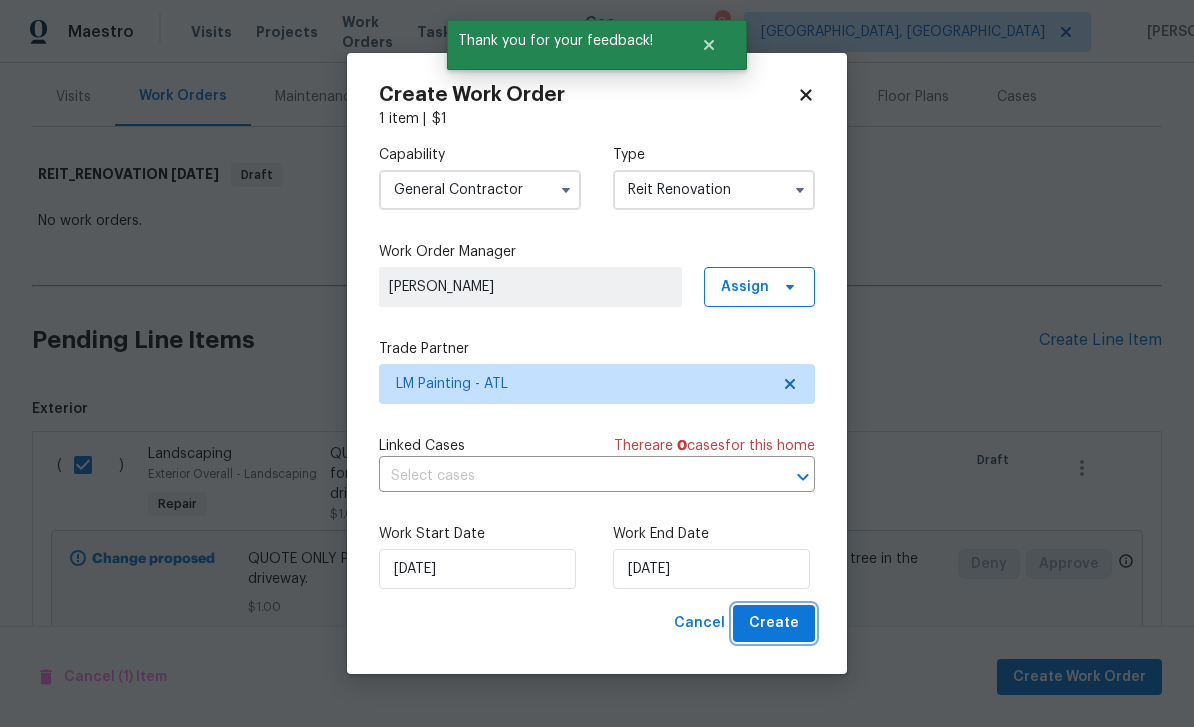 click on "Create" at bounding box center (774, 623) 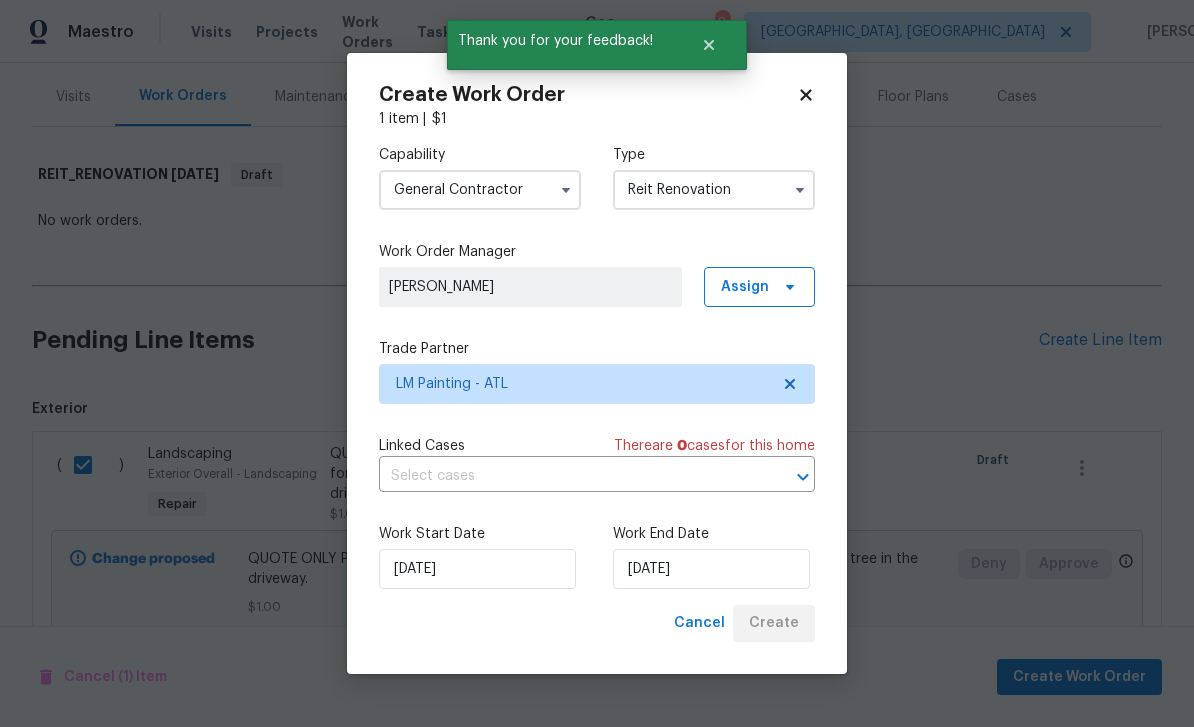 scroll, scrollTop: 40, scrollLeft: 0, axis: vertical 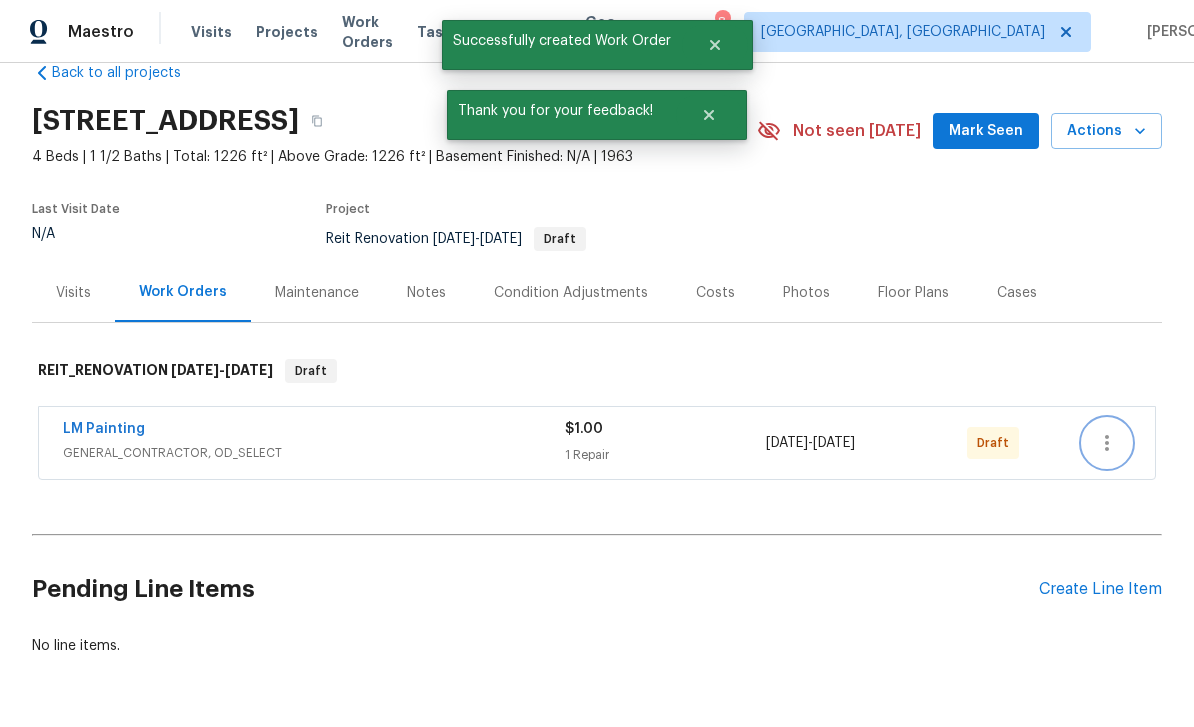 click 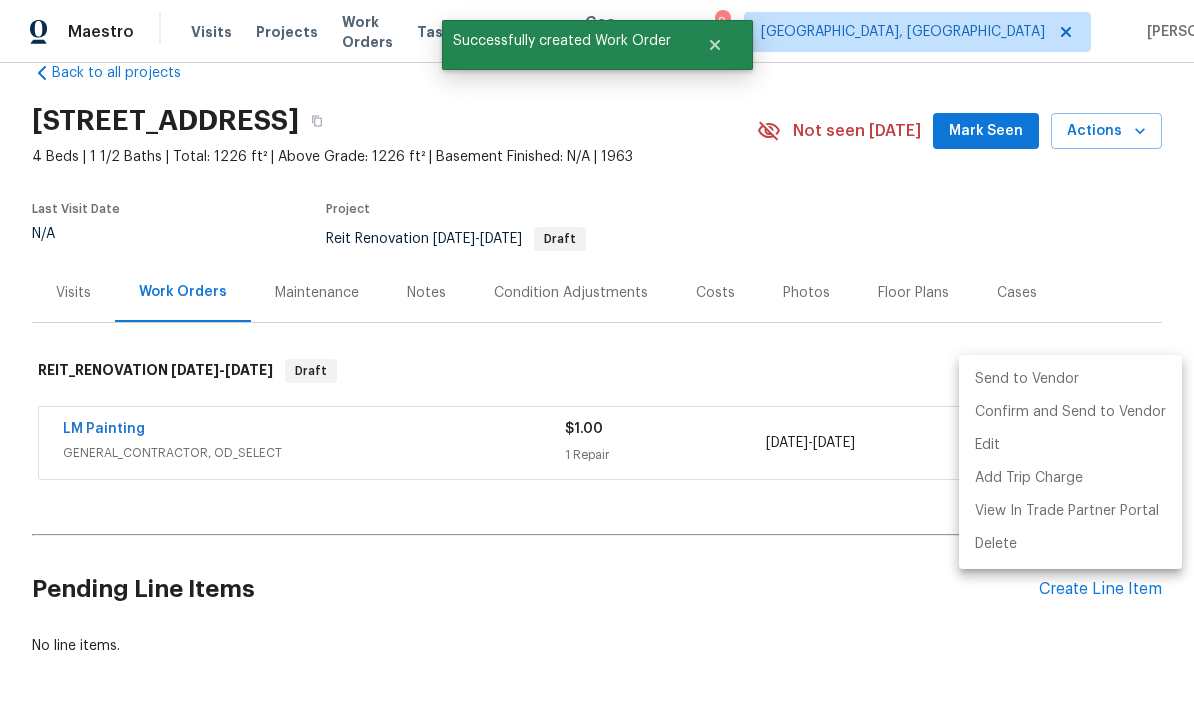 click on "Send to Vendor" at bounding box center (1070, 379) 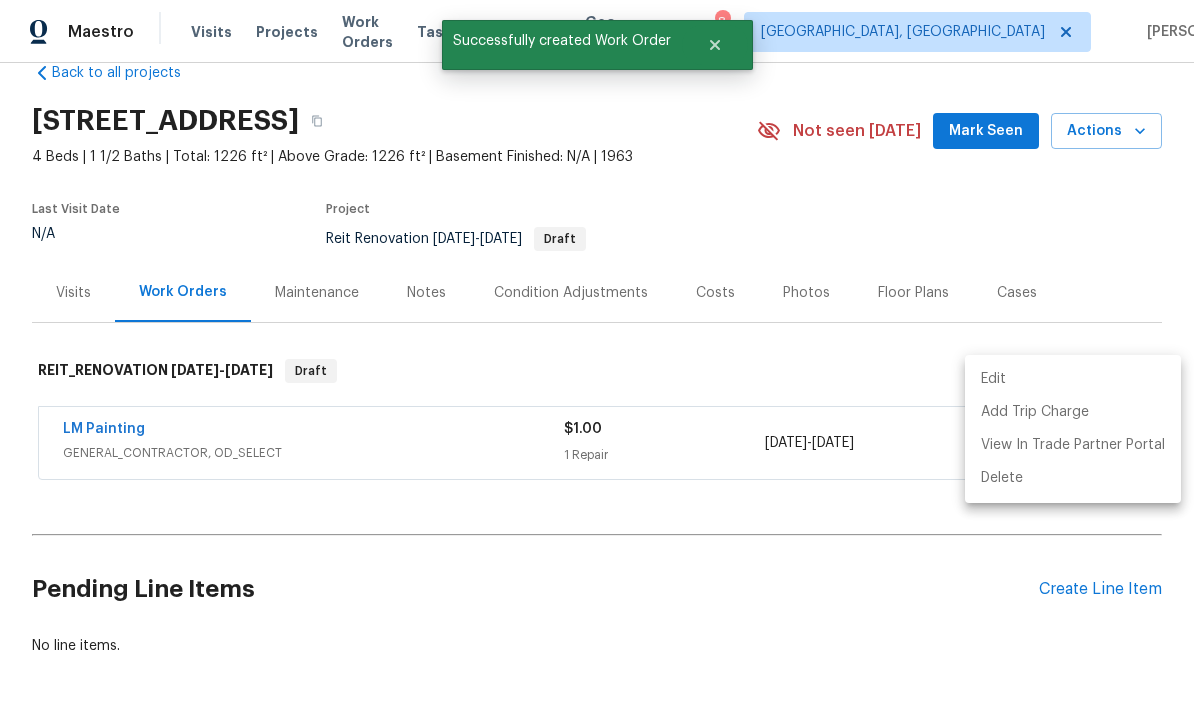 click at bounding box center [597, 363] 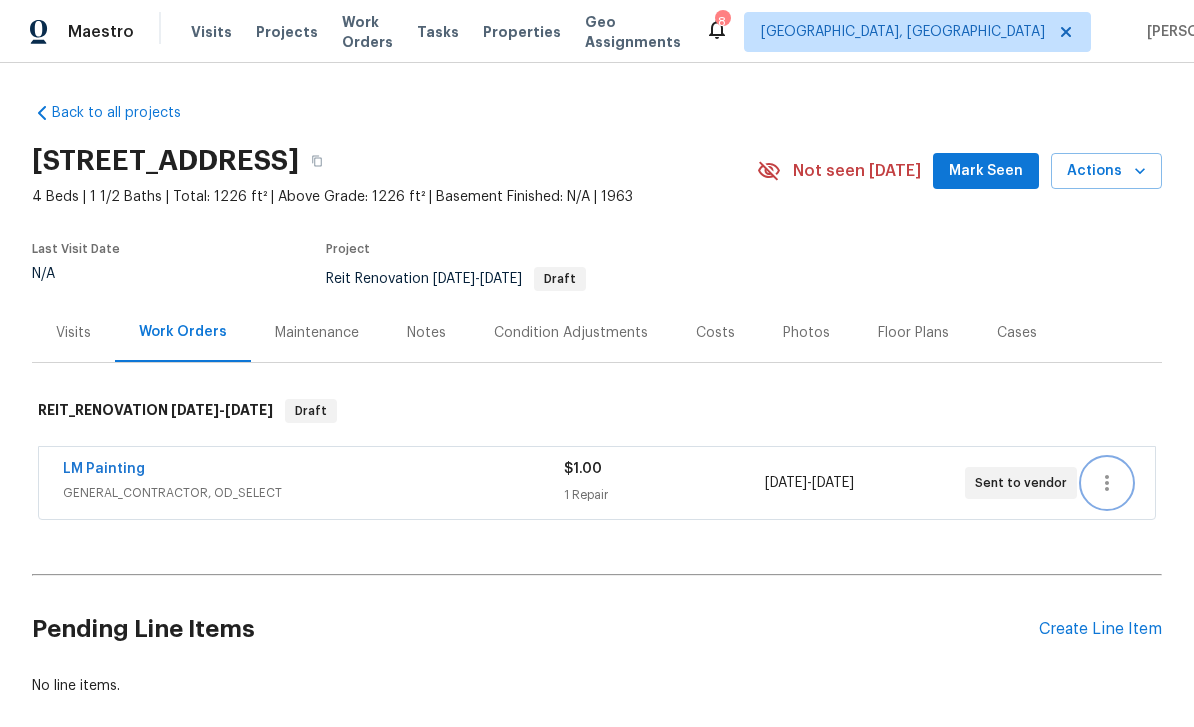 scroll, scrollTop: 0, scrollLeft: 0, axis: both 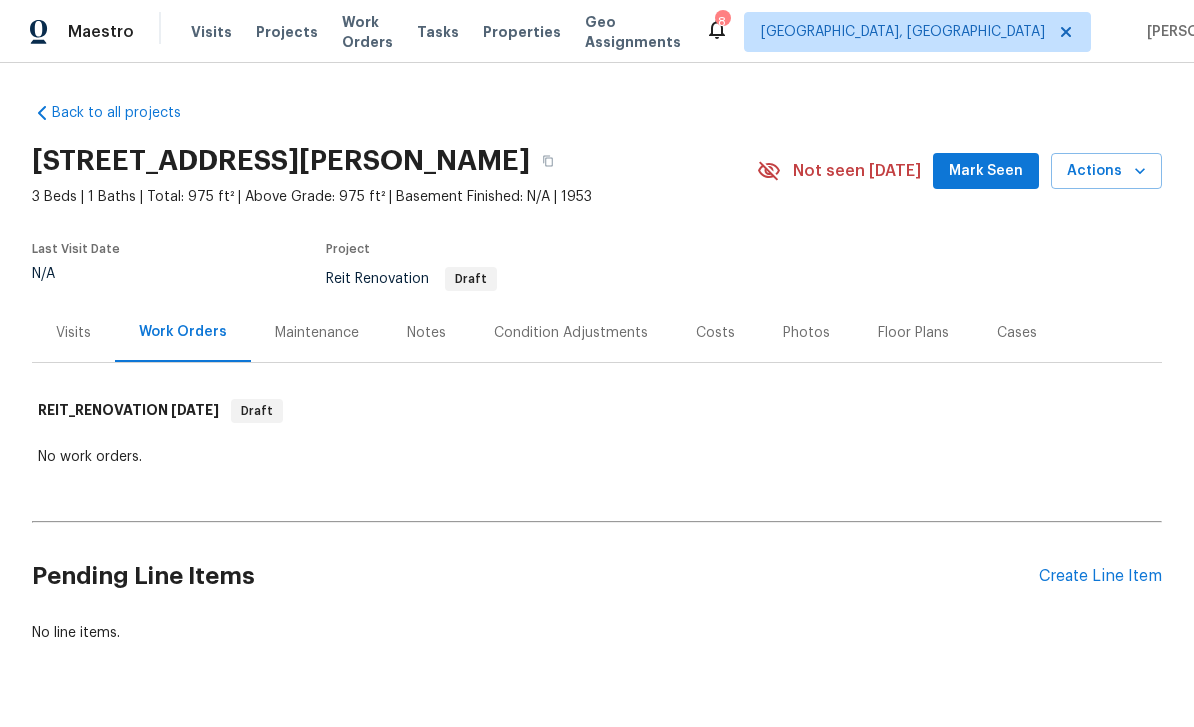 click on "Create Line Item" at bounding box center (1100, 576) 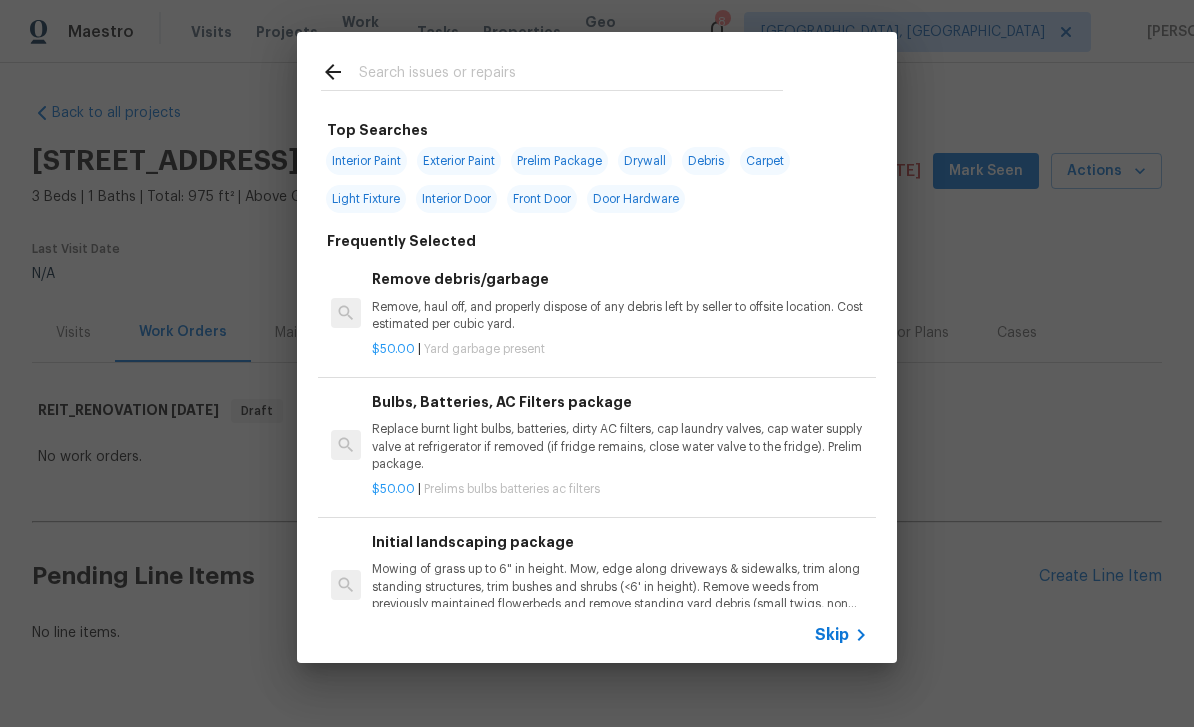 click at bounding box center (571, 75) 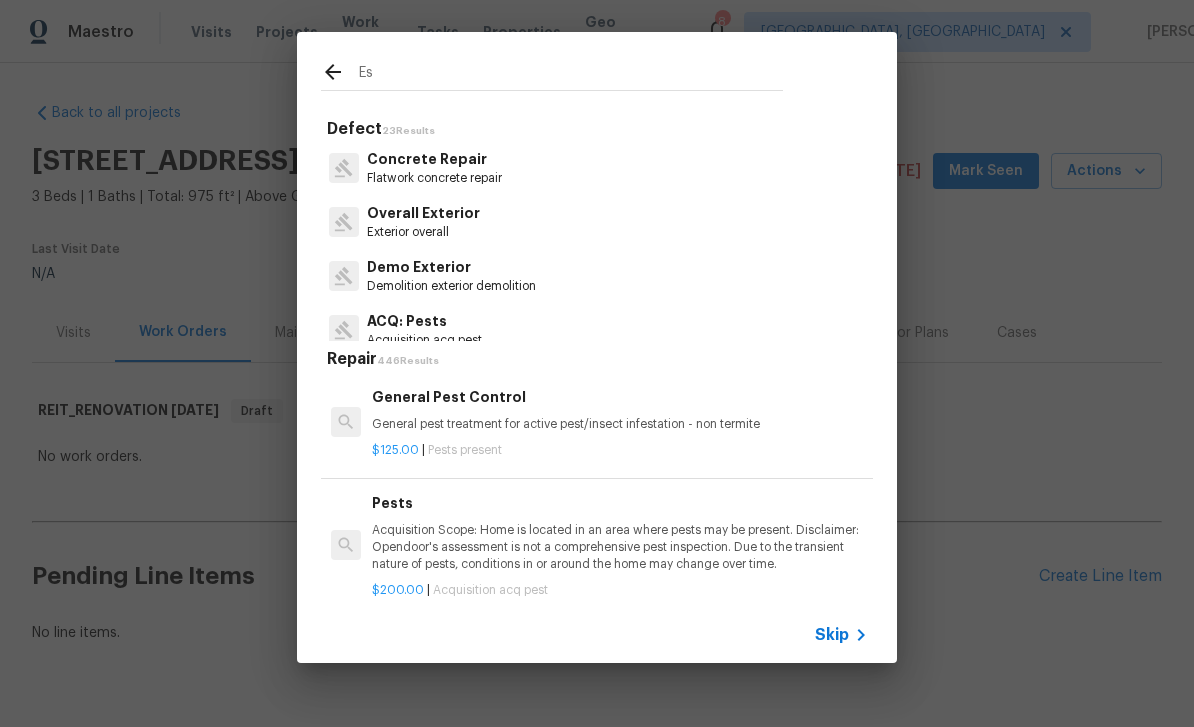 type on "E" 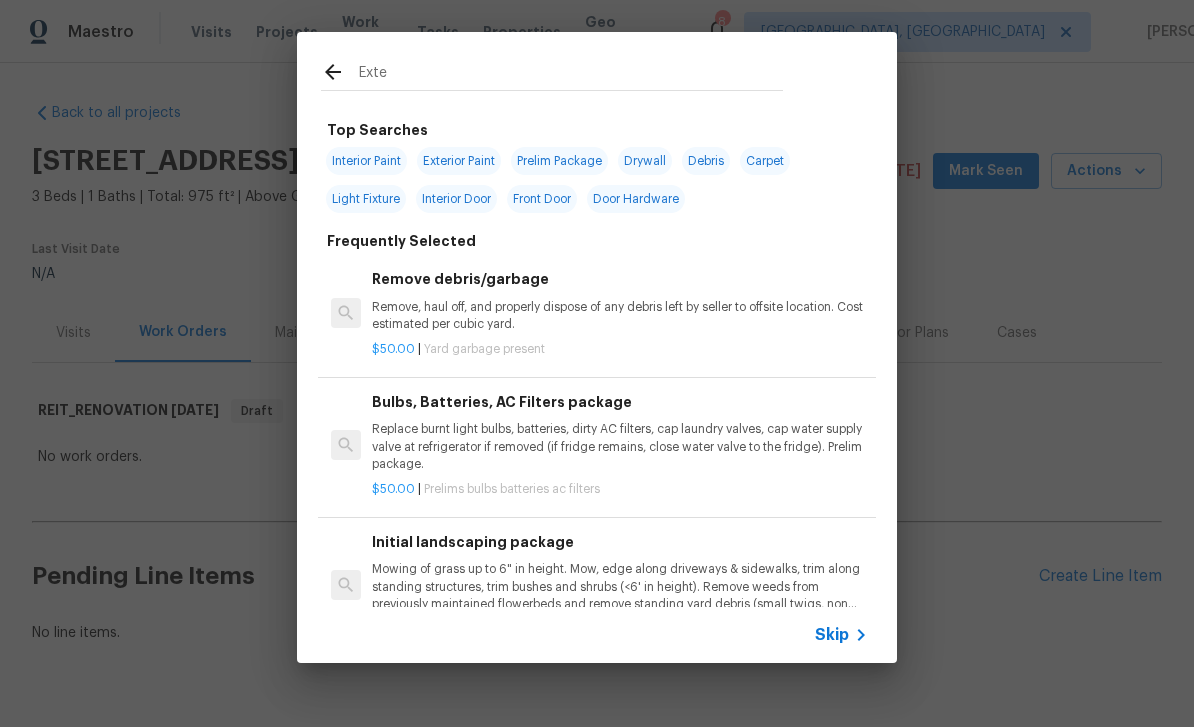 type on "Exter" 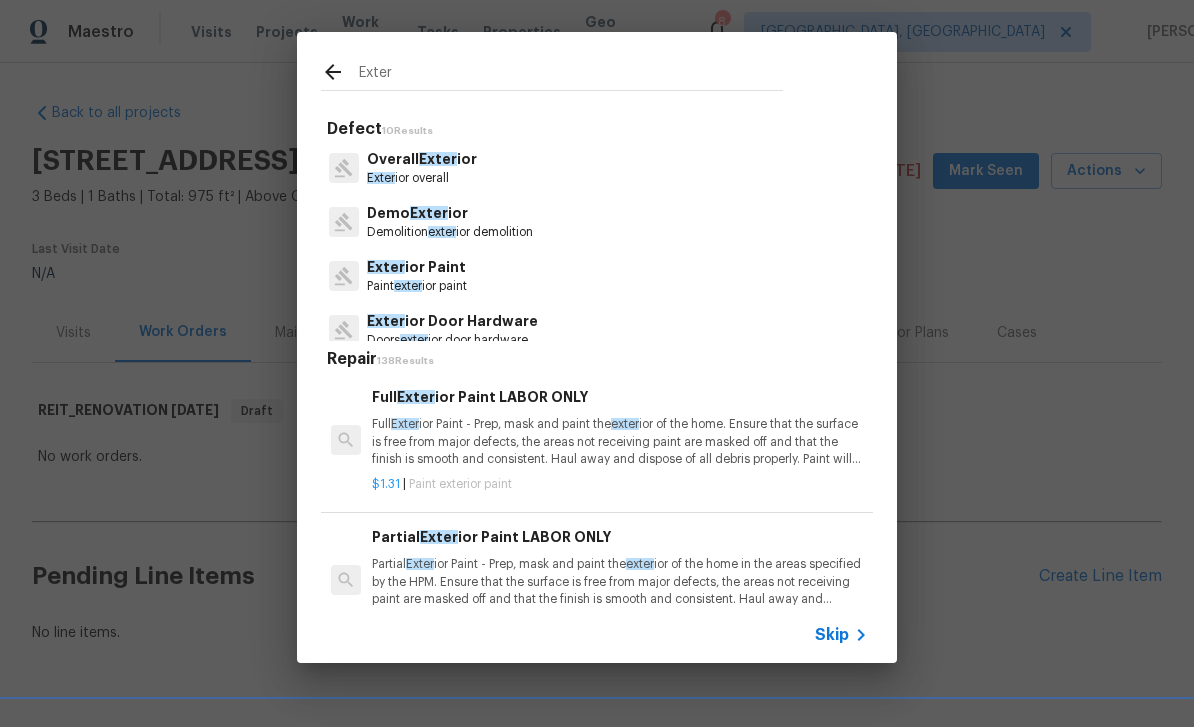 click on "Exter ior overall" at bounding box center [422, 178] 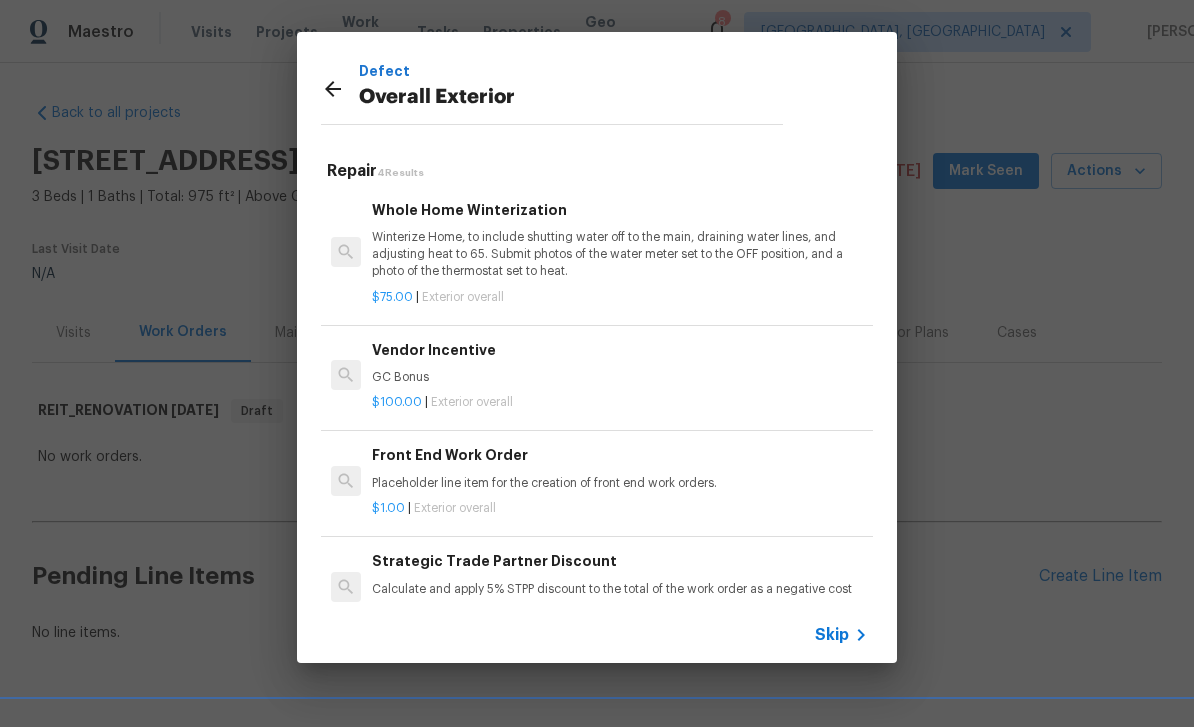 click on "Placeholder line item for the creation of front end work orders." at bounding box center (620, 483) 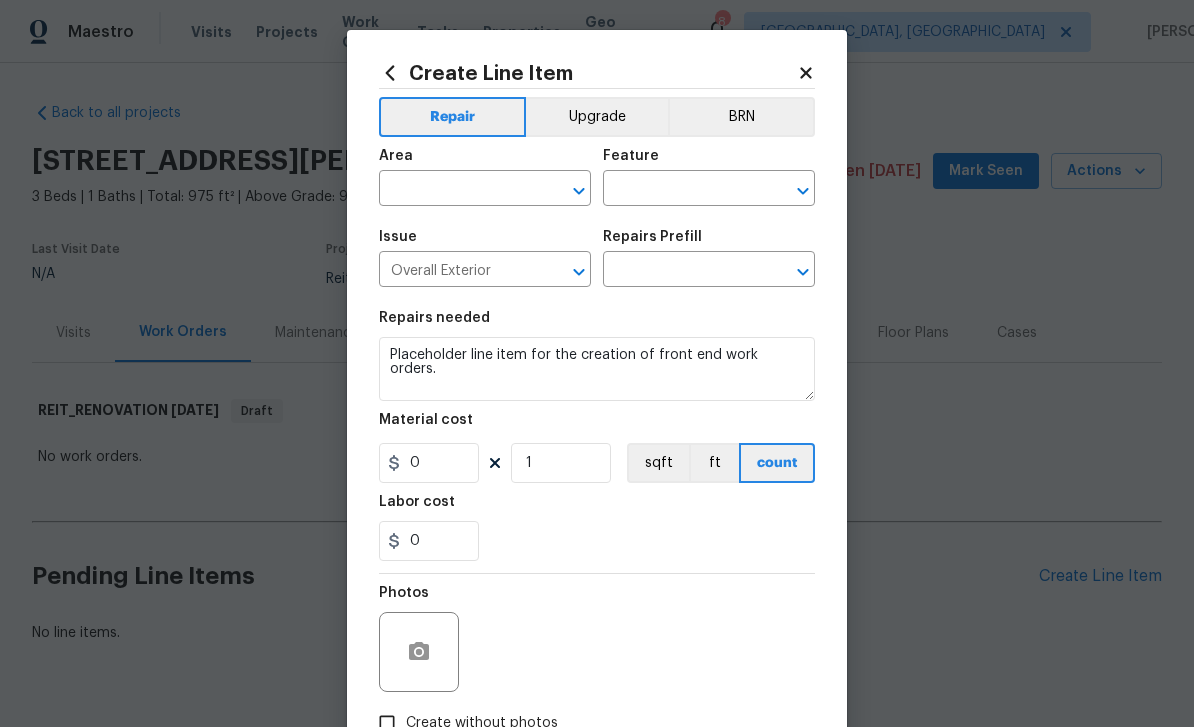 type on "Front End Work Order $1.00" 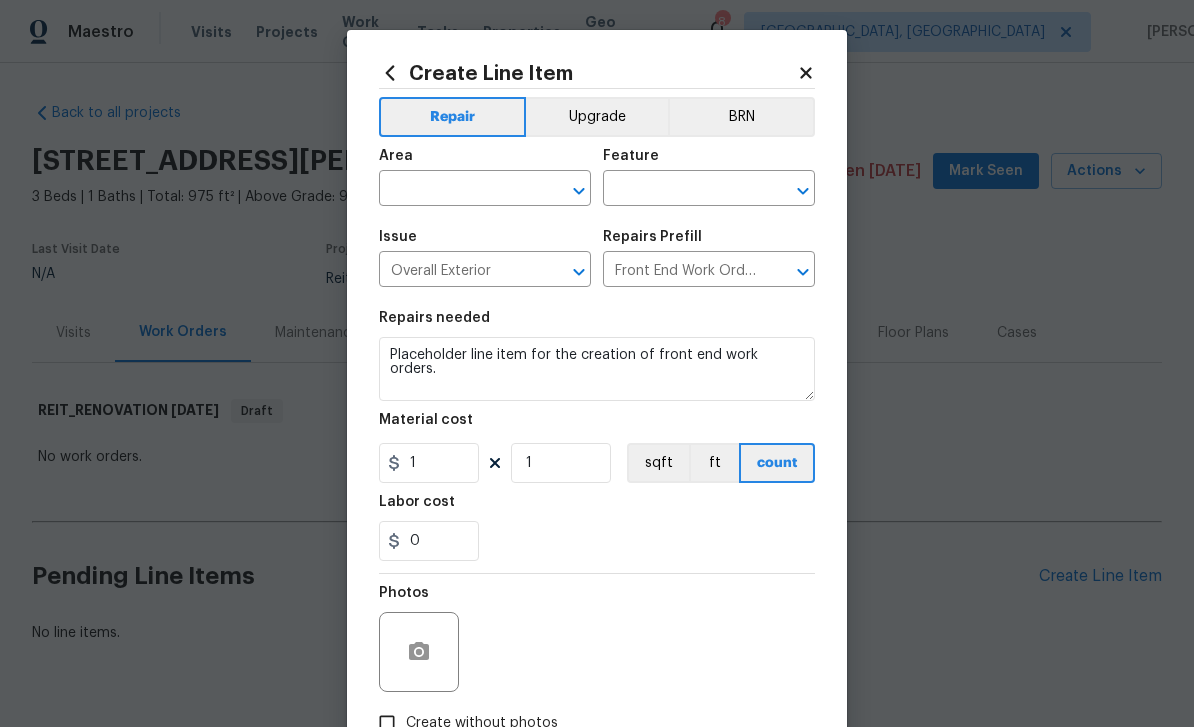 click at bounding box center (457, 190) 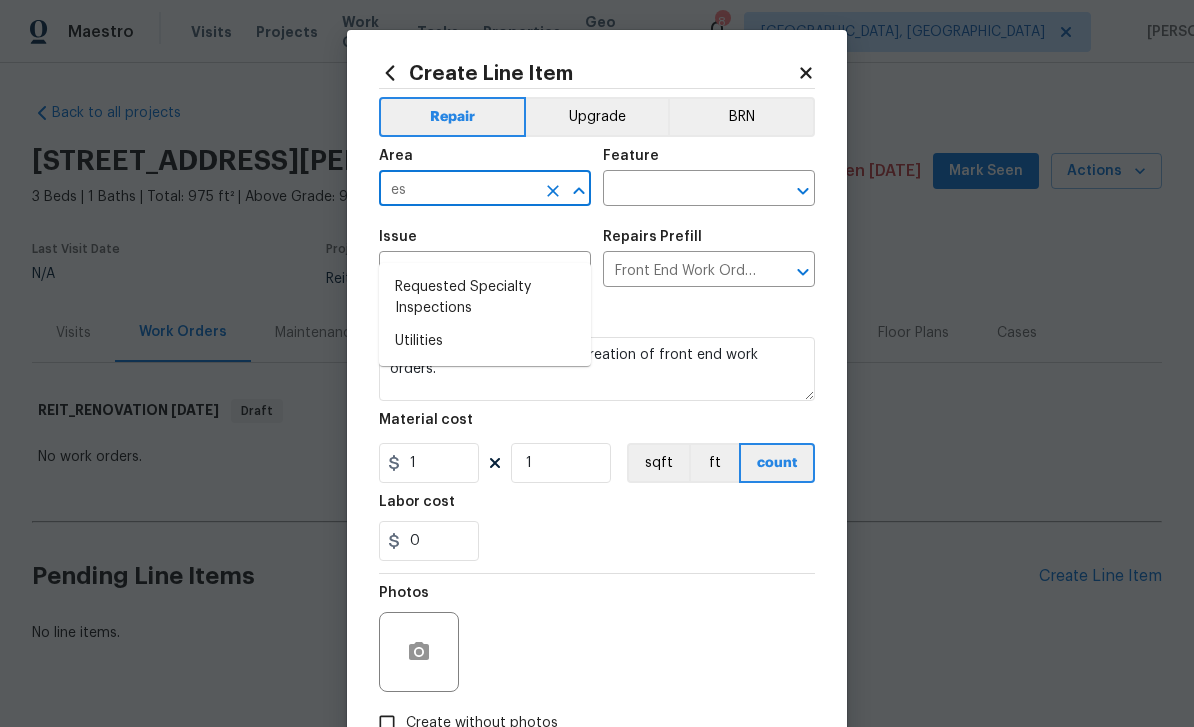 type on "e" 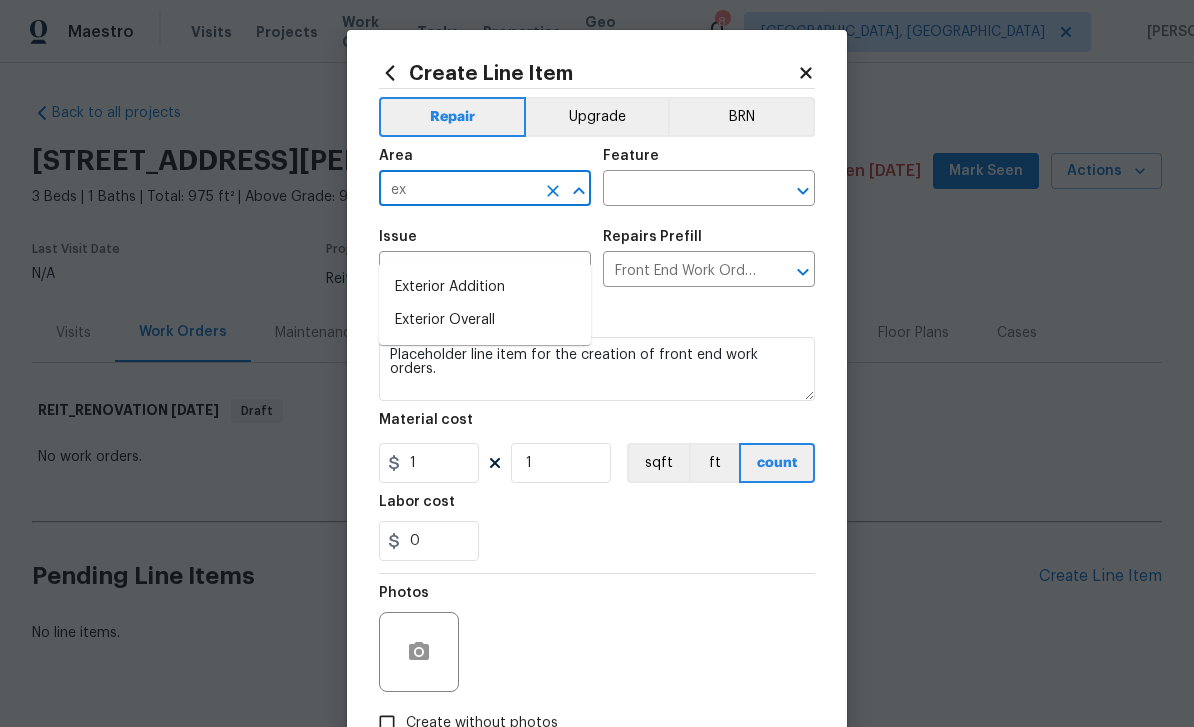 click on "Exterior Overall" at bounding box center [485, 320] 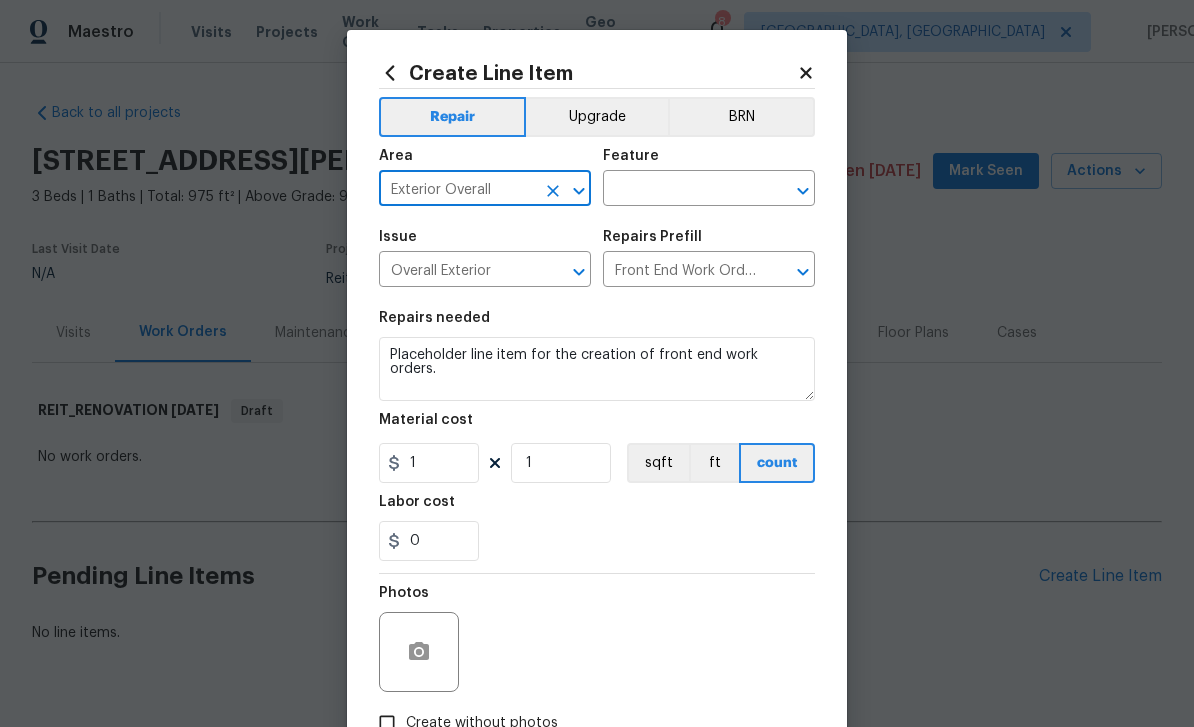 click at bounding box center (681, 190) 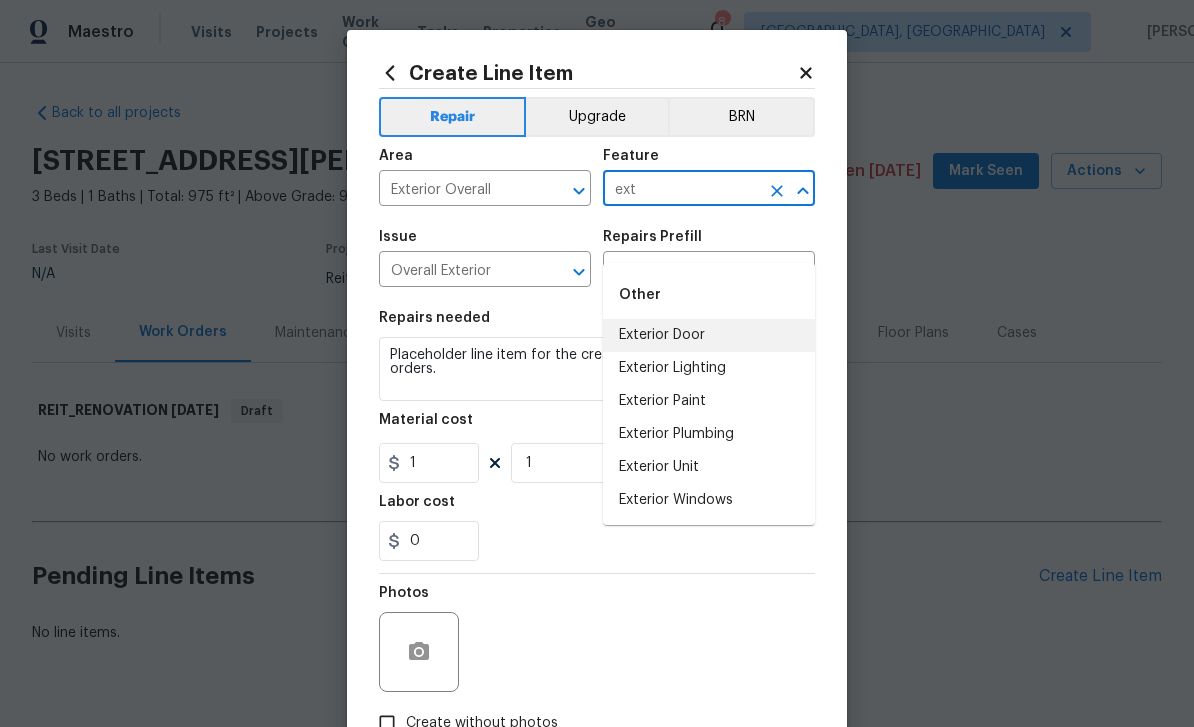 click on "Exterior Door" at bounding box center [709, 335] 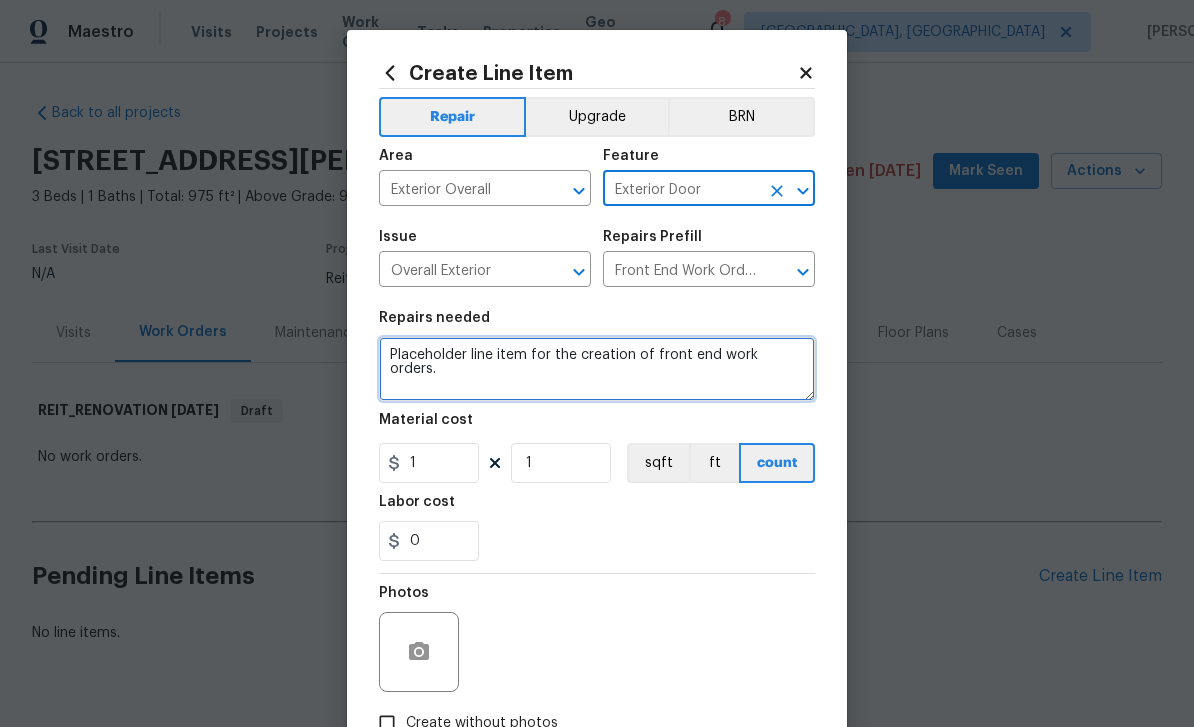 click on "Placeholder line item for the creation of front end work orders." at bounding box center [597, 369] 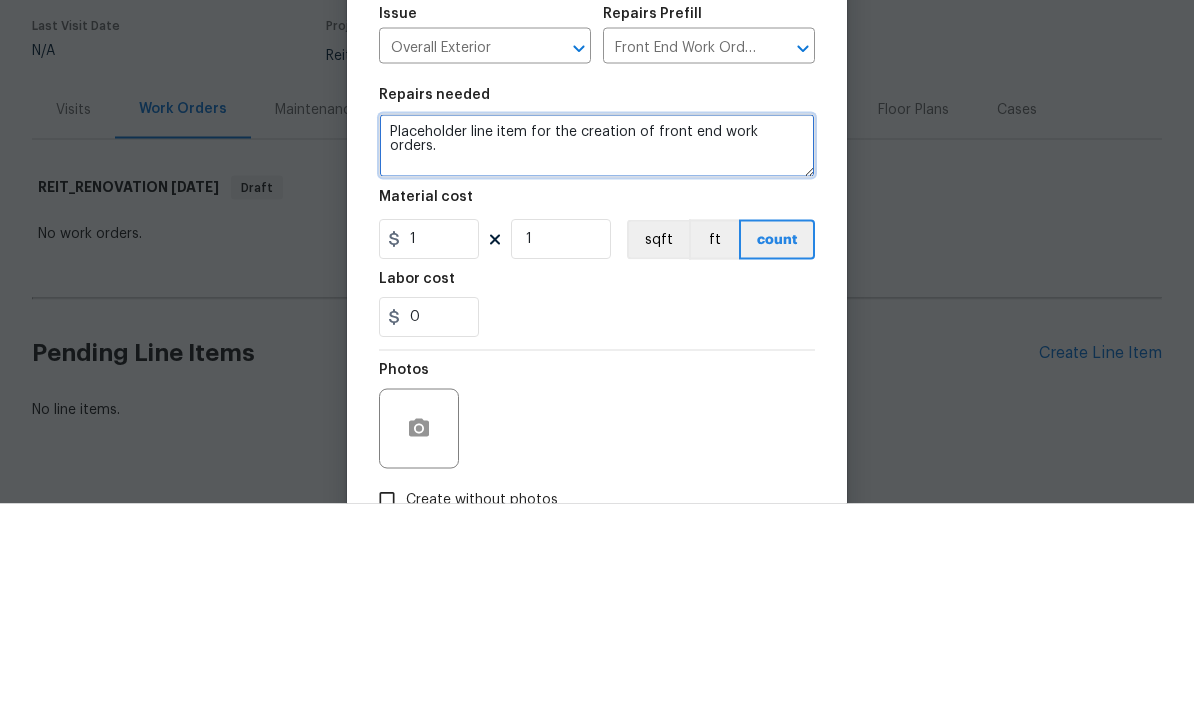 click on "Placeholder line item for the creation of front end work orders." at bounding box center [597, 369] 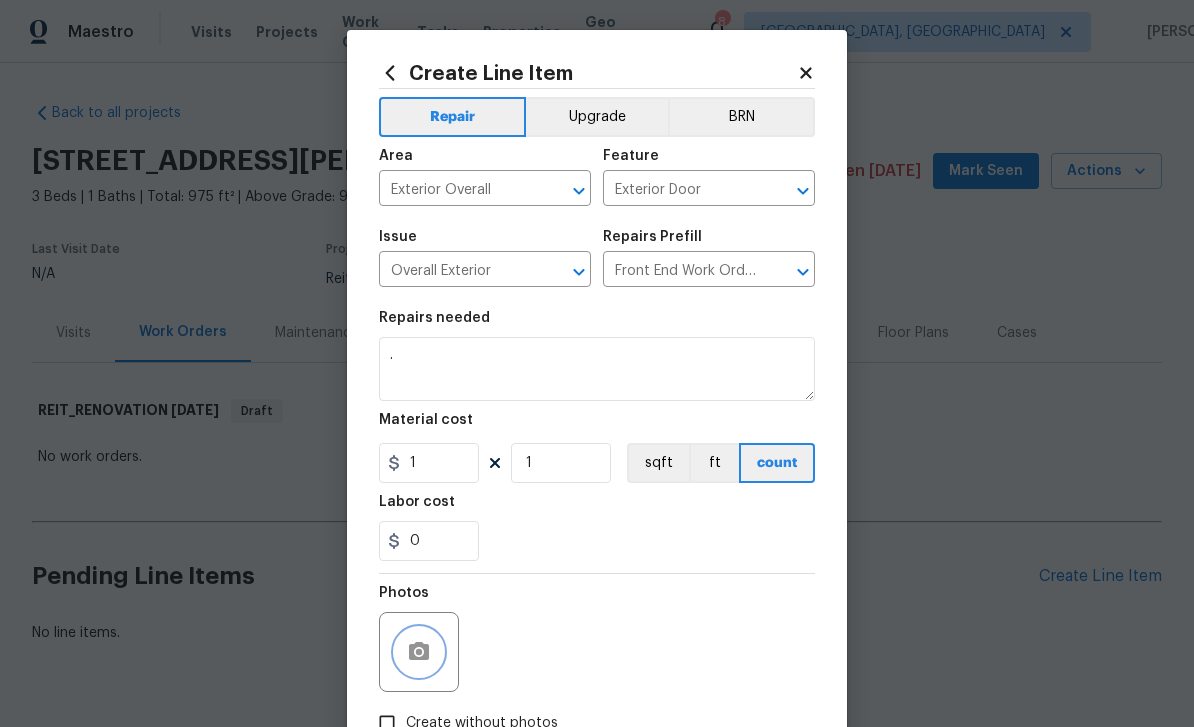click at bounding box center (419, 652) 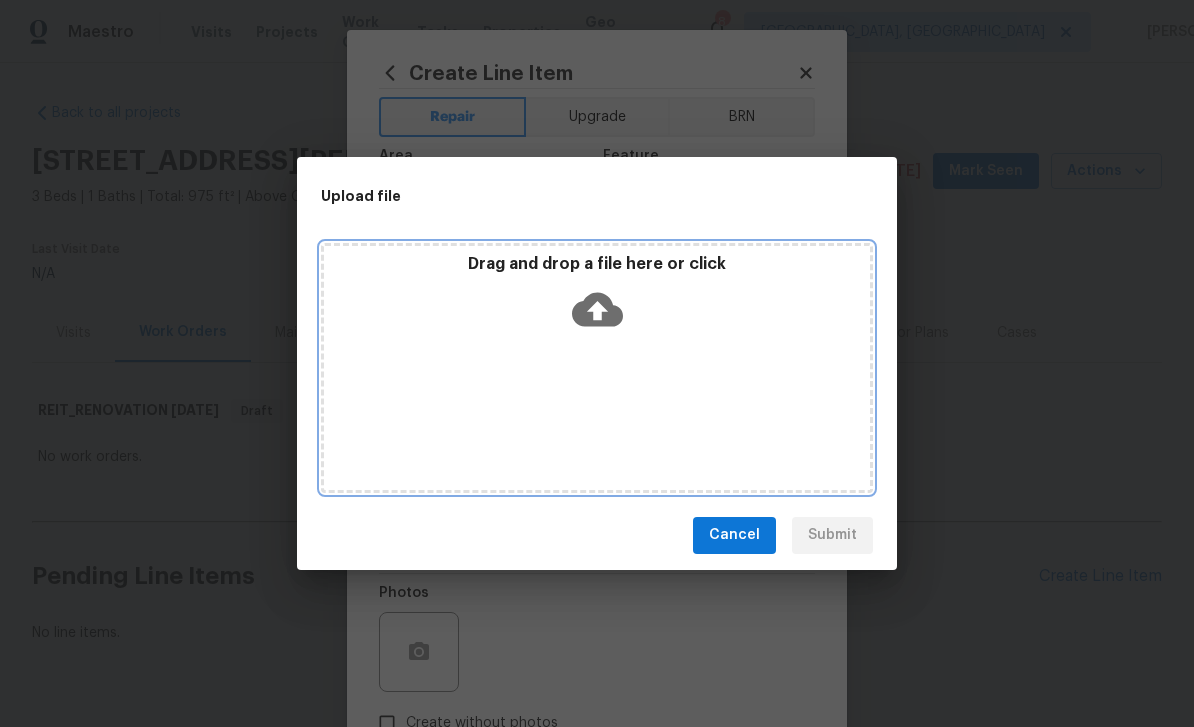 click 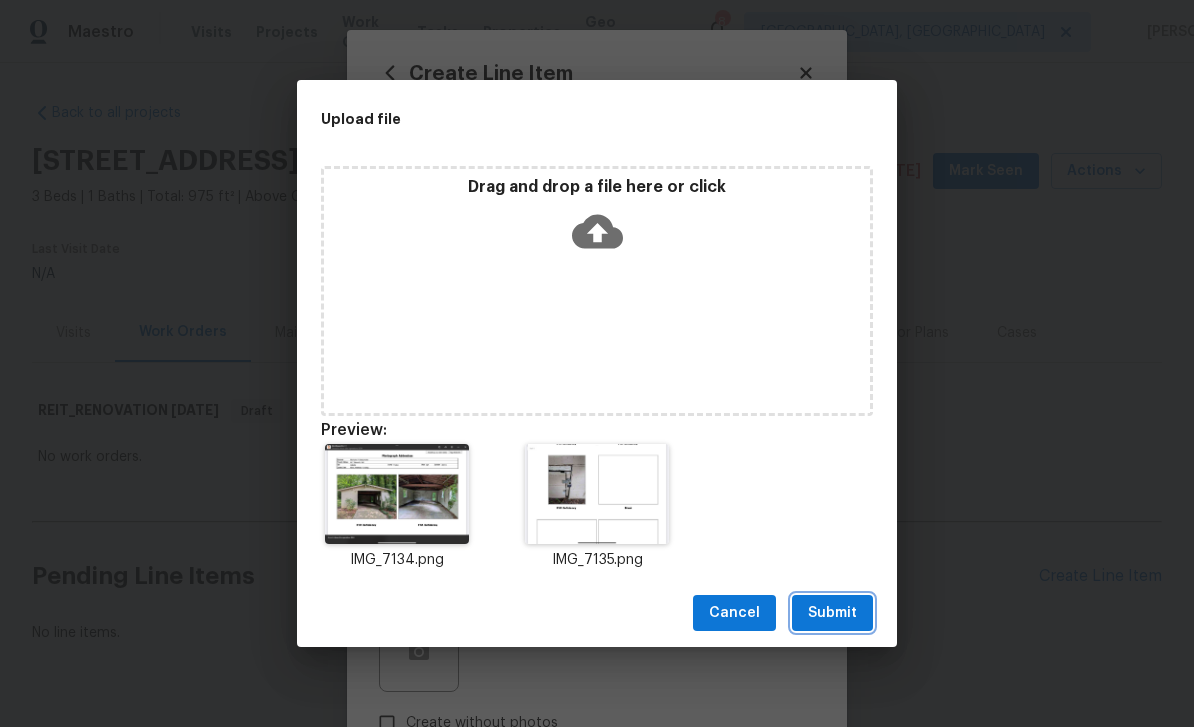click on "Submit" at bounding box center [832, 613] 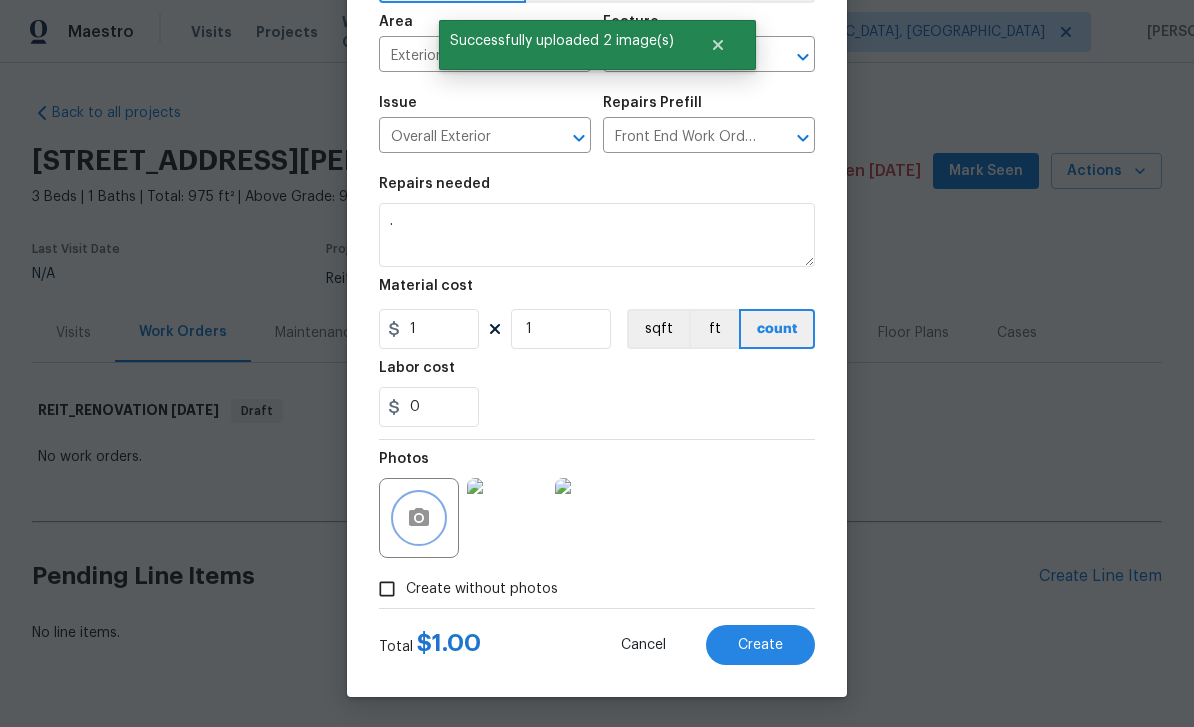 scroll, scrollTop: 138, scrollLeft: 0, axis: vertical 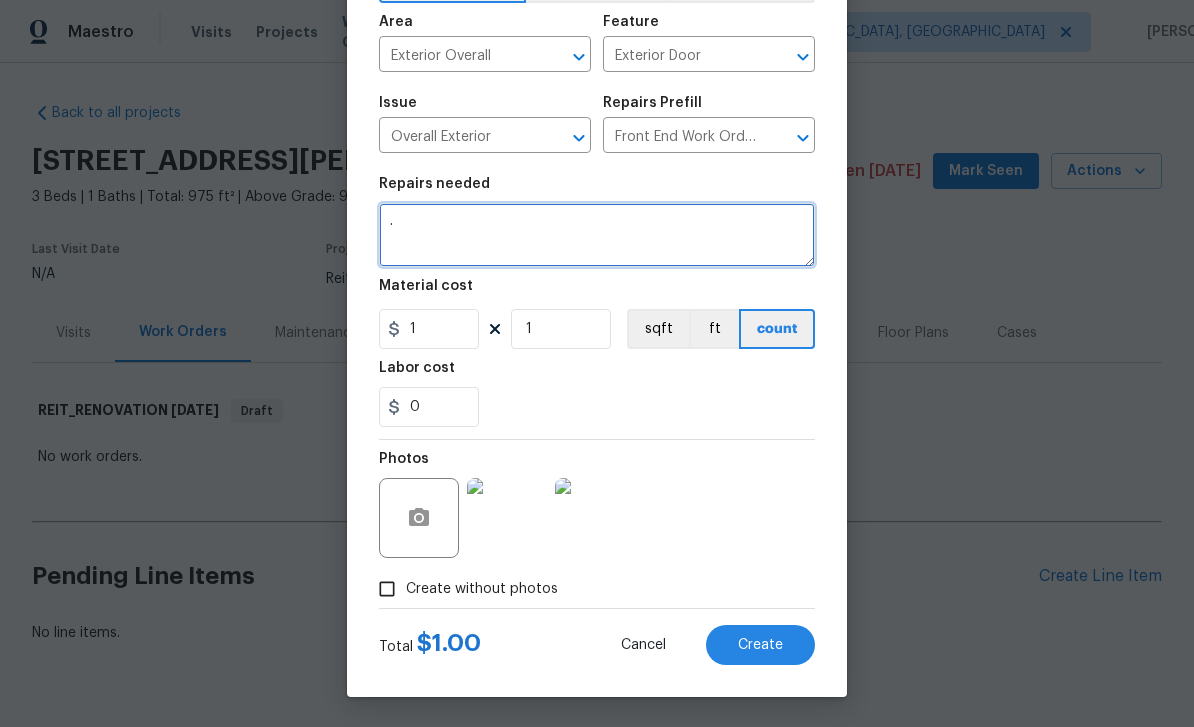 click on "." at bounding box center (597, 235) 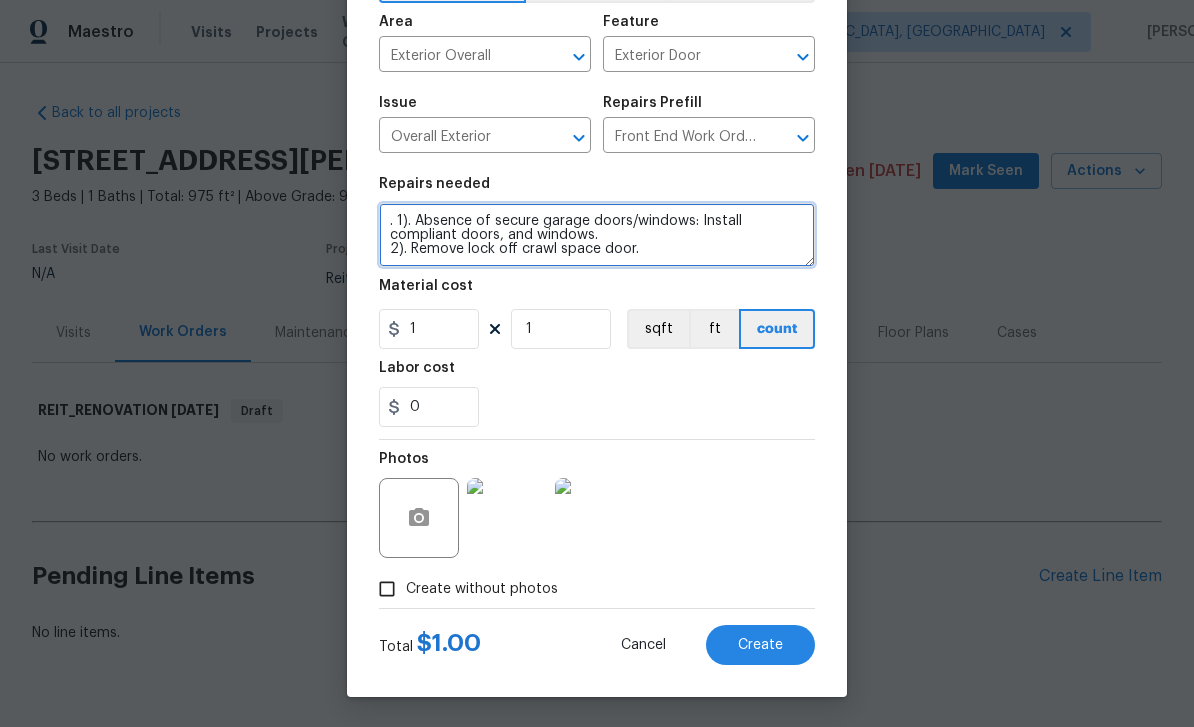 click on ". 1). Absence of secure garage doors/windows: Install compliant doors, and windows.
2). Remove lock off crawl space door." at bounding box center (597, 235) 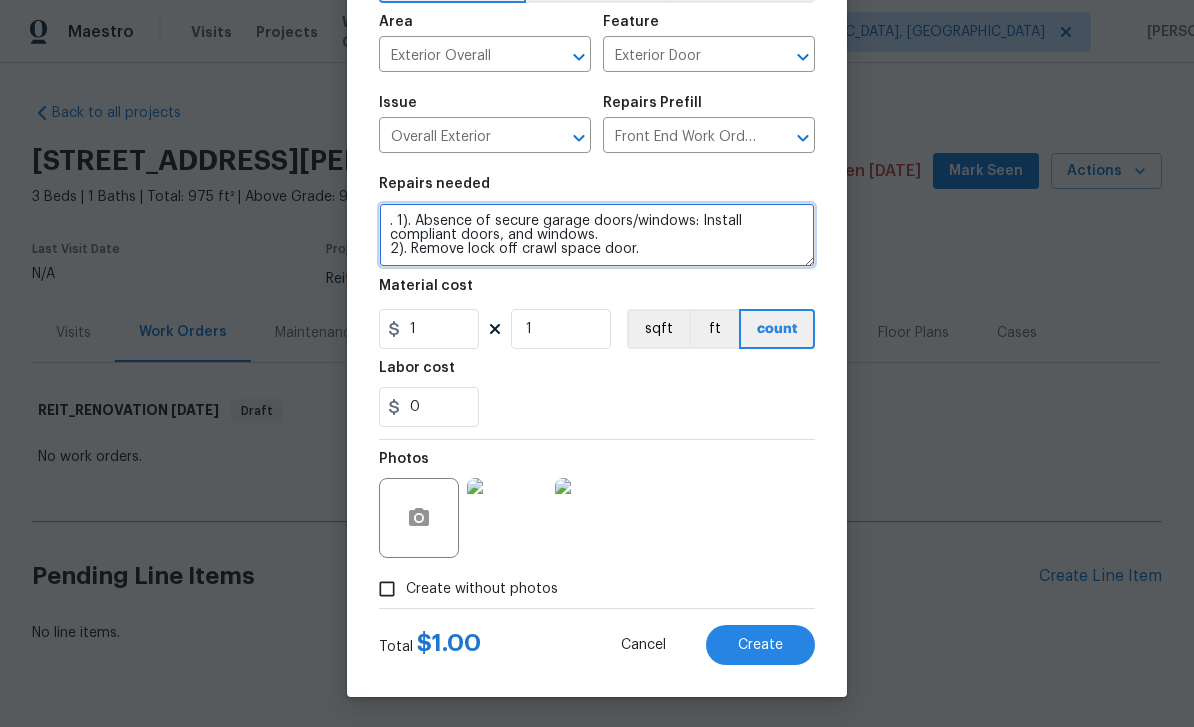 scroll, scrollTop: 28, scrollLeft: 0, axis: vertical 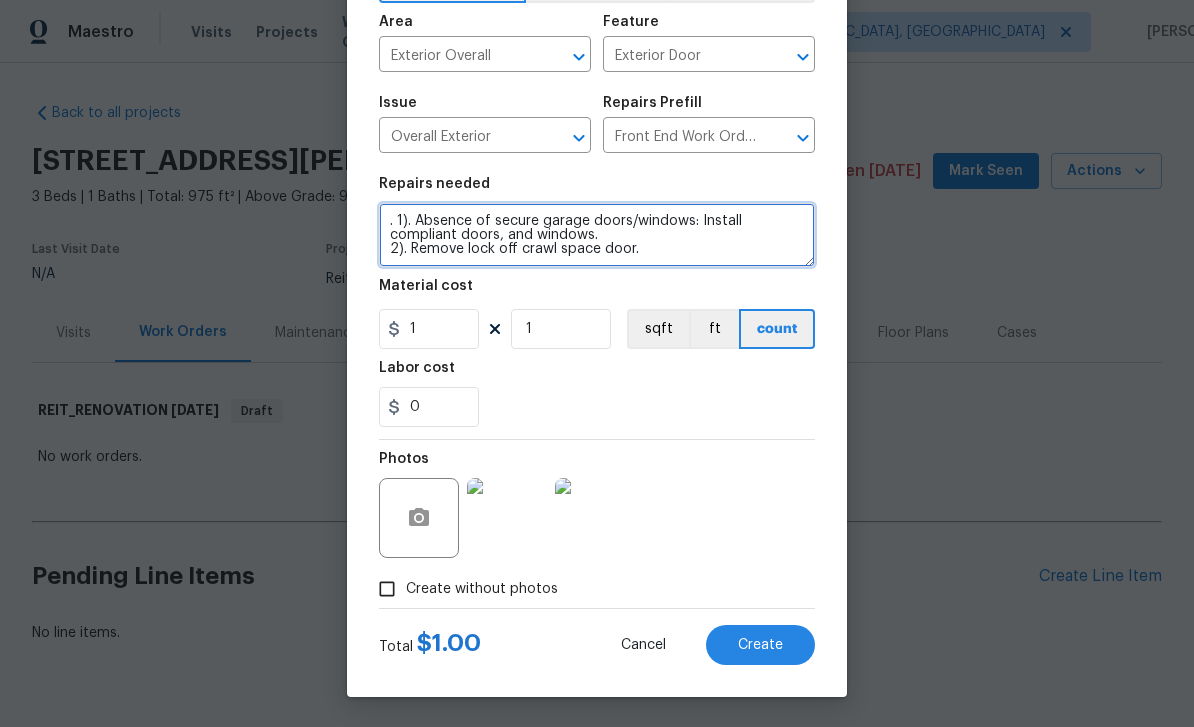 type on "Please QUOTE ONLY
. 1). Absence of secure garage doors/windows: Install compliant doors, and windows.
2). Remove lock off crawl space door." 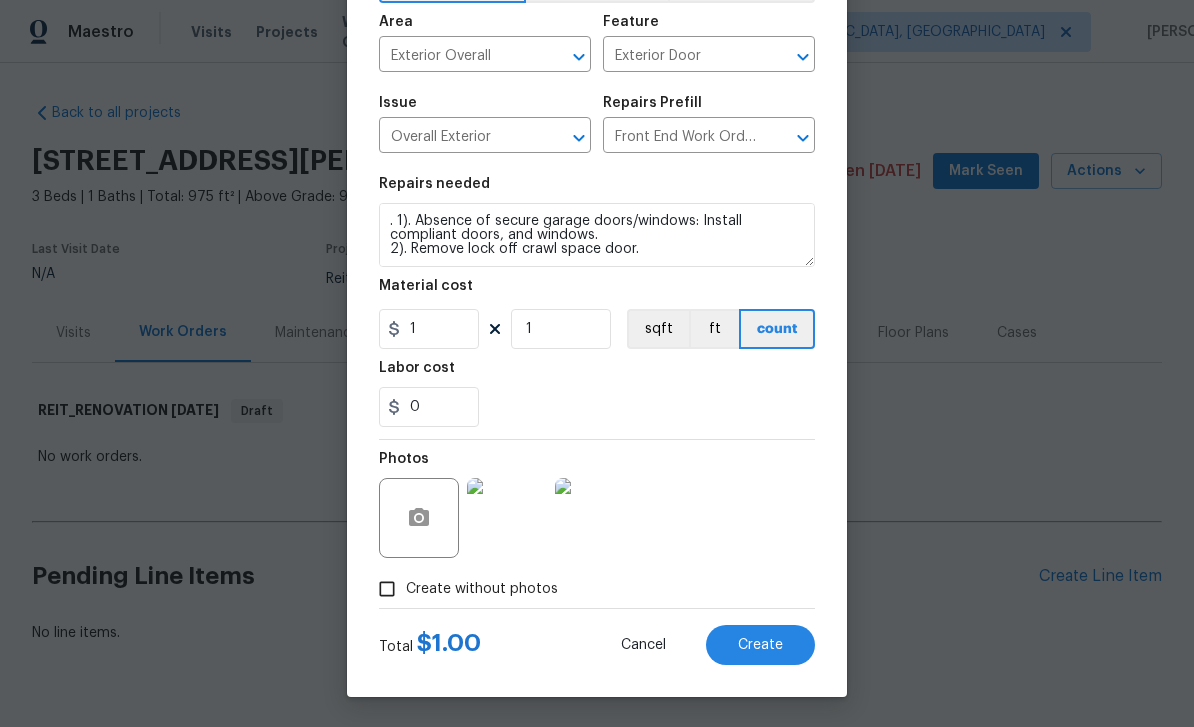 click on "Create" at bounding box center (760, 645) 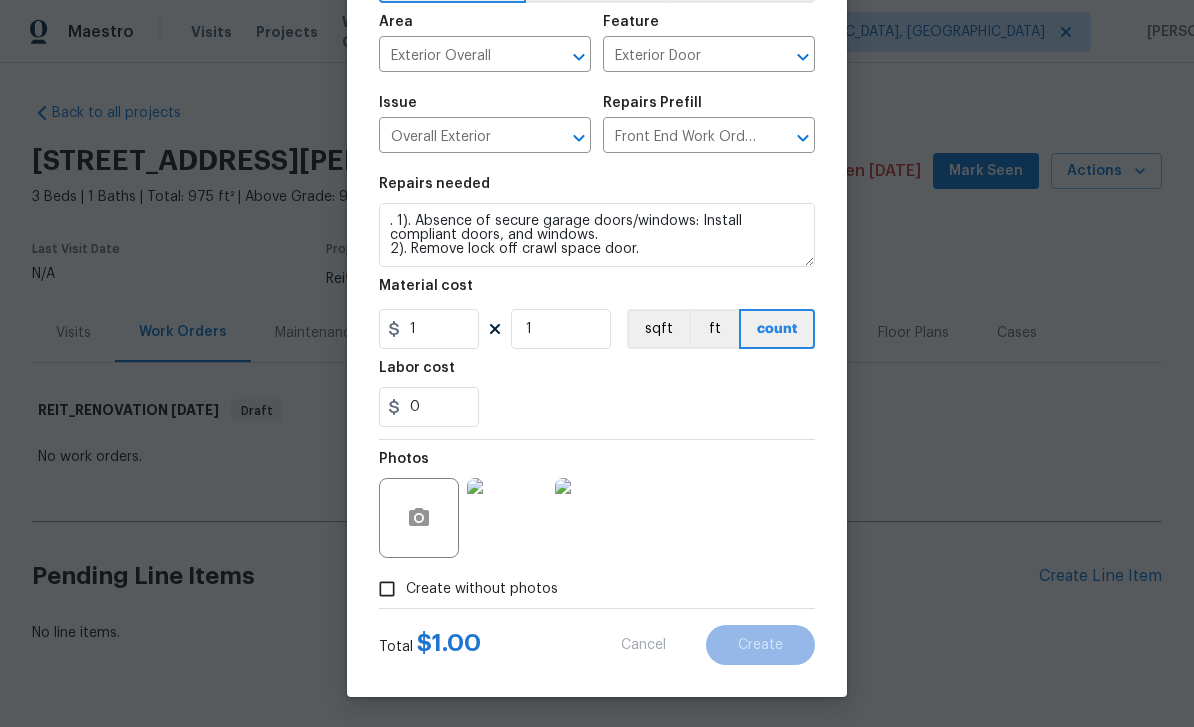 scroll, scrollTop: 41, scrollLeft: 0, axis: vertical 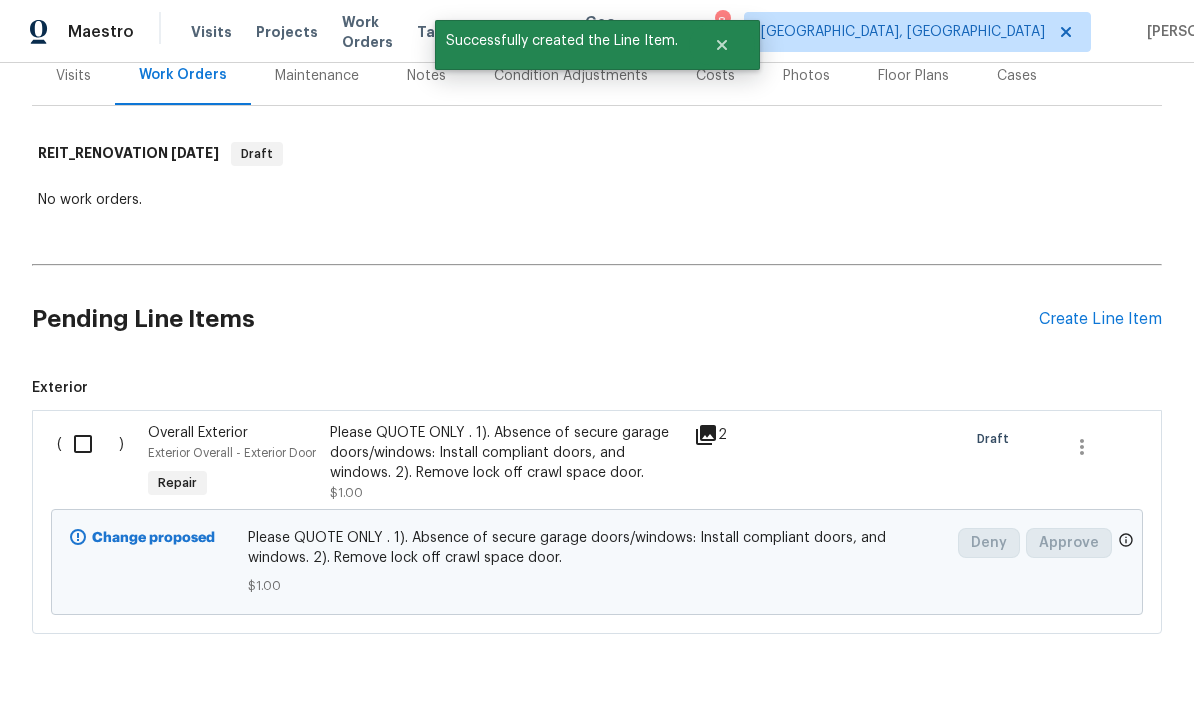 click at bounding box center (90, 444) 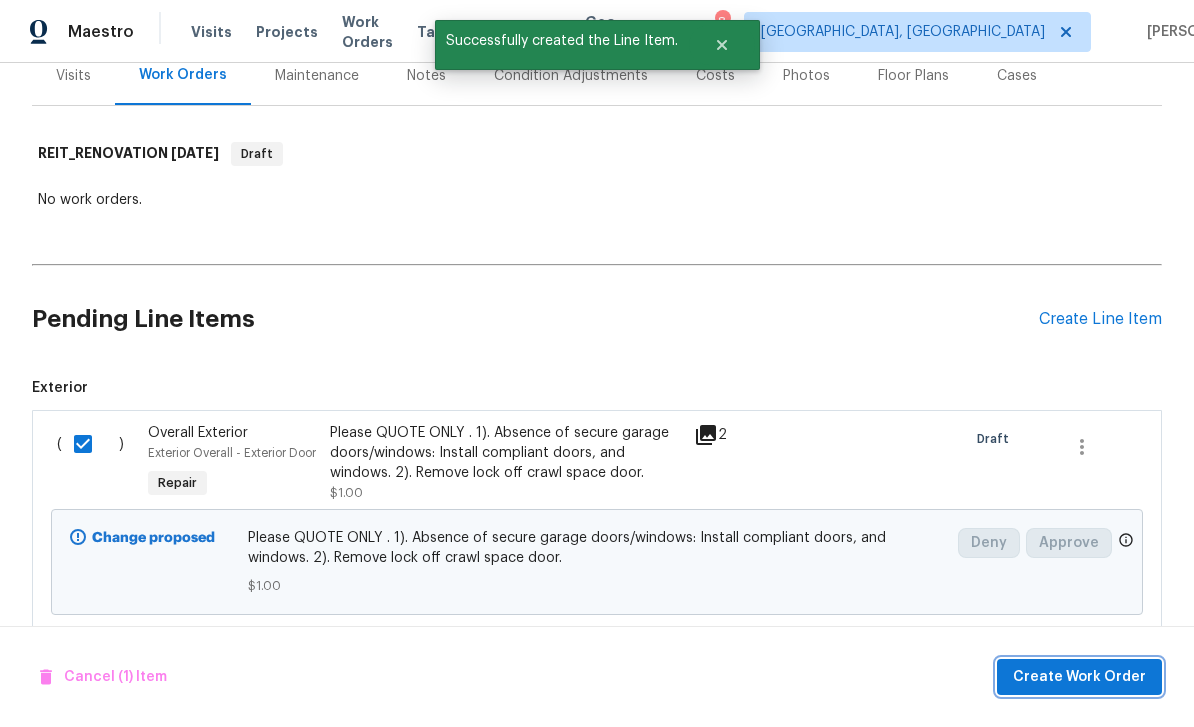 click on "Create Work Order" at bounding box center (1079, 677) 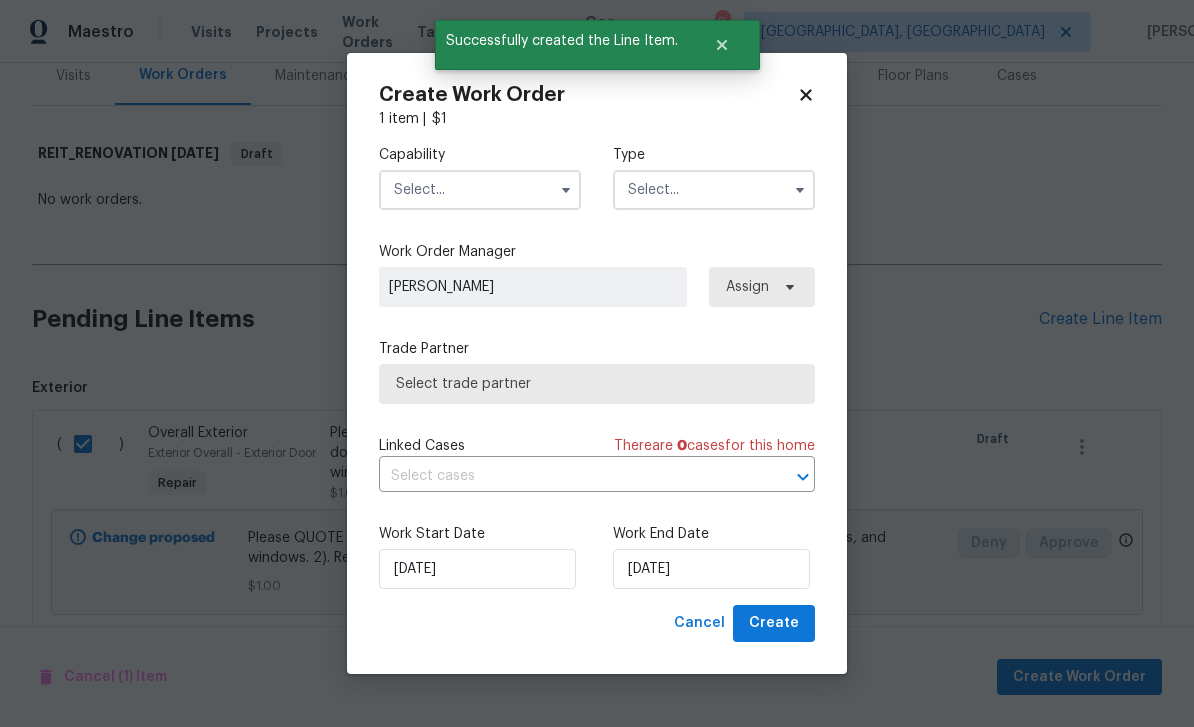 click at bounding box center (480, 190) 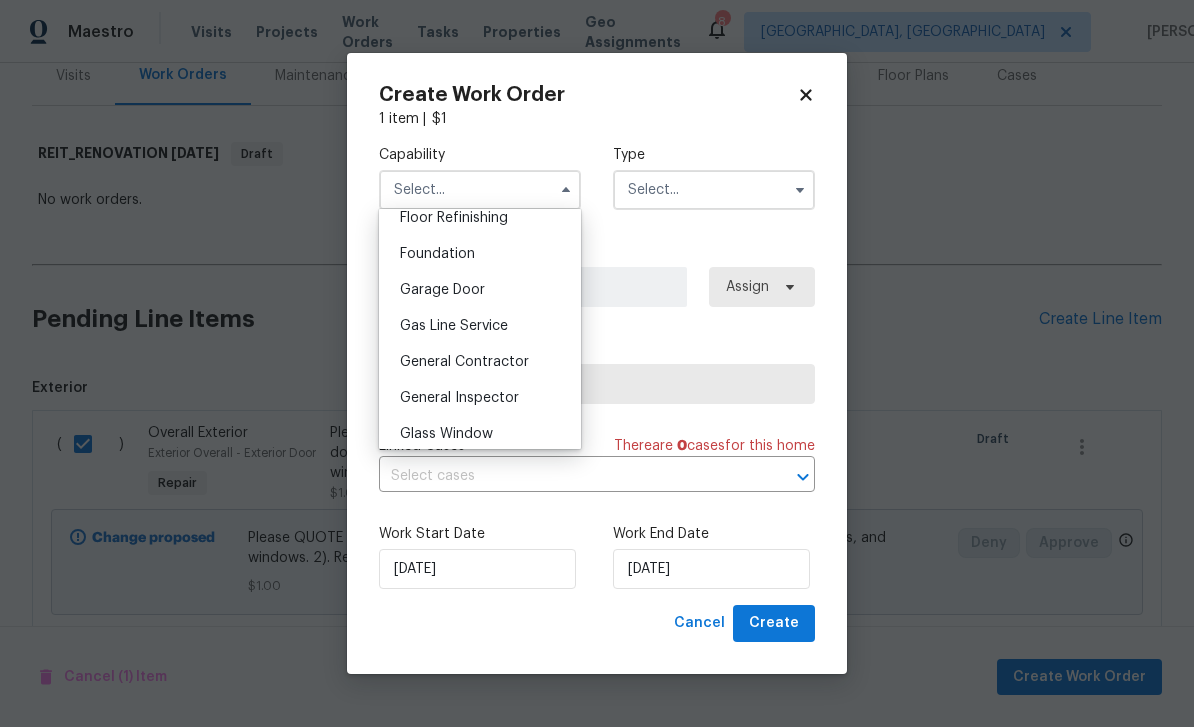 scroll, scrollTop: 829, scrollLeft: 0, axis: vertical 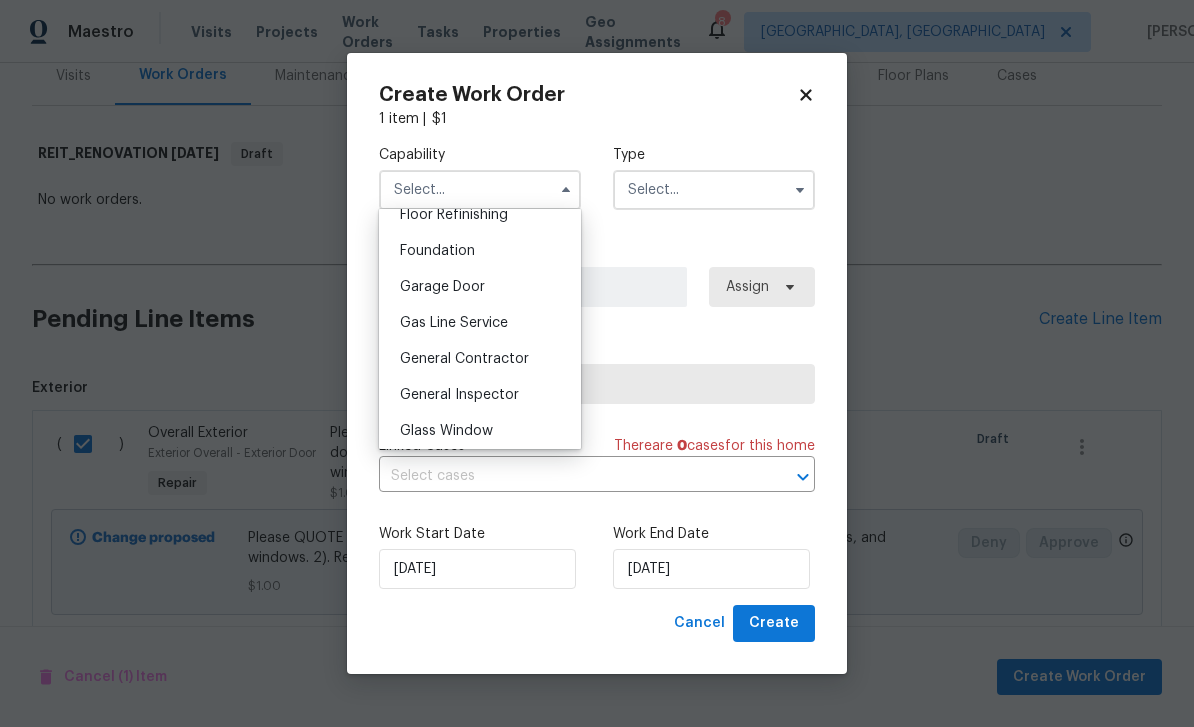 click on "General Contractor" at bounding box center (480, 359) 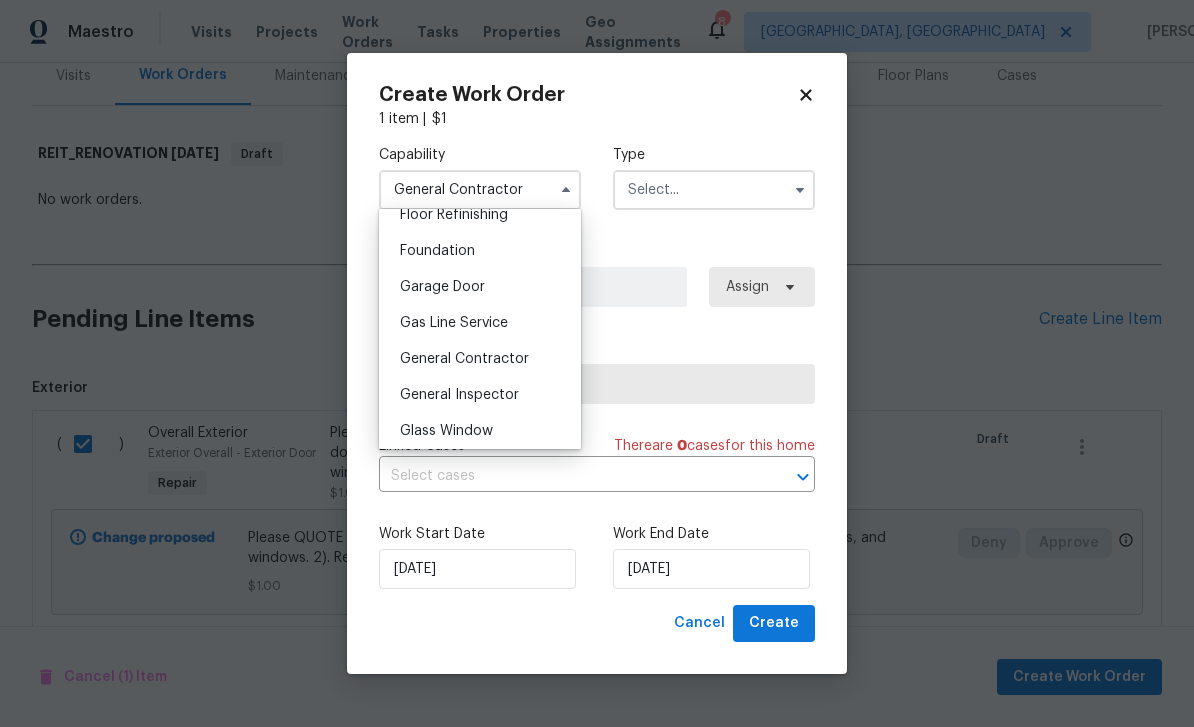 click at bounding box center [714, 190] 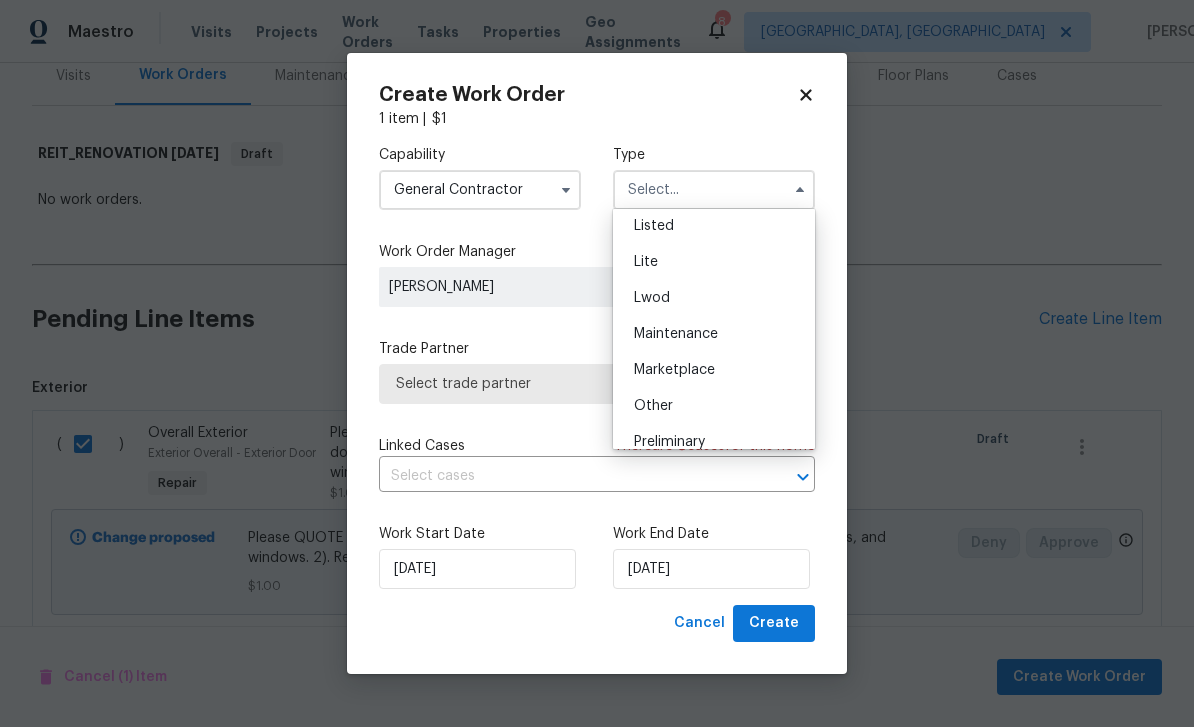 scroll, scrollTop: 168, scrollLeft: 0, axis: vertical 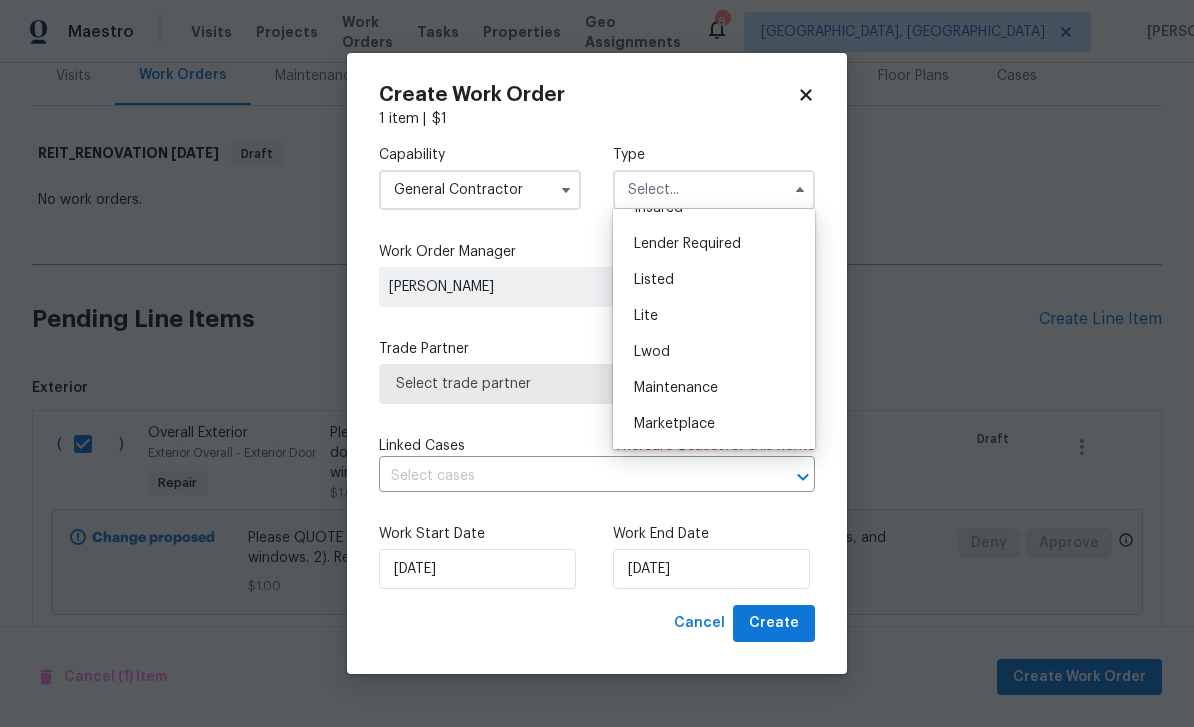 click on "Listed" at bounding box center [714, 280] 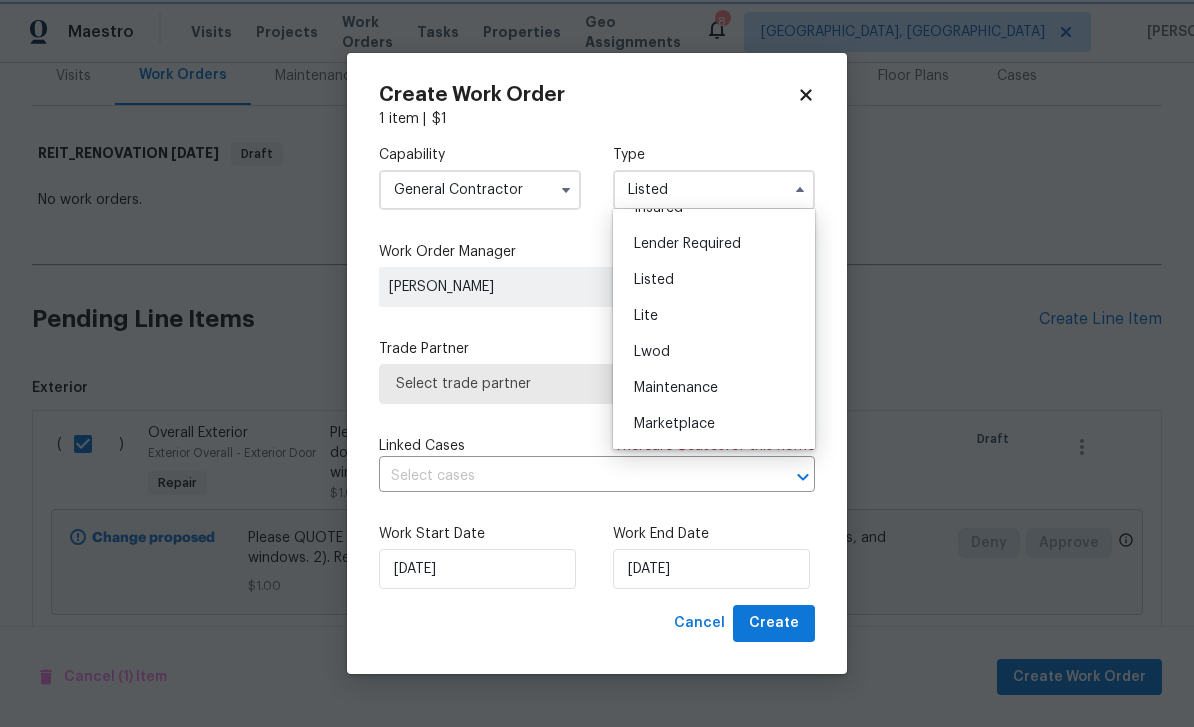 scroll, scrollTop: 0, scrollLeft: 0, axis: both 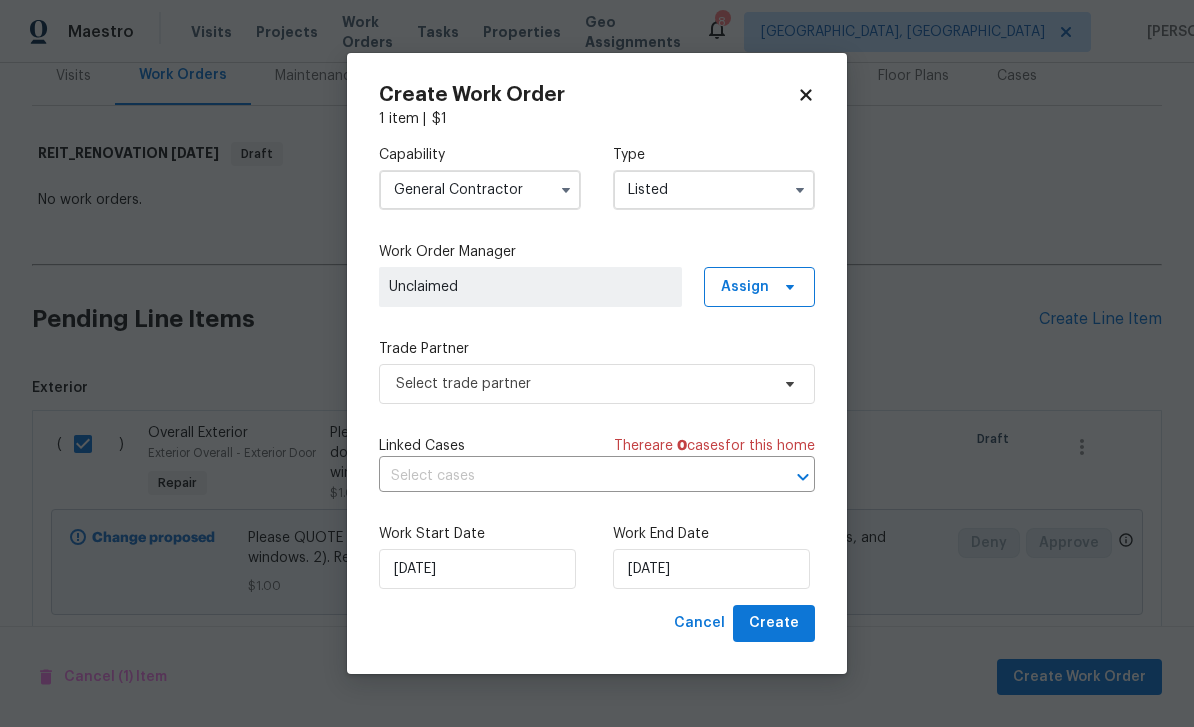 click on "Listed" at bounding box center [714, 190] 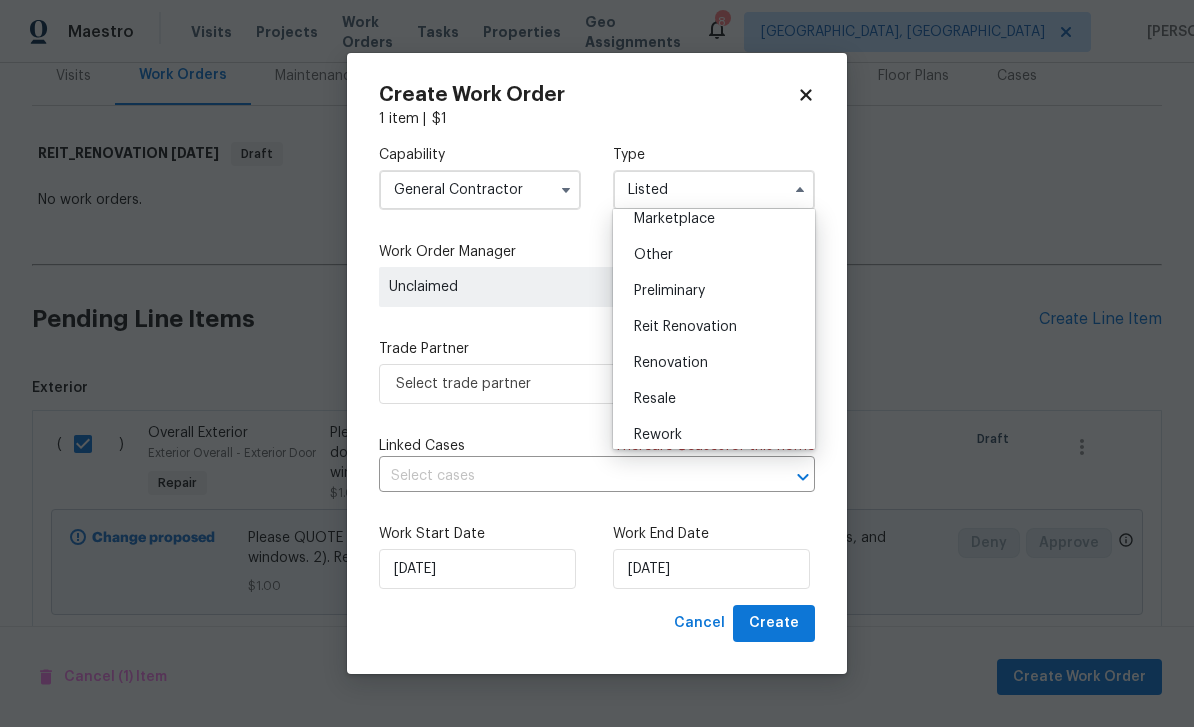 scroll, scrollTop: 403, scrollLeft: 0, axis: vertical 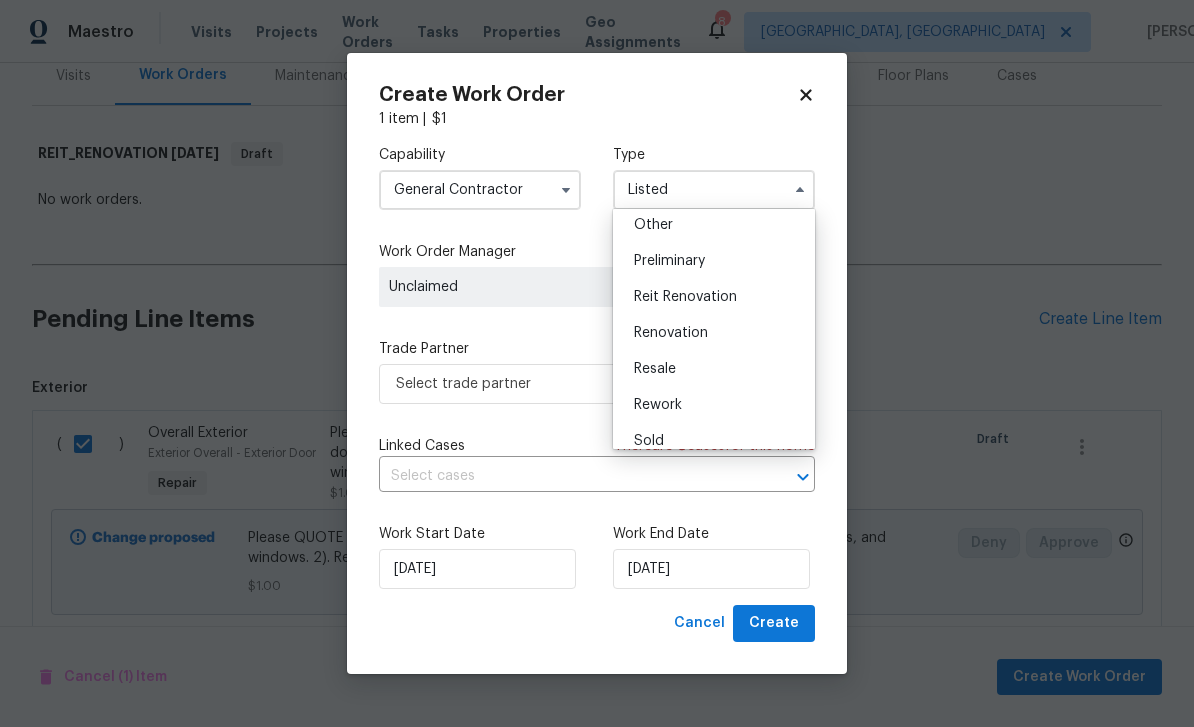 click on "Reit Renovation" at bounding box center [685, 297] 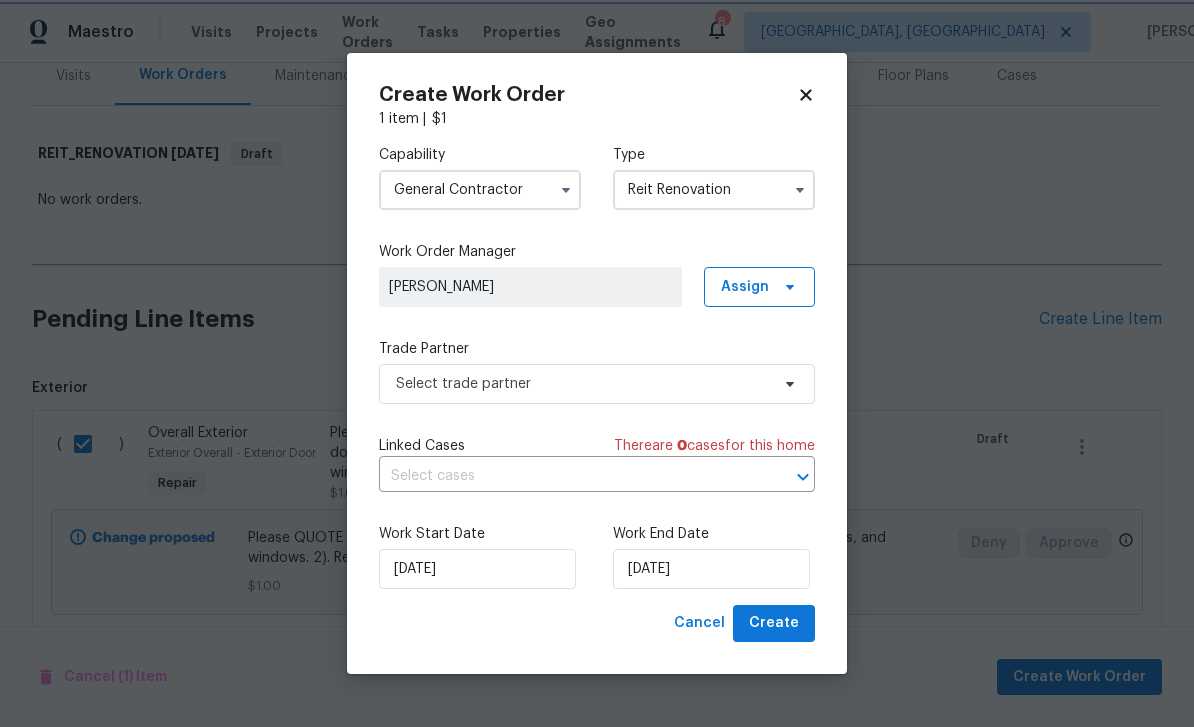 scroll, scrollTop: 0, scrollLeft: 0, axis: both 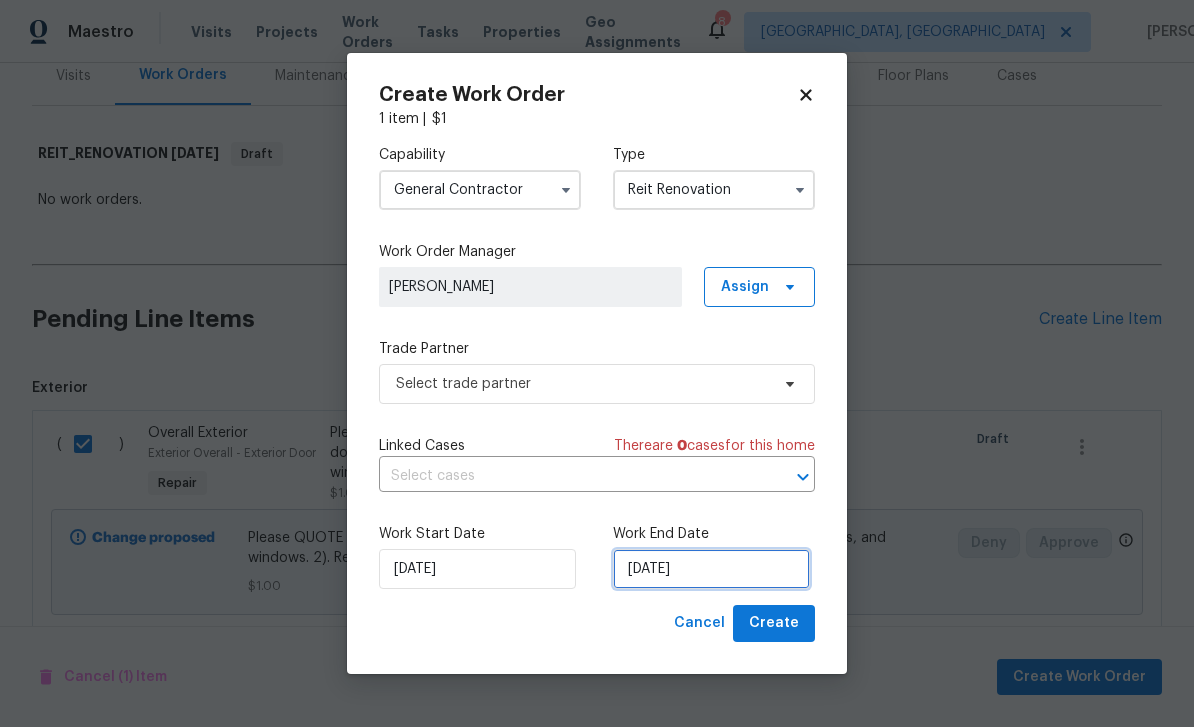 click on "[DATE]" at bounding box center (711, 569) 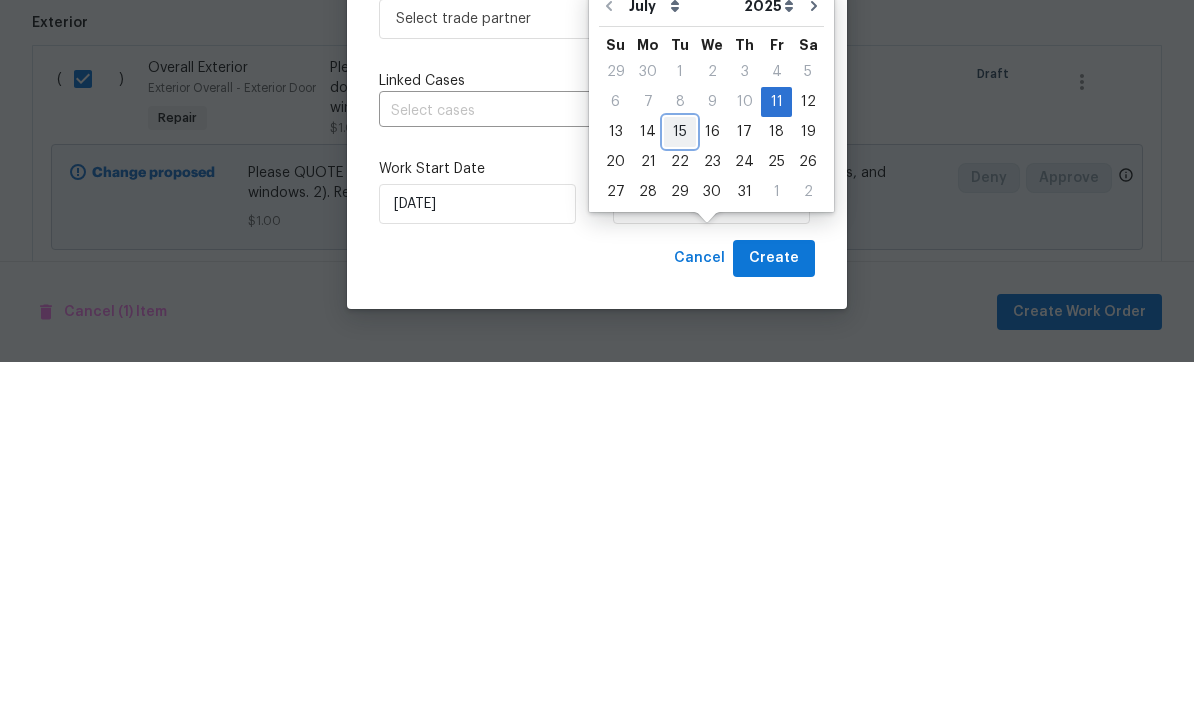 click on "15" at bounding box center [680, 497] 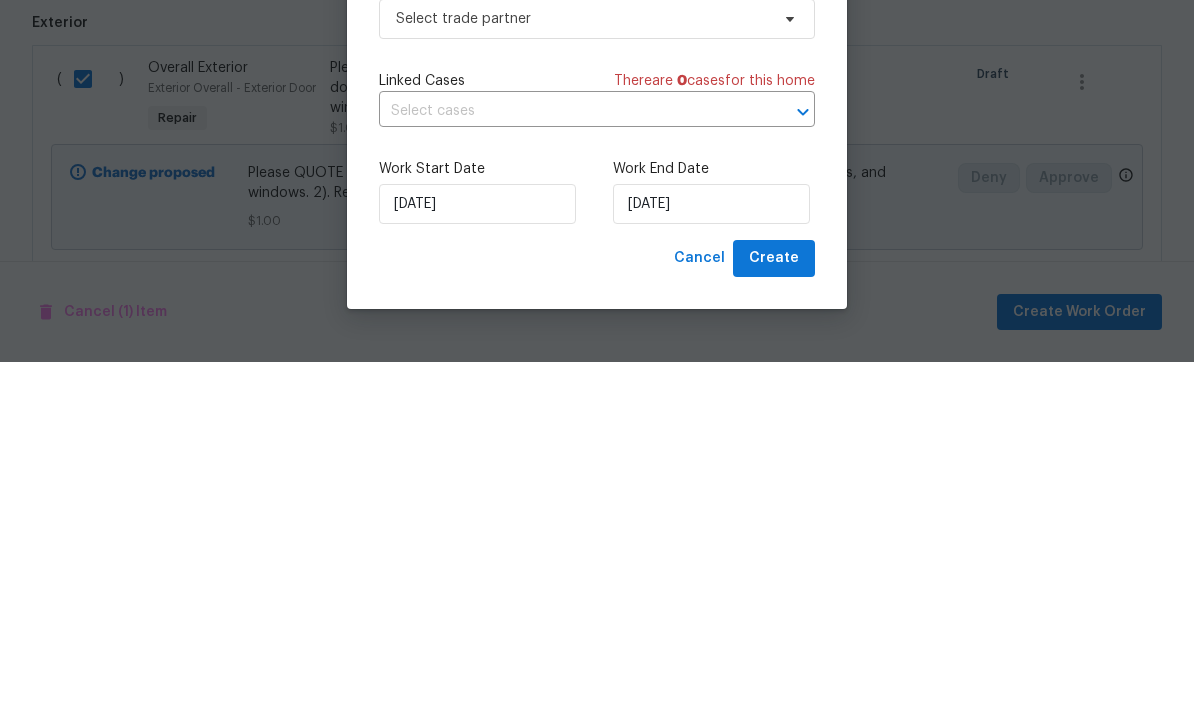 scroll, scrollTop: 64, scrollLeft: 0, axis: vertical 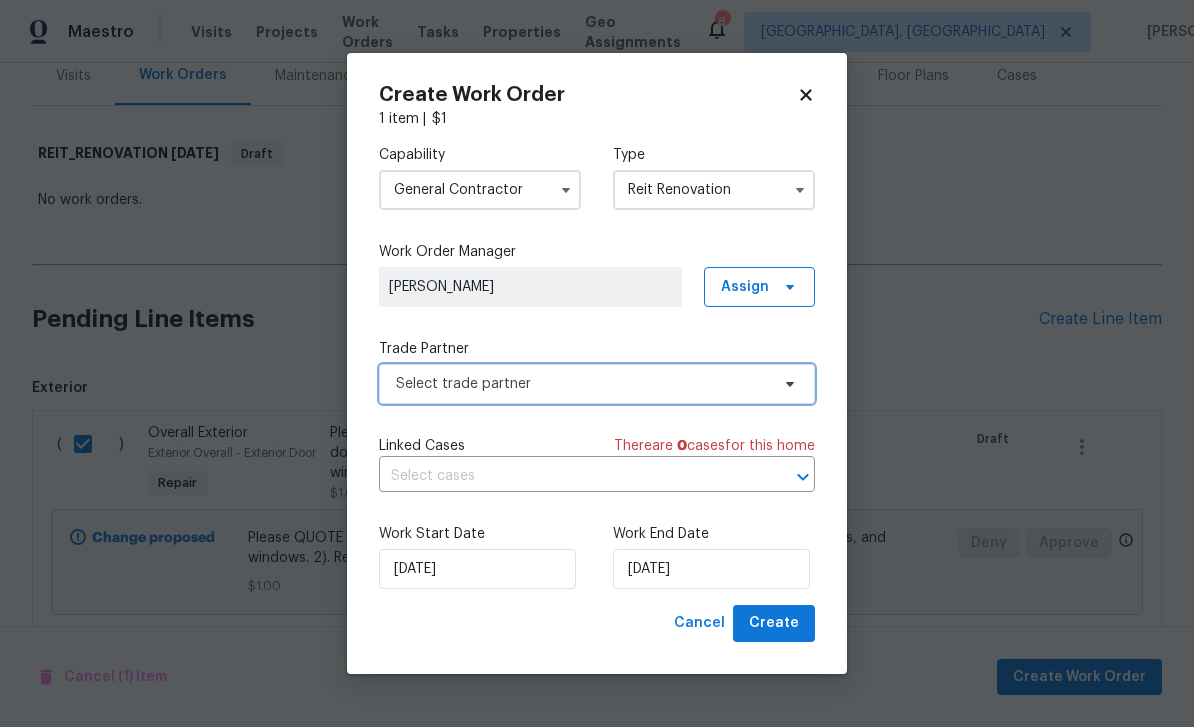 click on "Select trade partner" at bounding box center (582, 384) 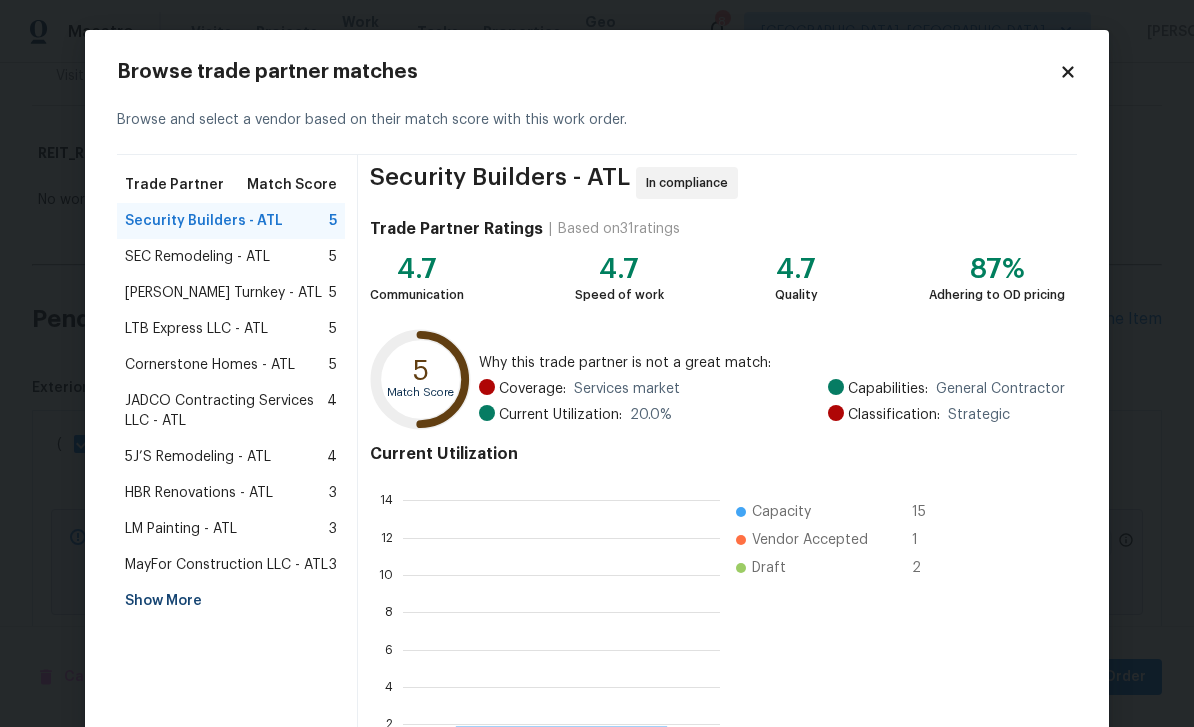 scroll, scrollTop: 2, scrollLeft: 2, axis: both 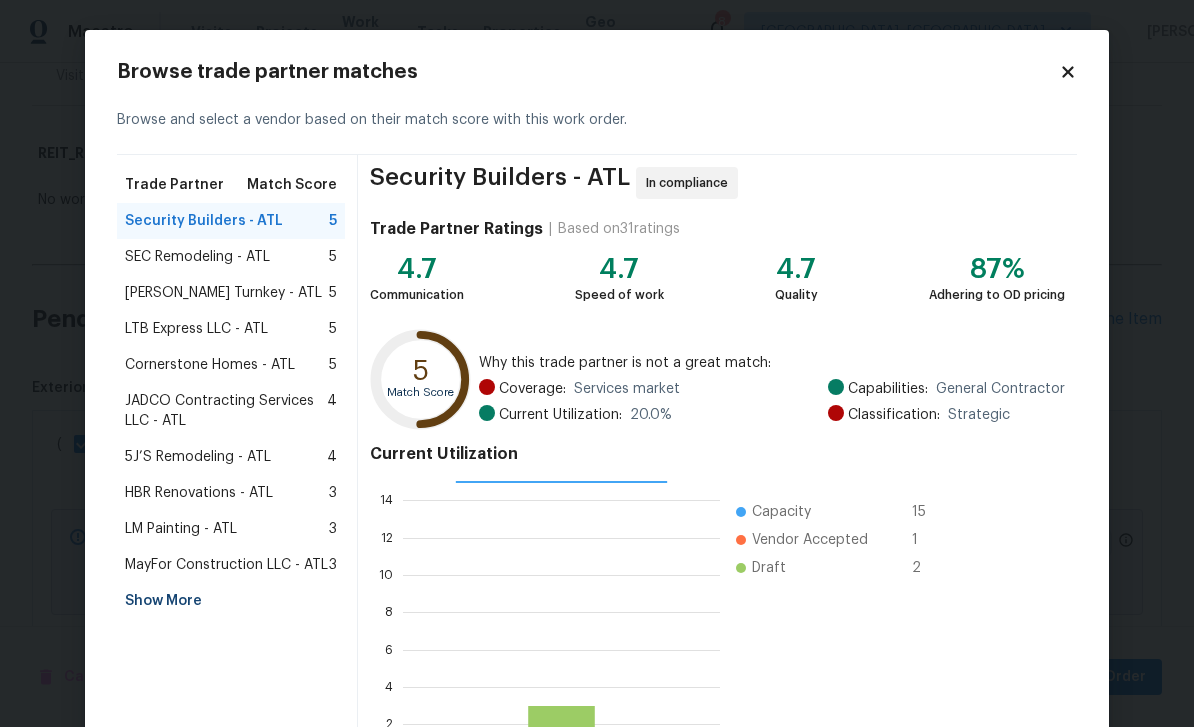 click on "LM Painting - ATL" at bounding box center (181, 529) 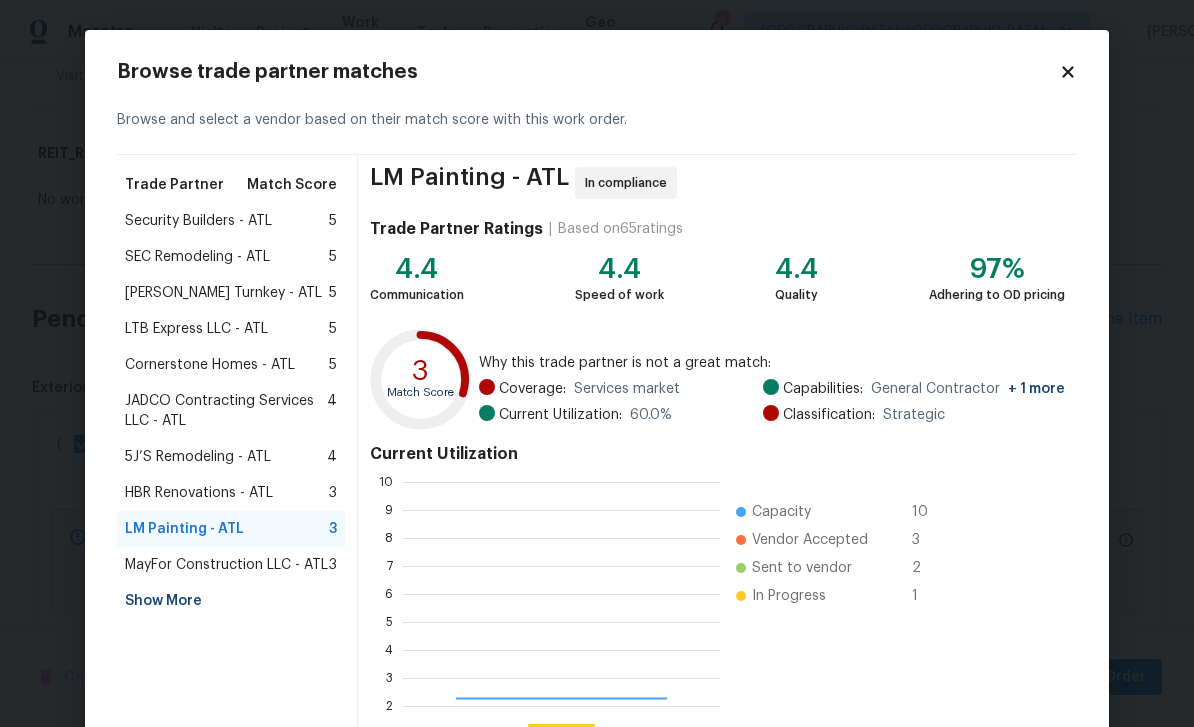 scroll, scrollTop: 2, scrollLeft: 2, axis: both 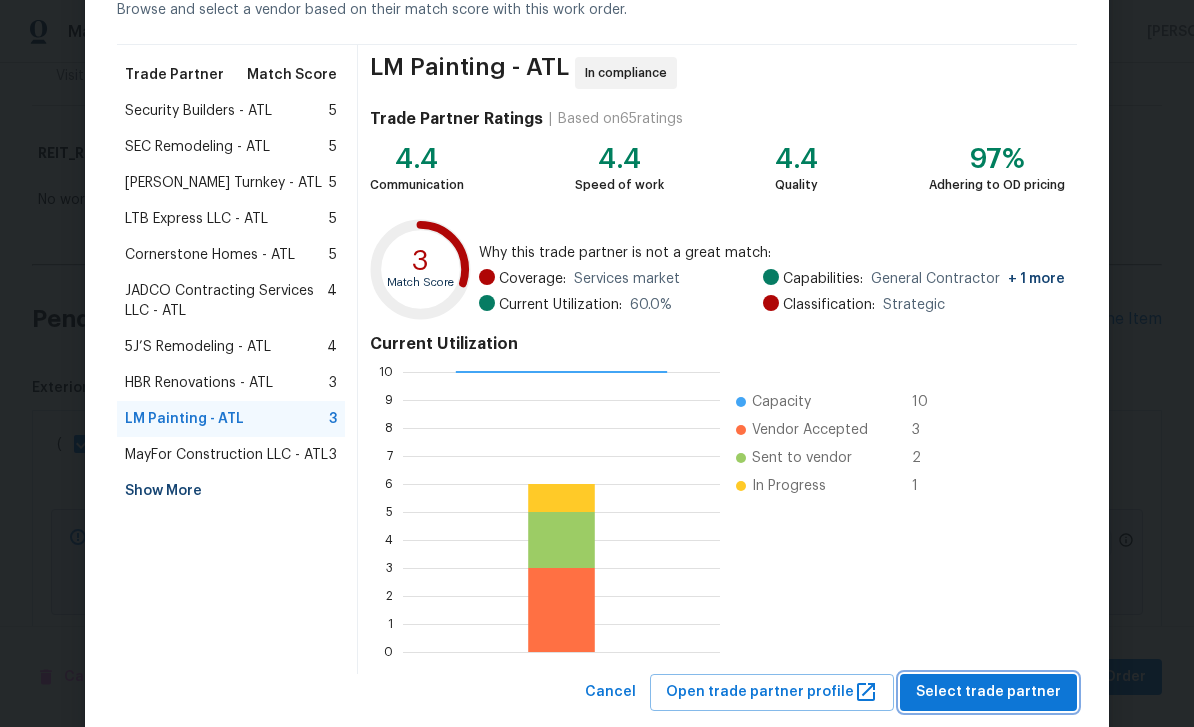 click on "Select trade partner" at bounding box center [988, 692] 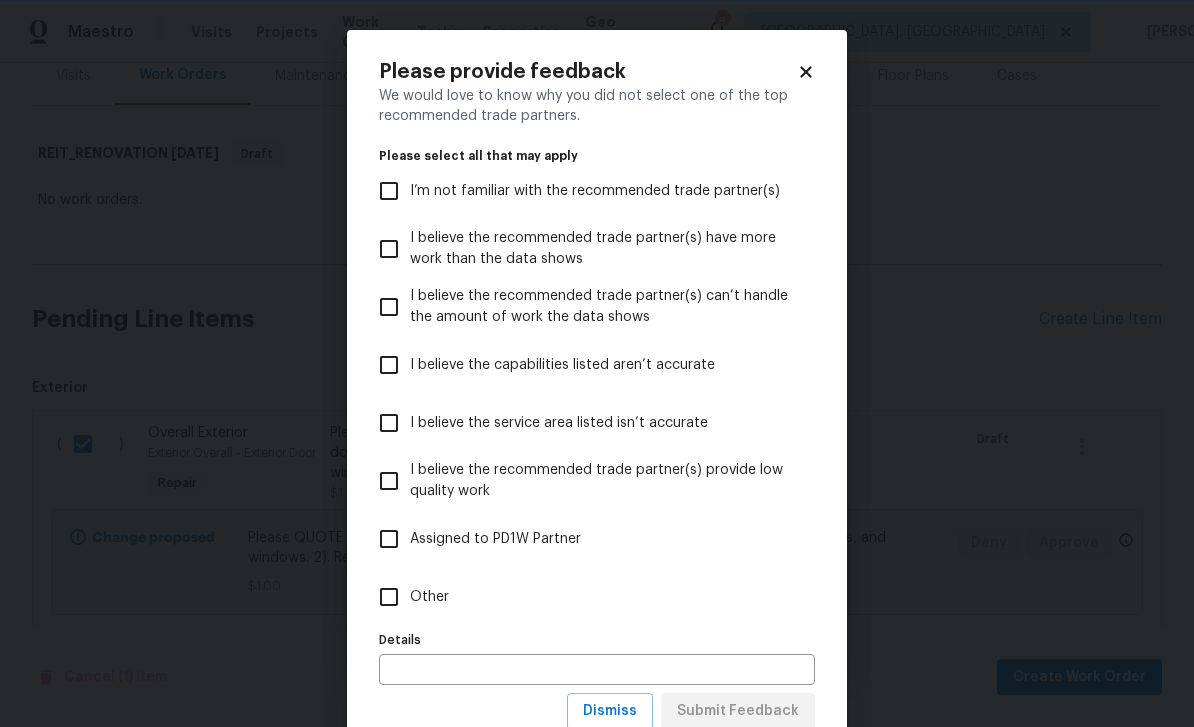 scroll, scrollTop: 0, scrollLeft: 0, axis: both 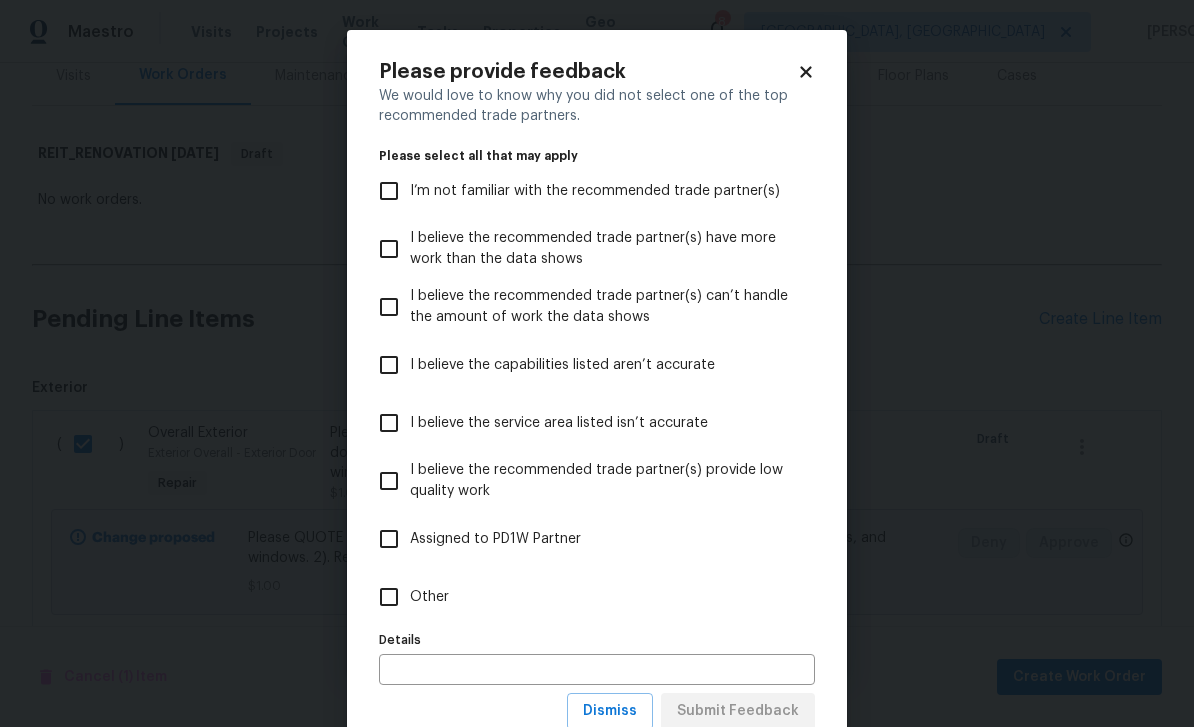 click on "I’m not familiar with the recommended trade partner(s)" at bounding box center [595, 191] 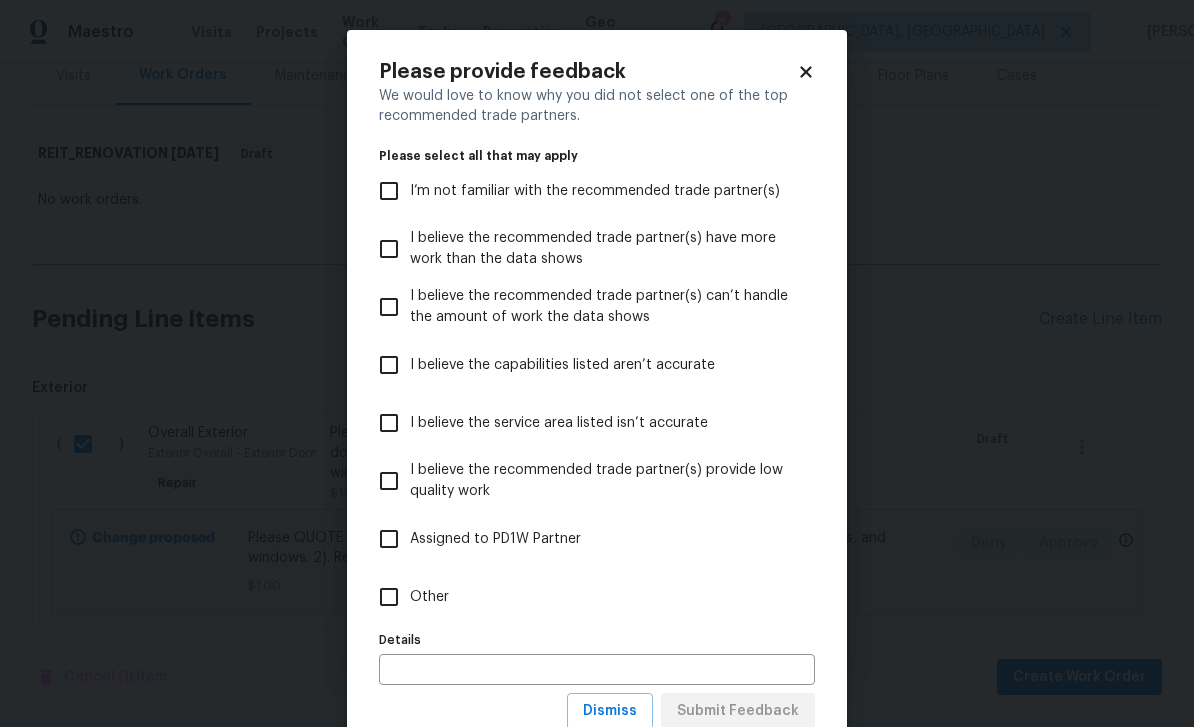 click on "I’m not familiar with the recommended trade partner(s)" at bounding box center [389, 191] 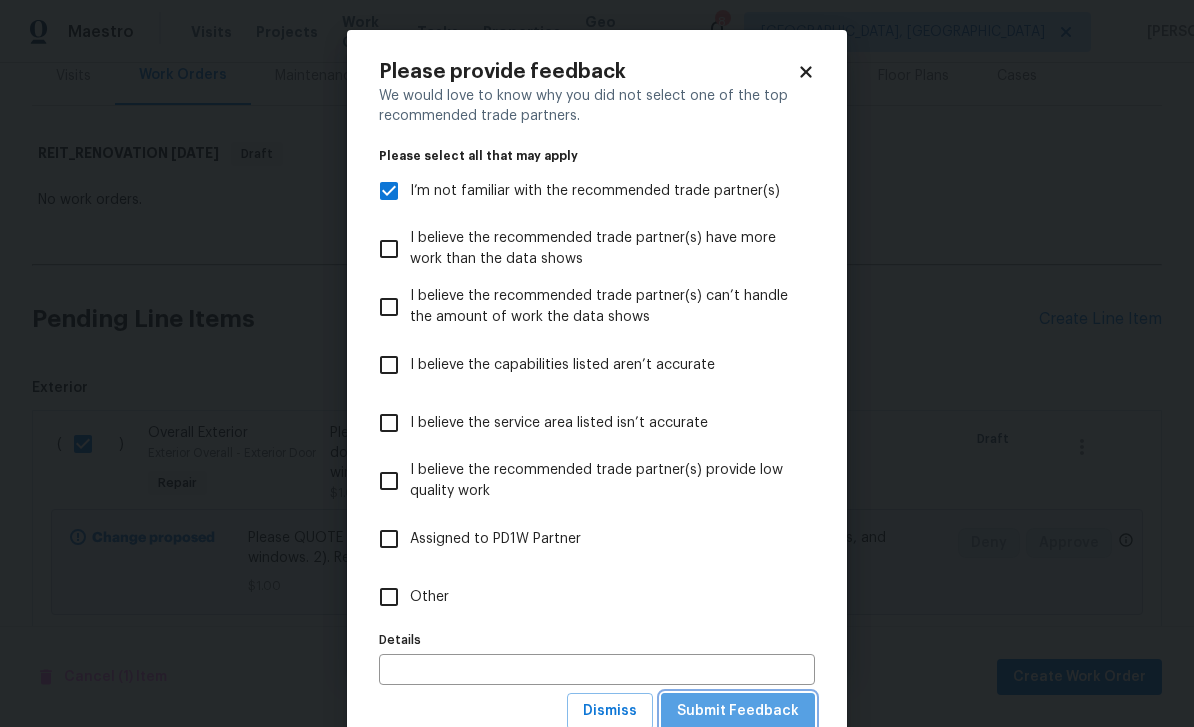 click on "Submit Feedback" at bounding box center [738, 711] 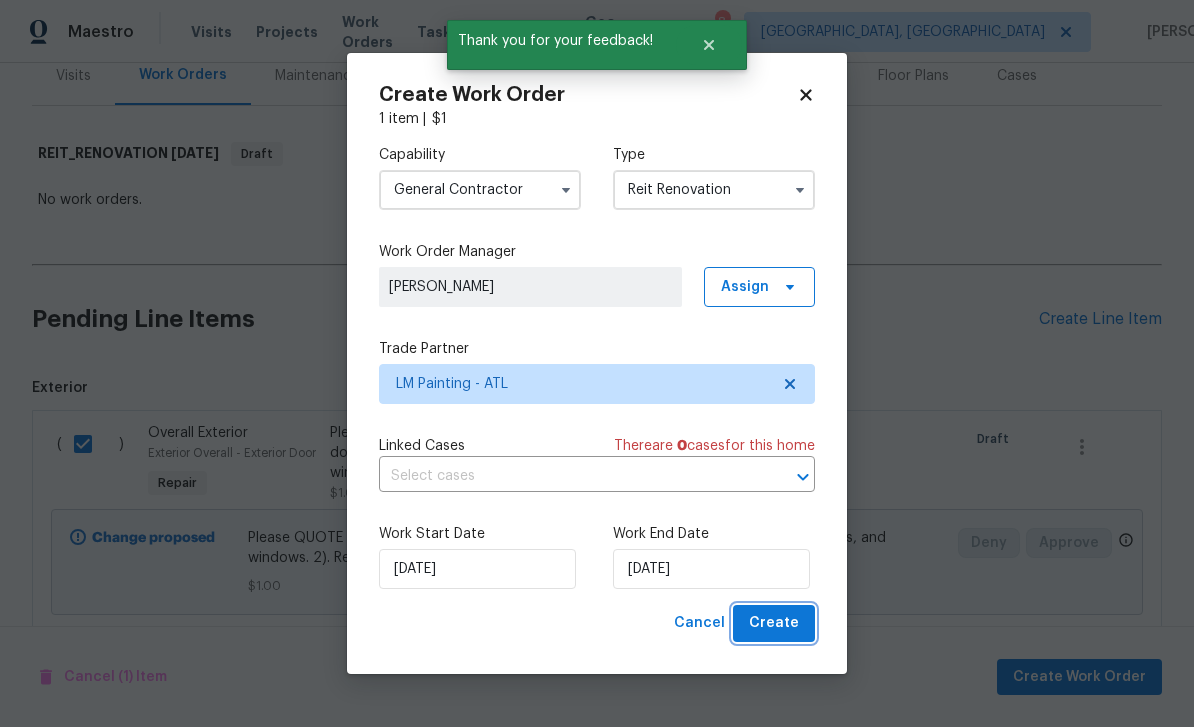 click on "Create" at bounding box center (774, 623) 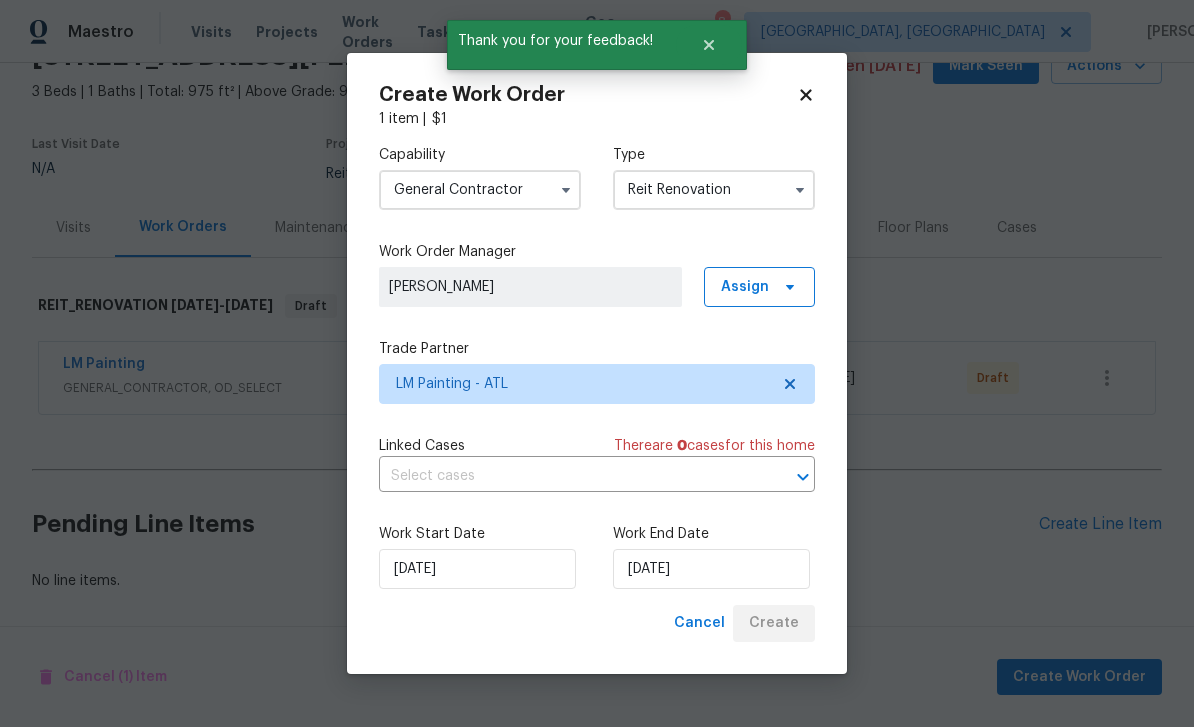 scroll, scrollTop: 40, scrollLeft: 0, axis: vertical 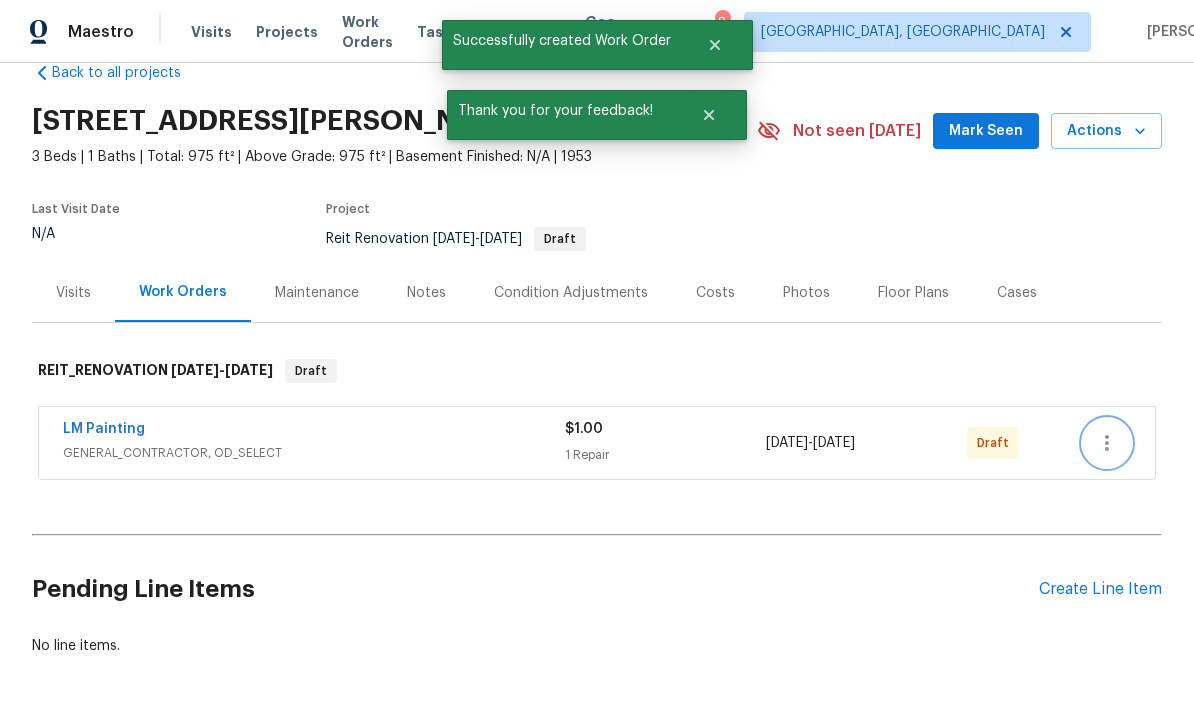 click 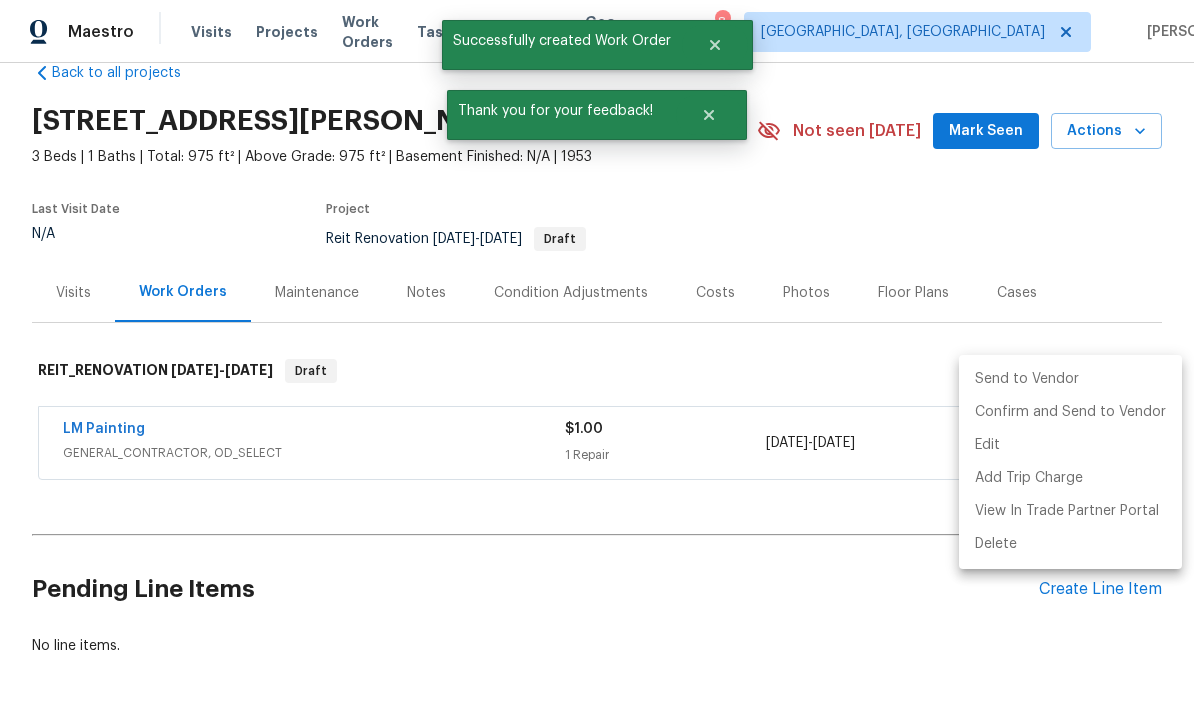 click on "Send to Vendor" at bounding box center (1070, 379) 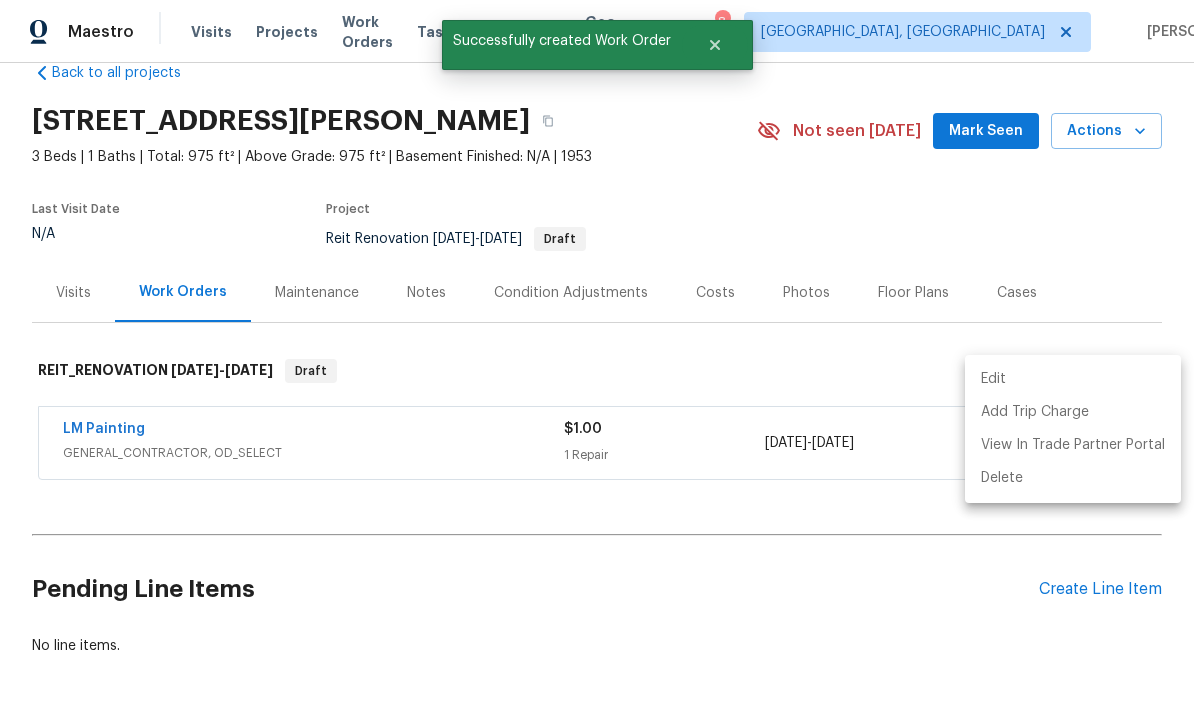 click at bounding box center [597, 363] 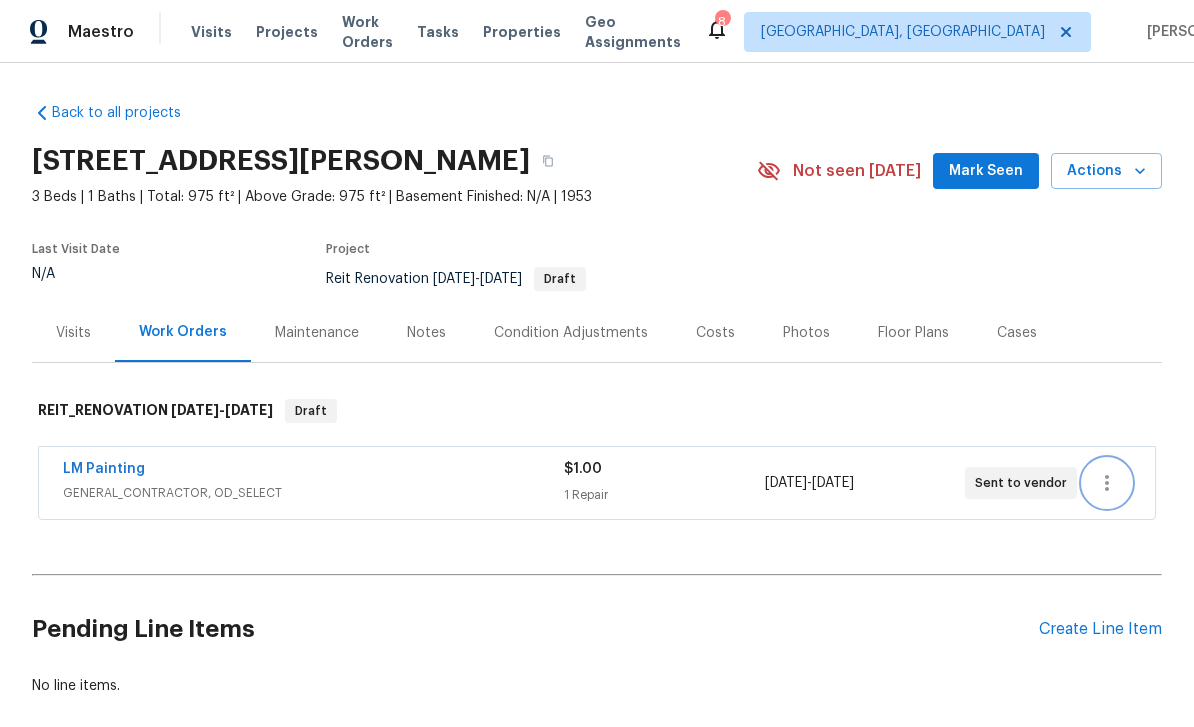 scroll, scrollTop: 0, scrollLeft: 0, axis: both 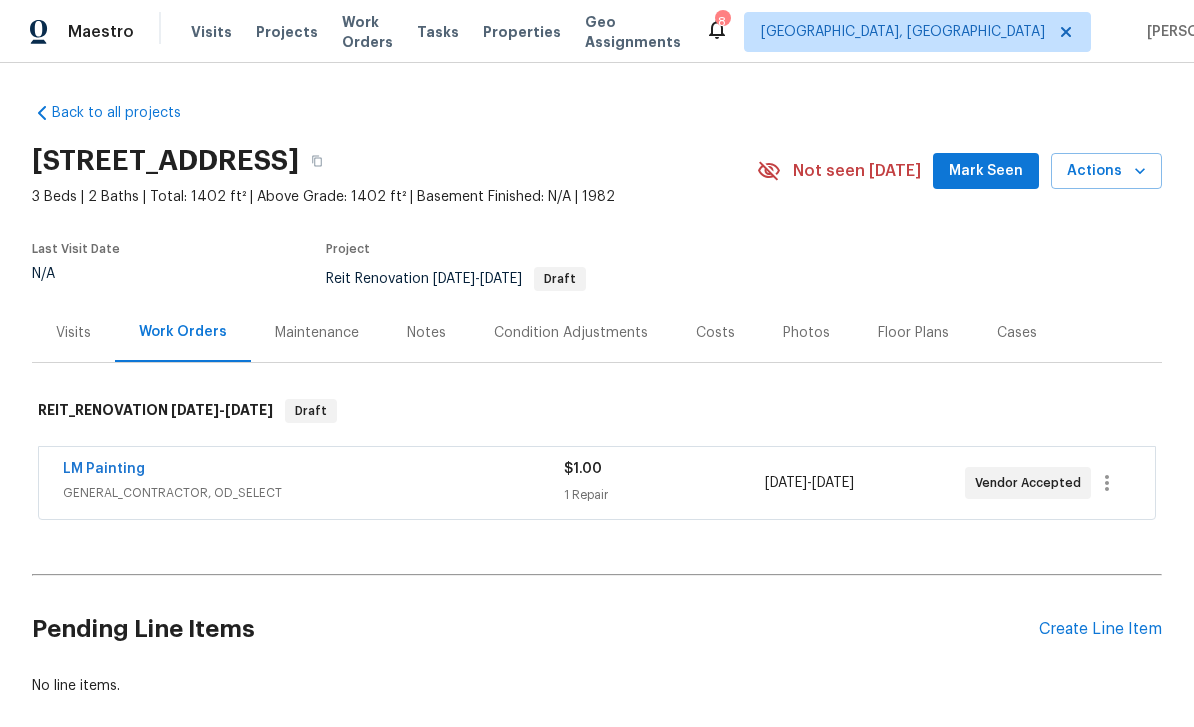 click on "LM Painting" at bounding box center [104, 469] 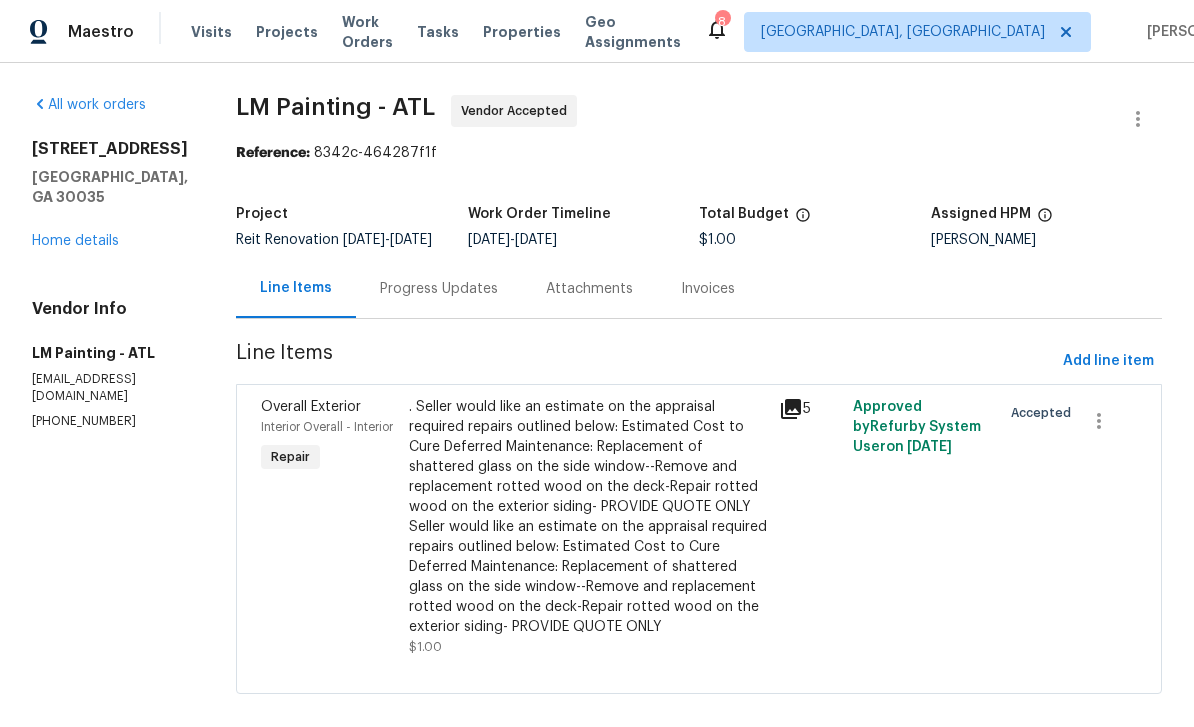 click on "Progress Updates" at bounding box center [439, 289] 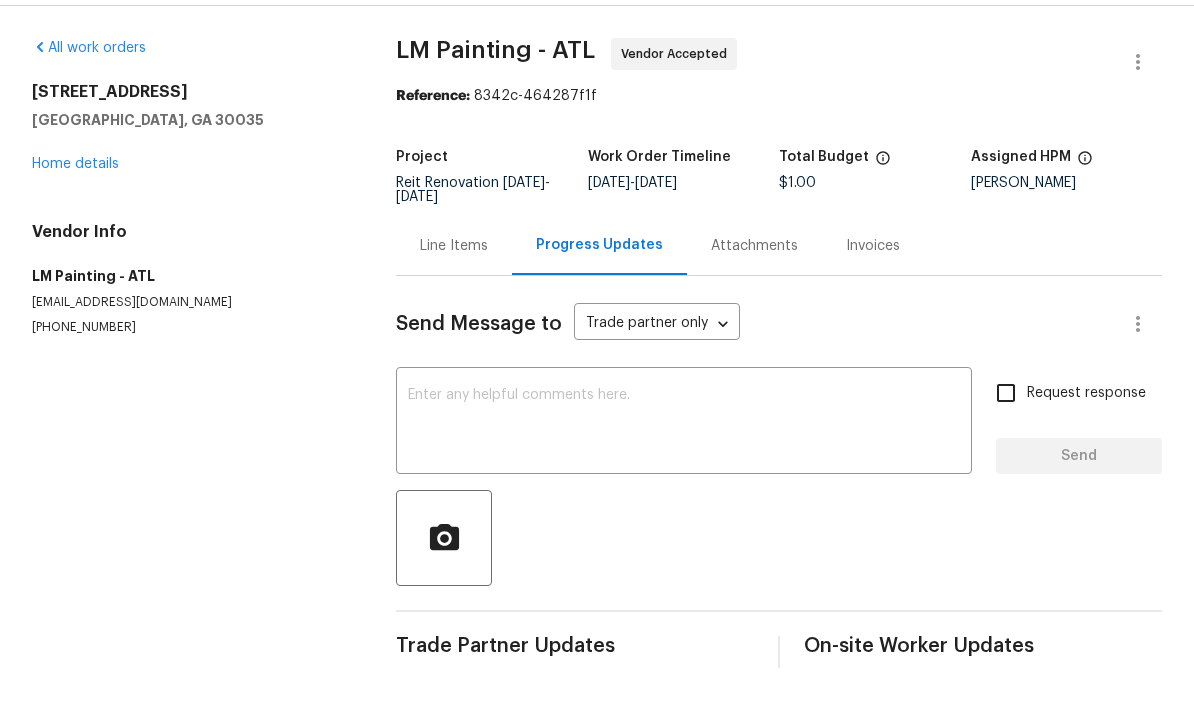 scroll, scrollTop: 0, scrollLeft: 0, axis: both 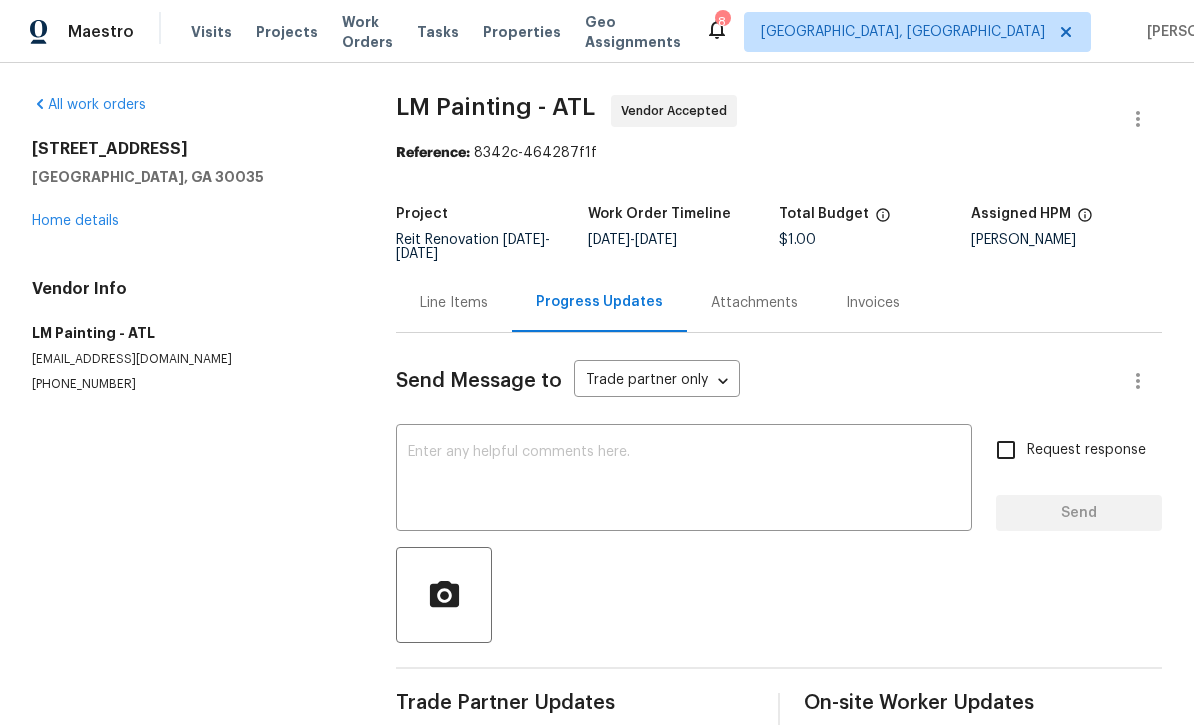 click on "Home details" at bounding box center (75, 221) 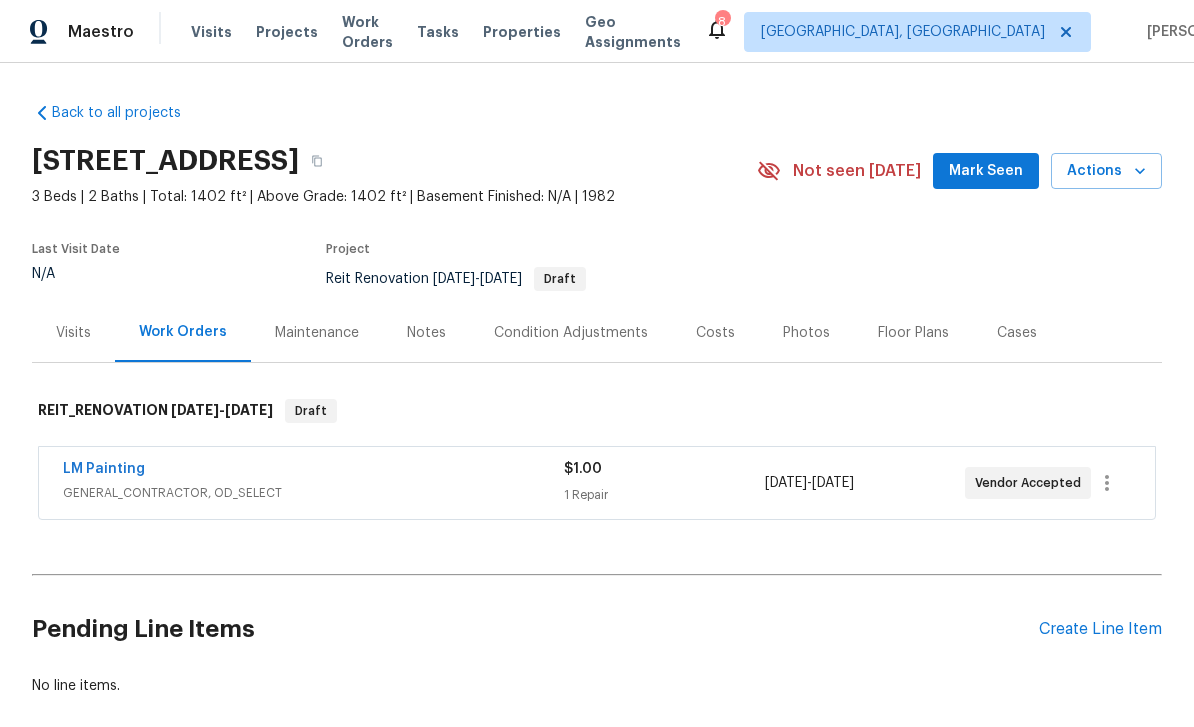 click on "LM Painting" at bounding box center (104, 469) 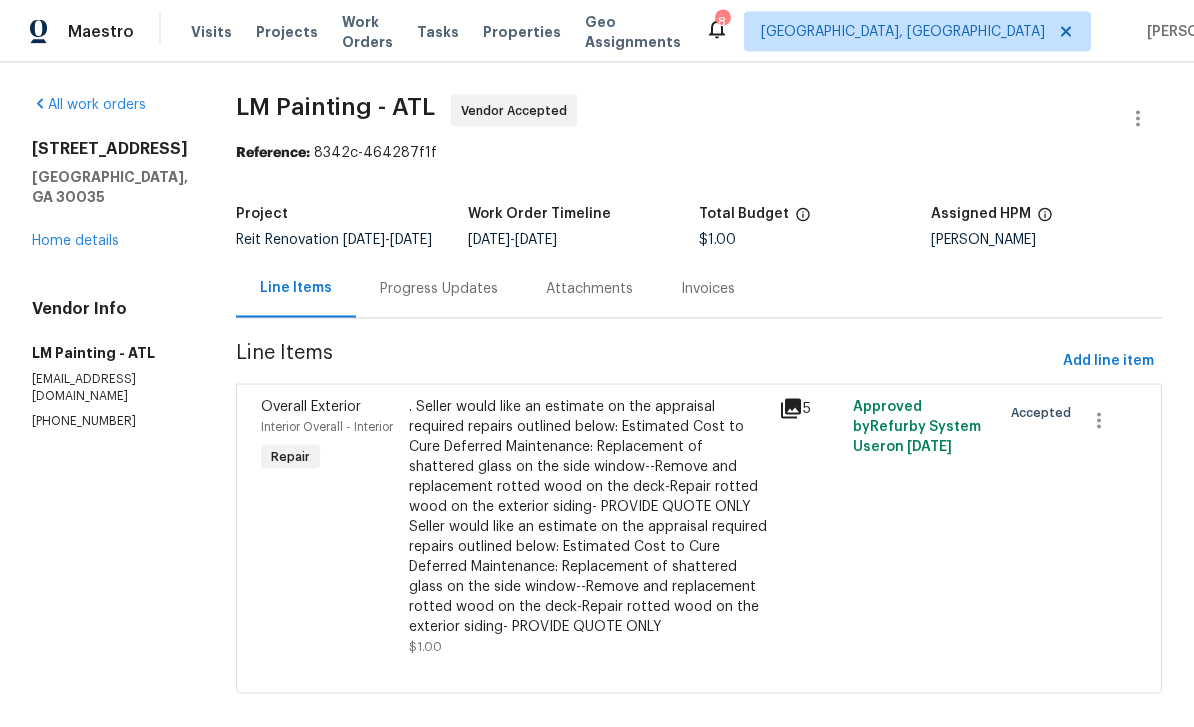 scroll, scrollTop: 17, scrollLeft: 0, axis: vertical 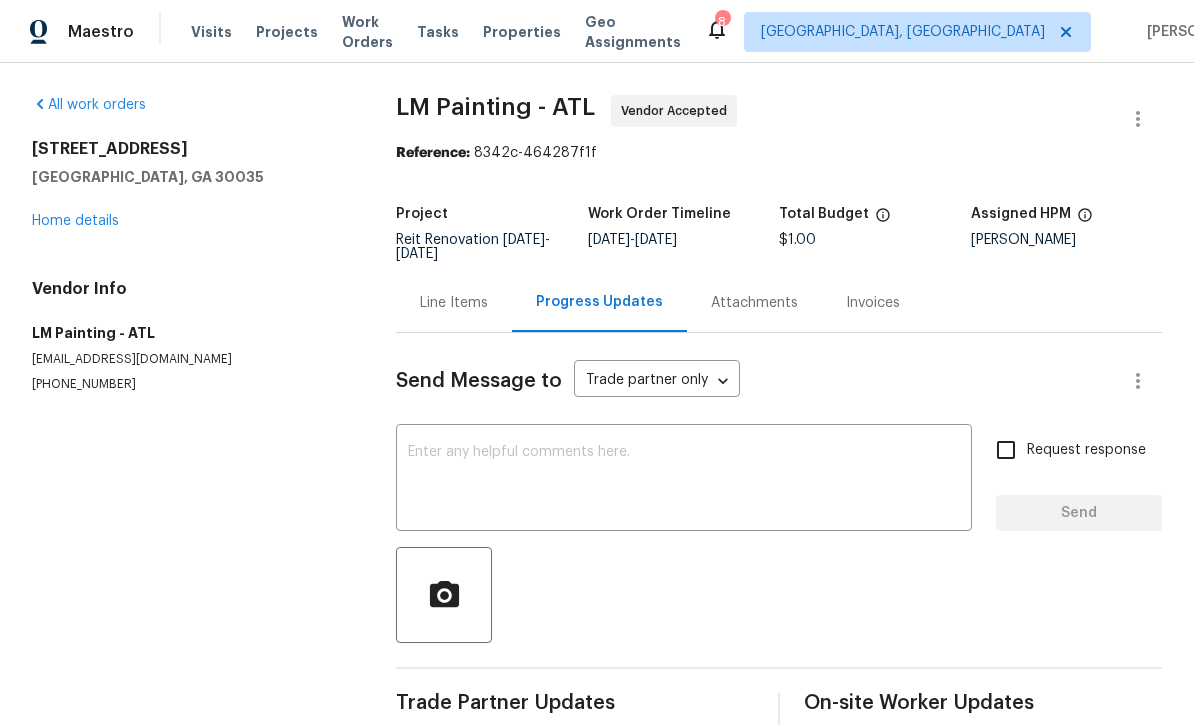 click at bounding box center (684, 480) 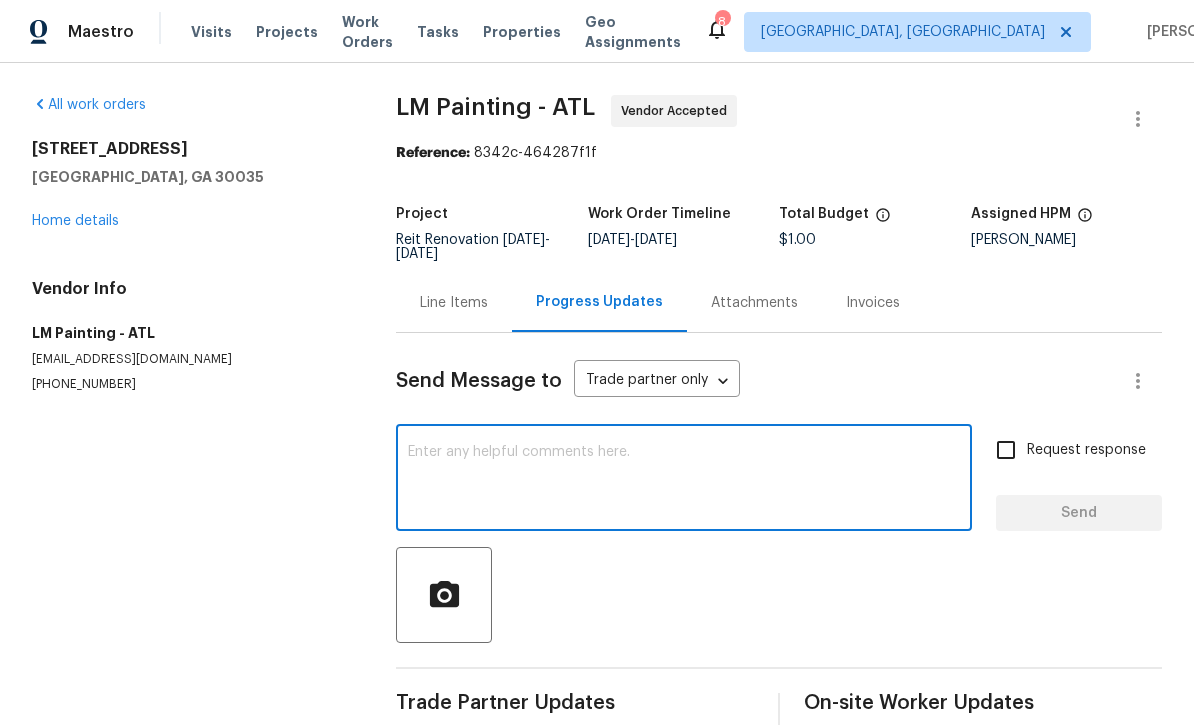 click at bounding box center [684, 480] 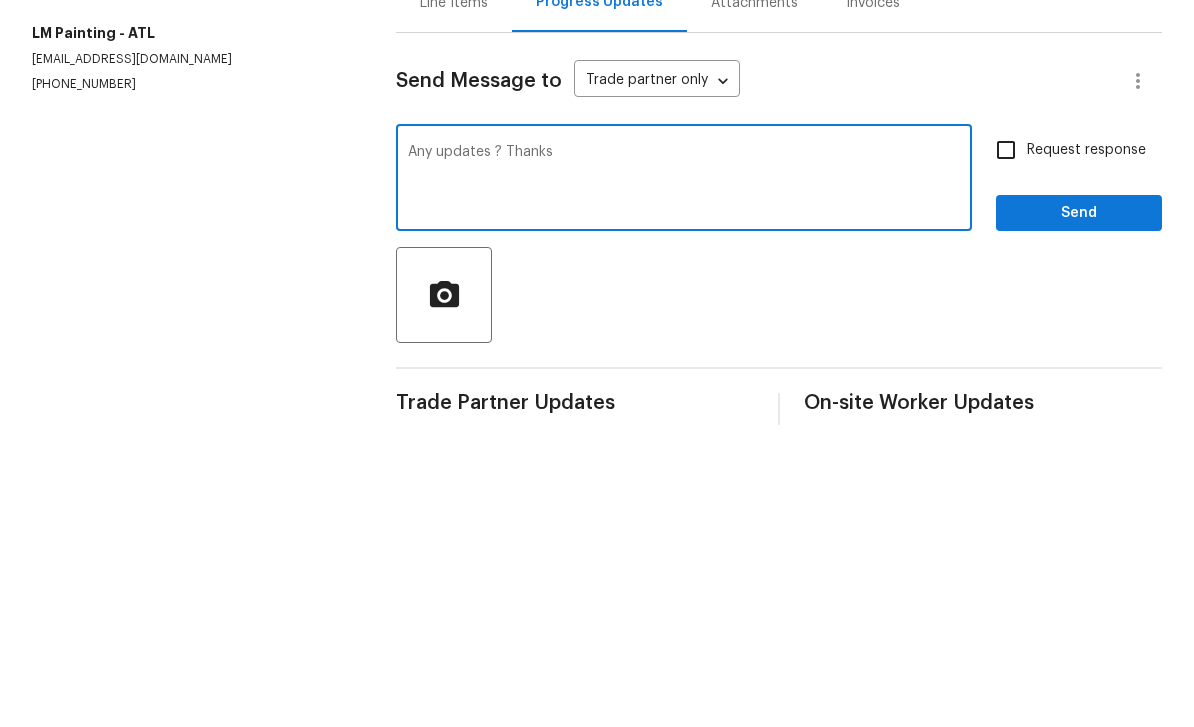 type on "Any updates ? Thanks" 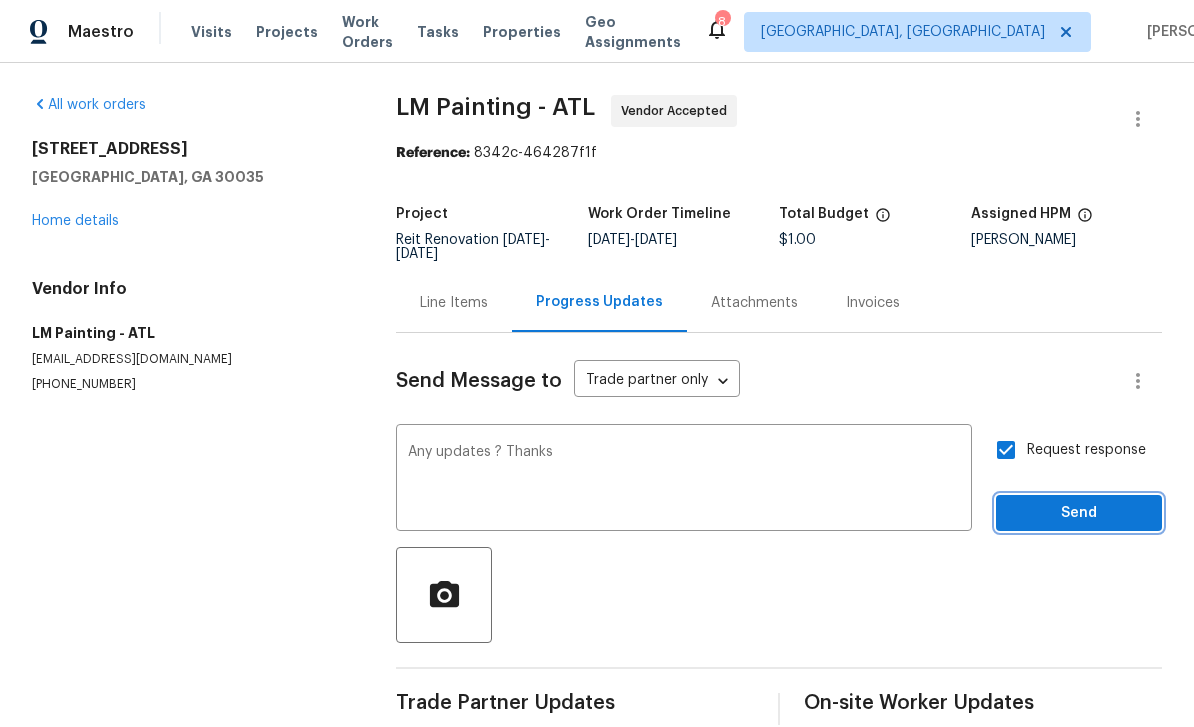 click on "Send" at bounding box center [1079, 513] 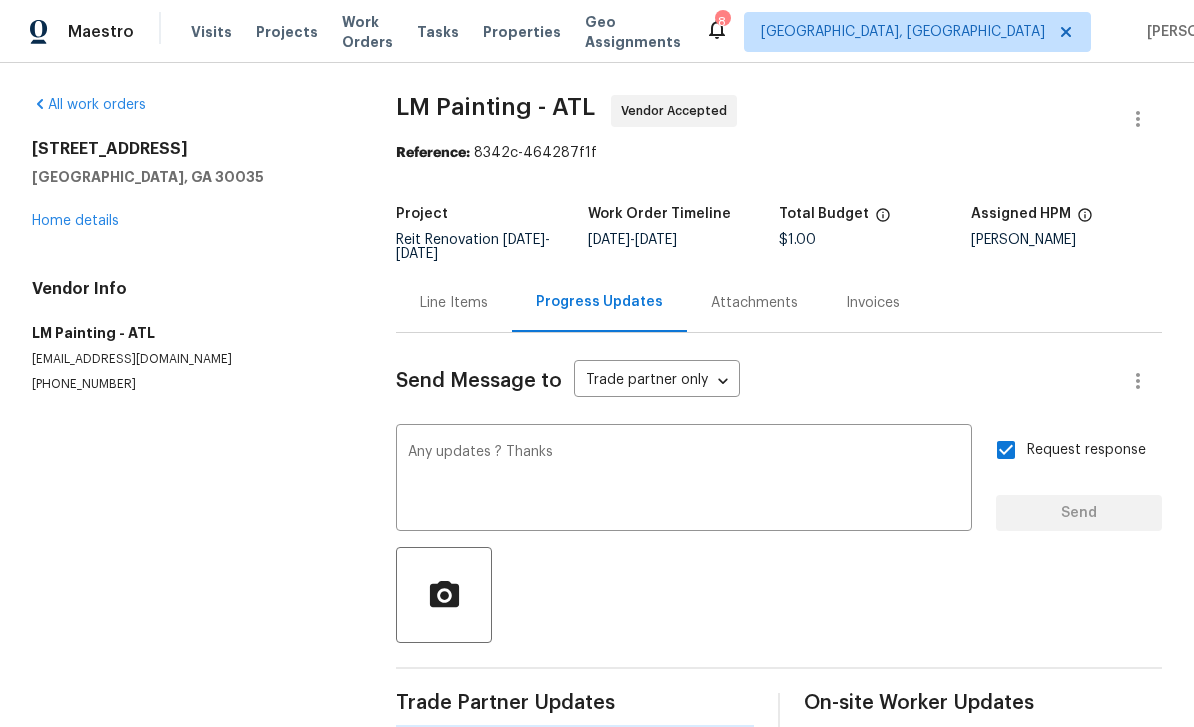 type 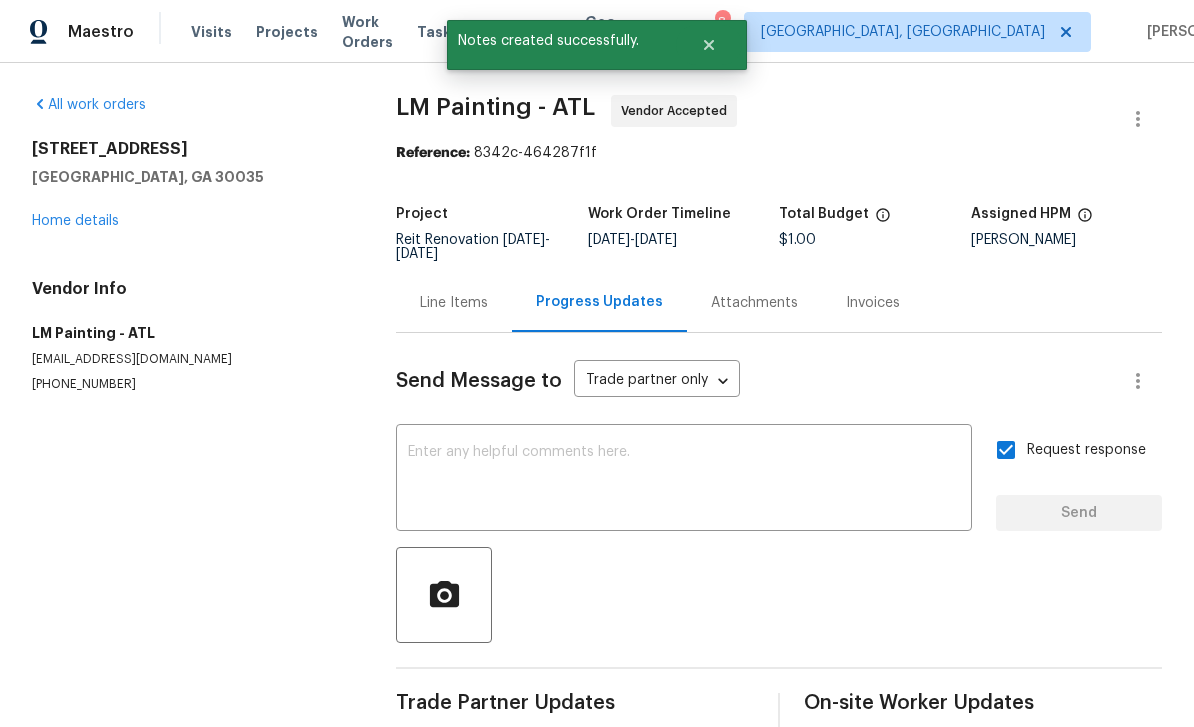 scroll, scrollTop: 0, scrollLeft: 0, axis: both 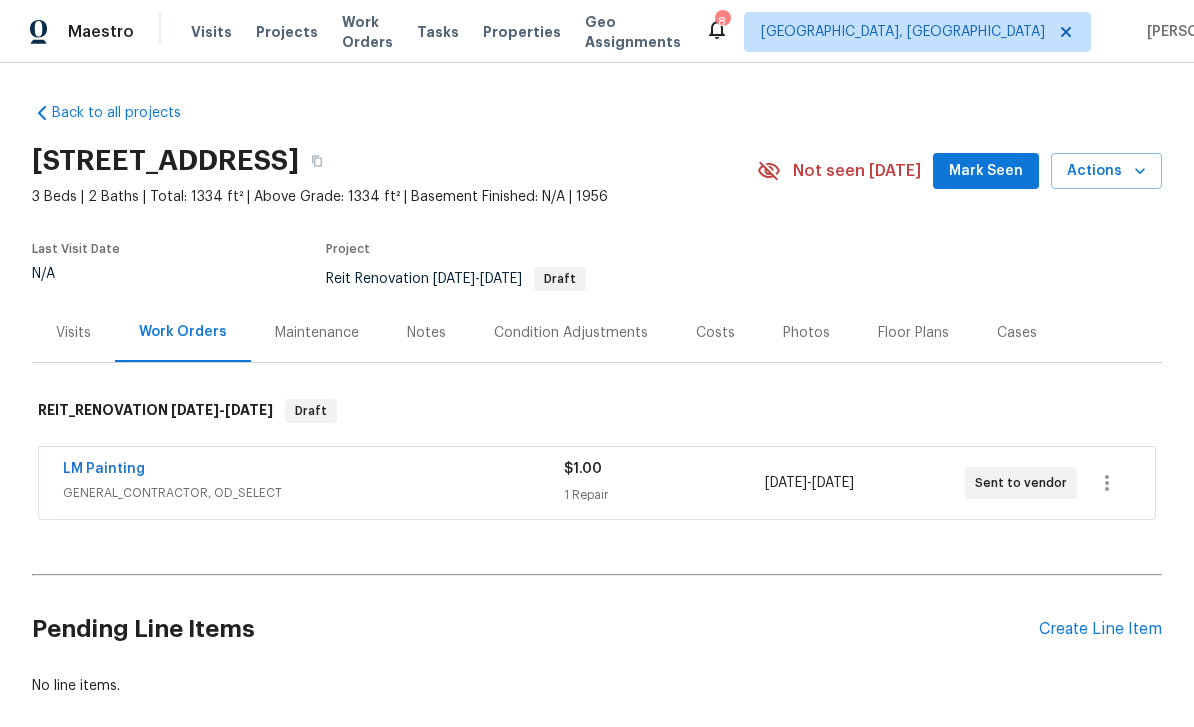 click on "Notes" at bounding box center (426, 333) 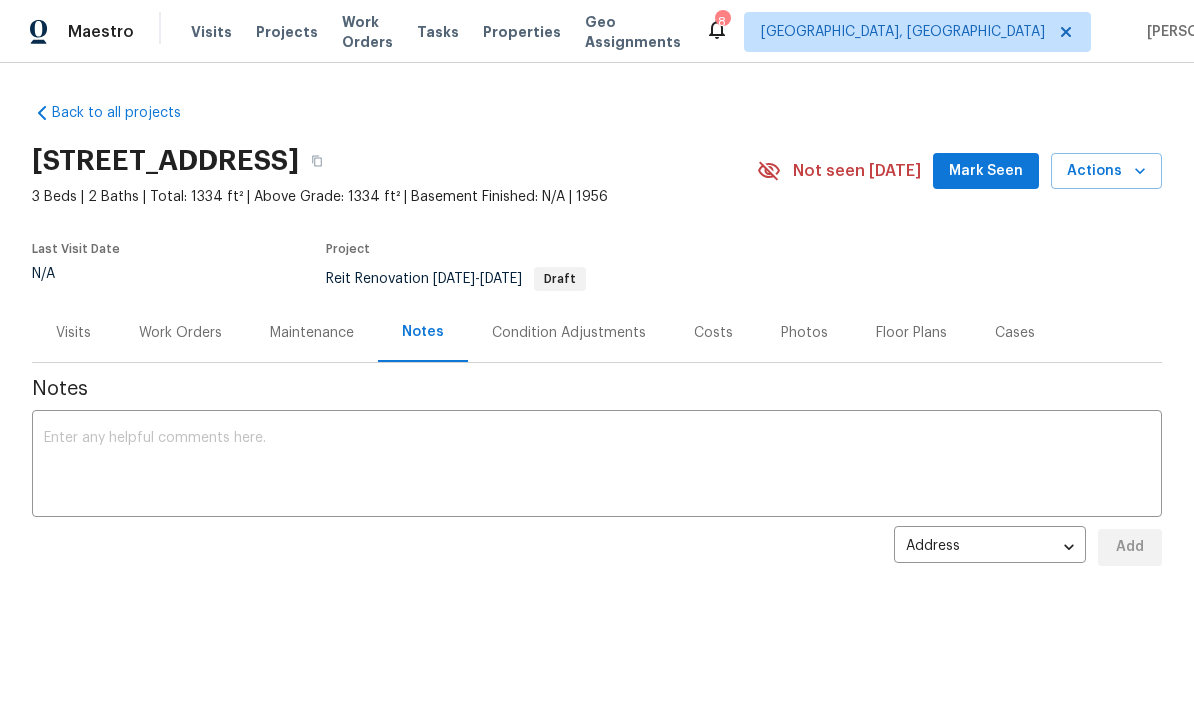 click on "Work Orders" at bounding box center [180, 333] 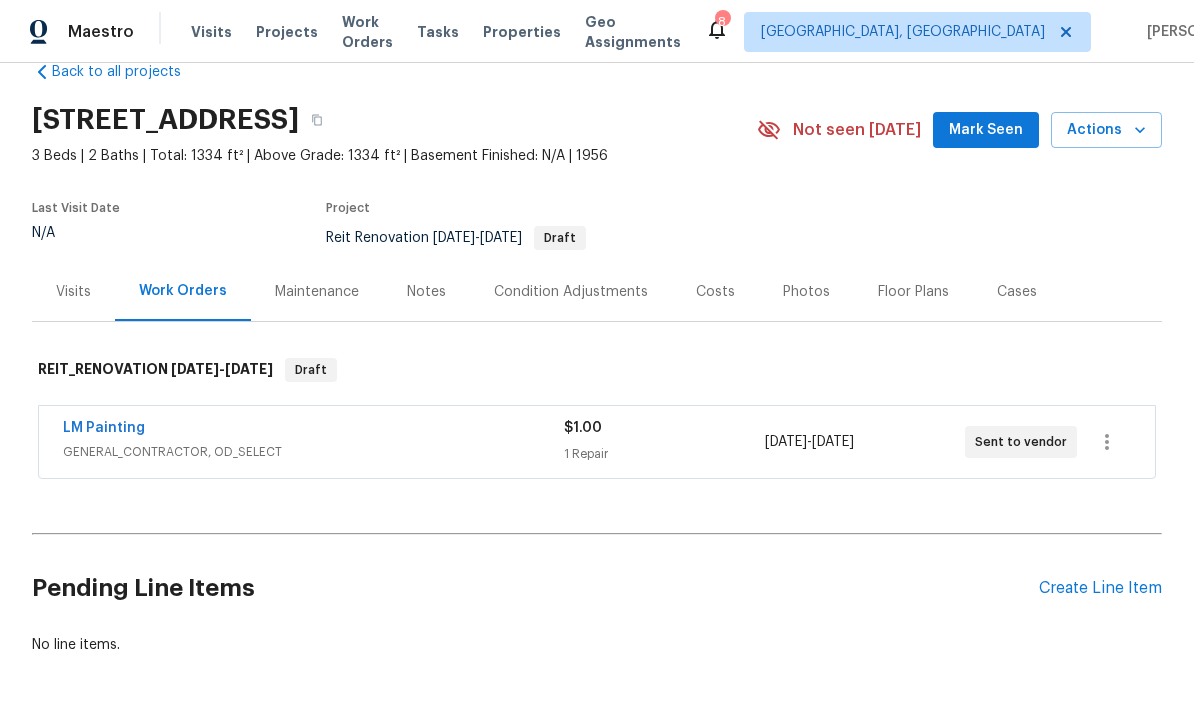 scroll, scrollTop: 40, scrollLeft: 0, axis: vertical 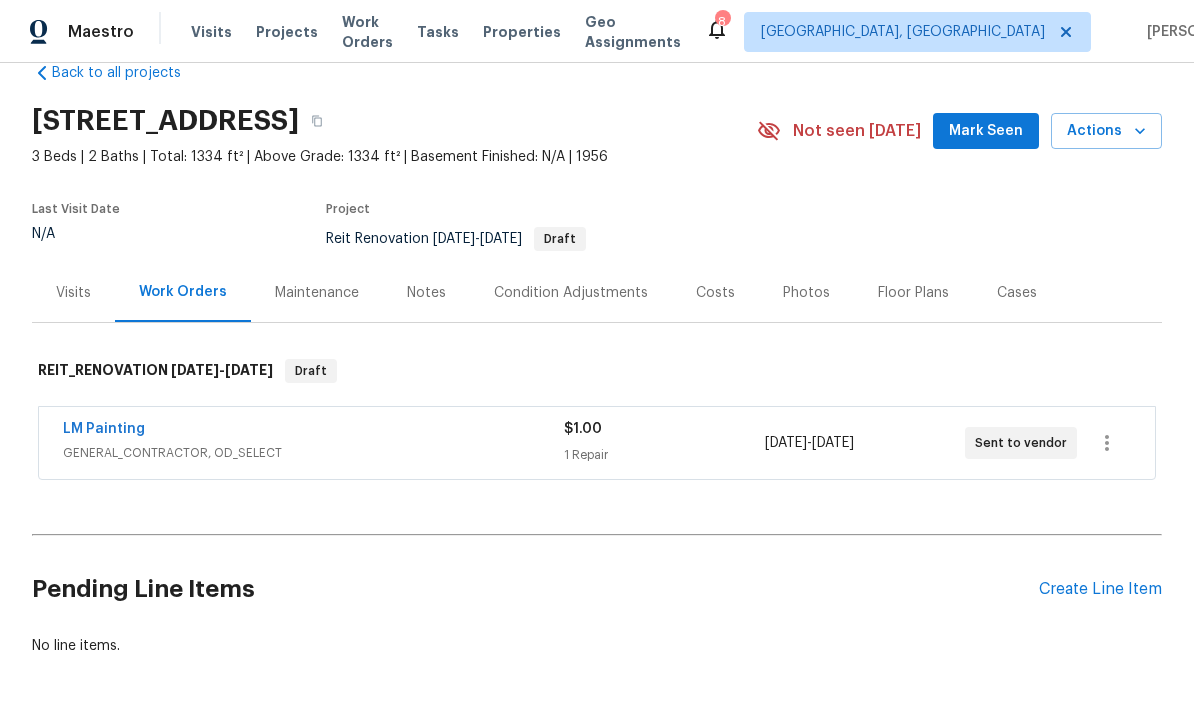 click on "LM Painting" at bounding box center [104, 429] 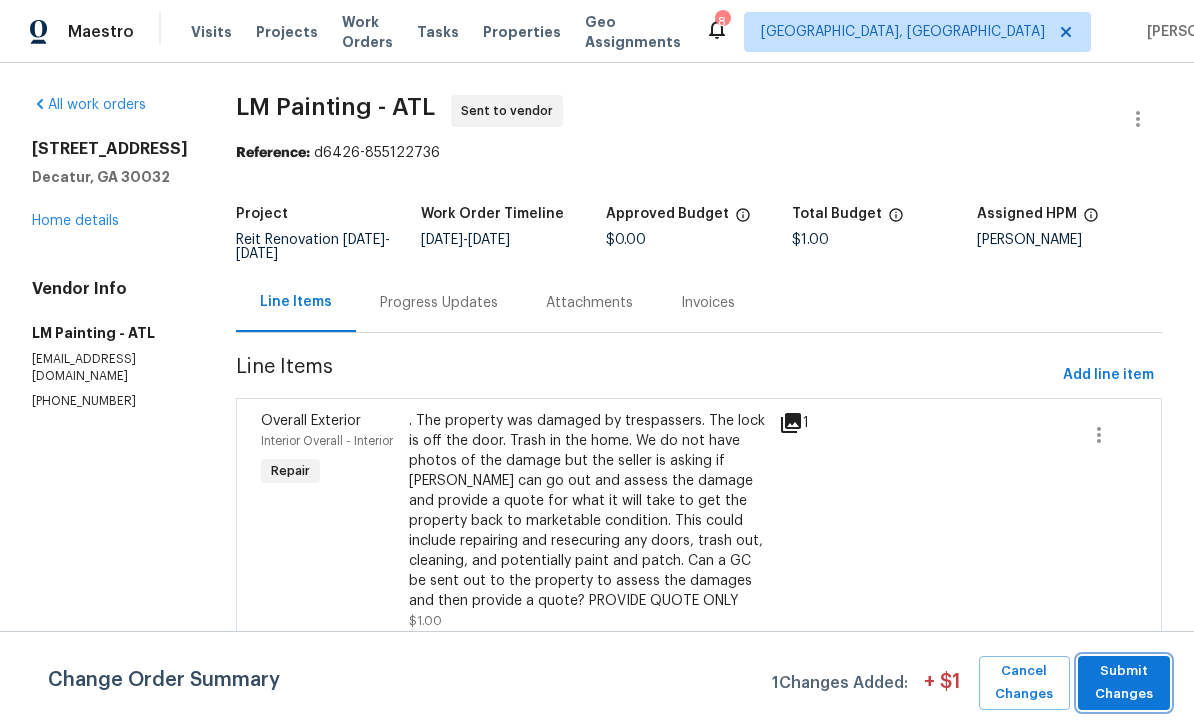 click on "Submit Changes" at bounding box center (1124, 683) 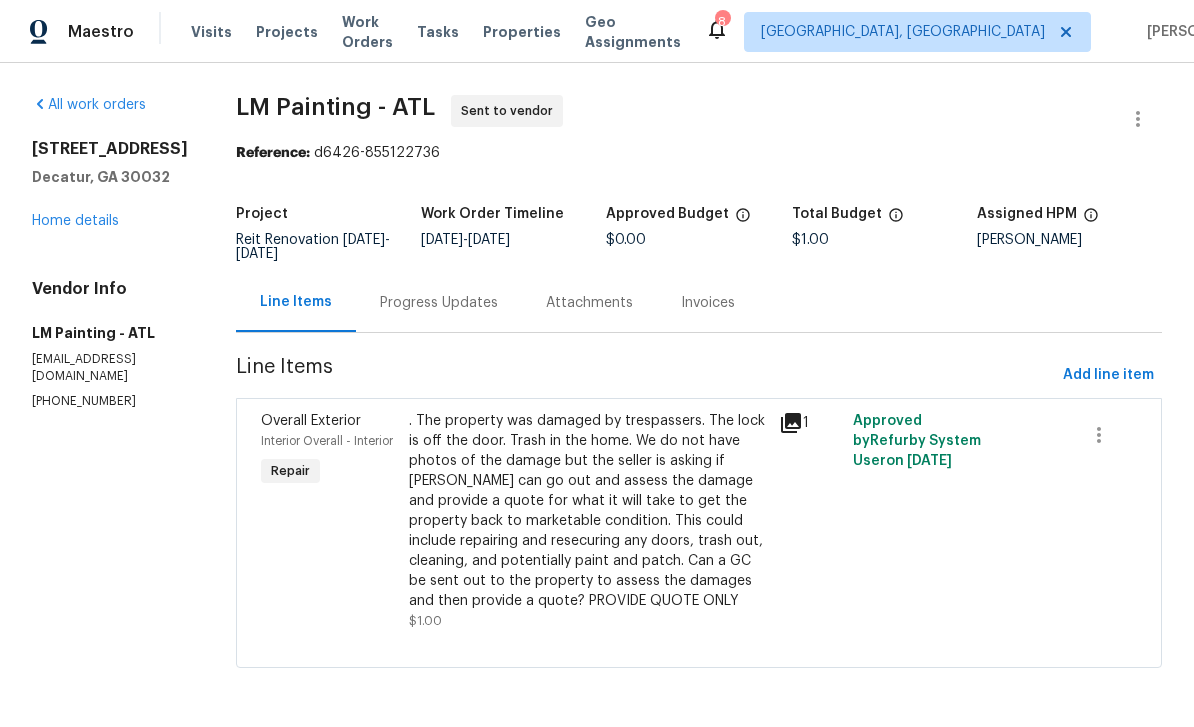 scroll, scrollTop: 18, scrollLeft: 0, axis: vertical 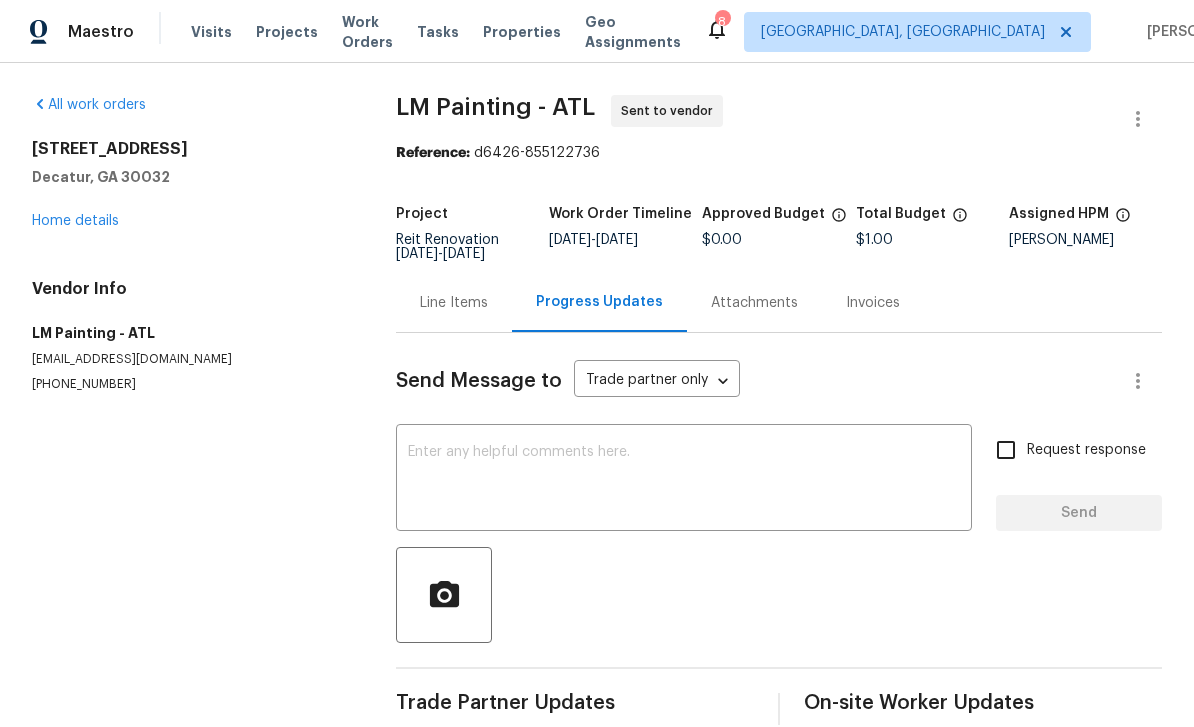 click at bounding box center [684, 480] 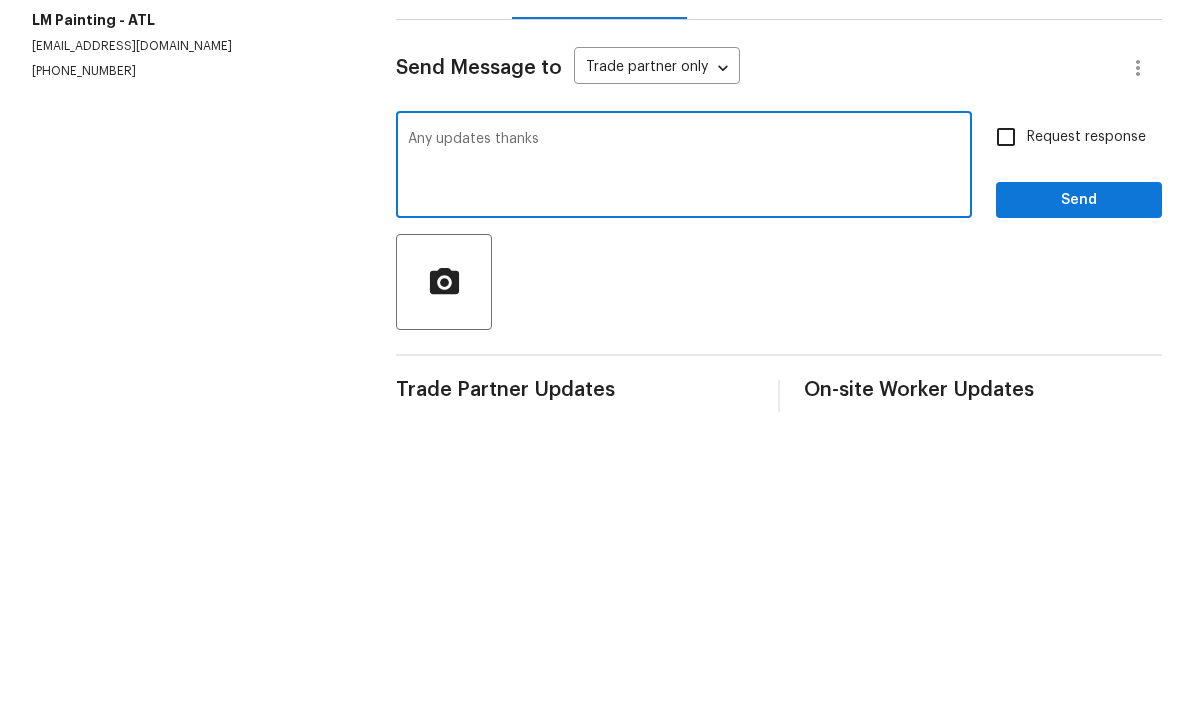 click on "Any updates thanks" at bounding box center [684, 480] 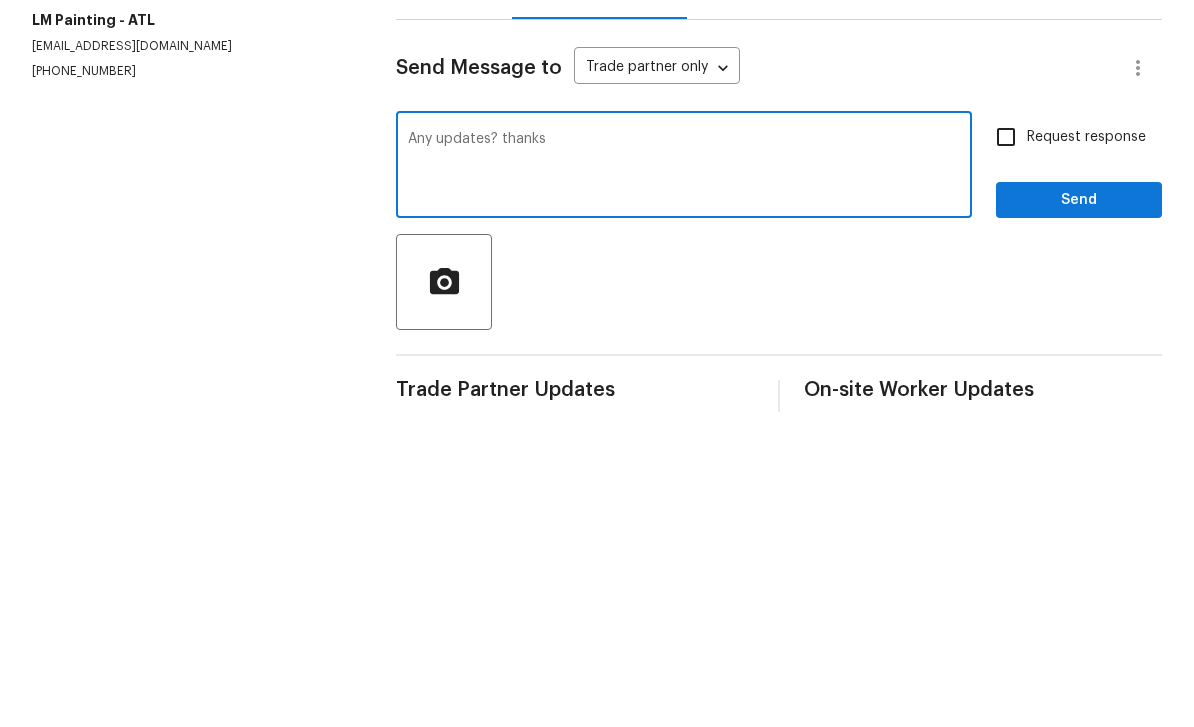 type on "Any updates? thanks" 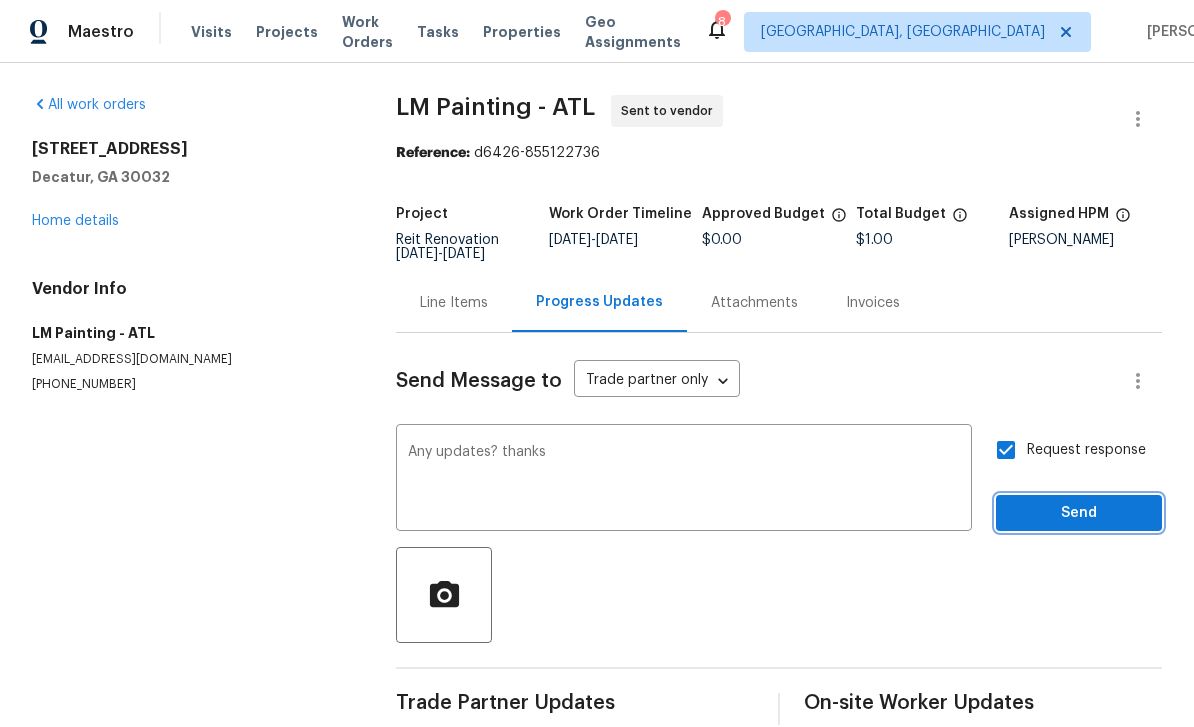 click on "Send" at bounding box center [1079, 513] 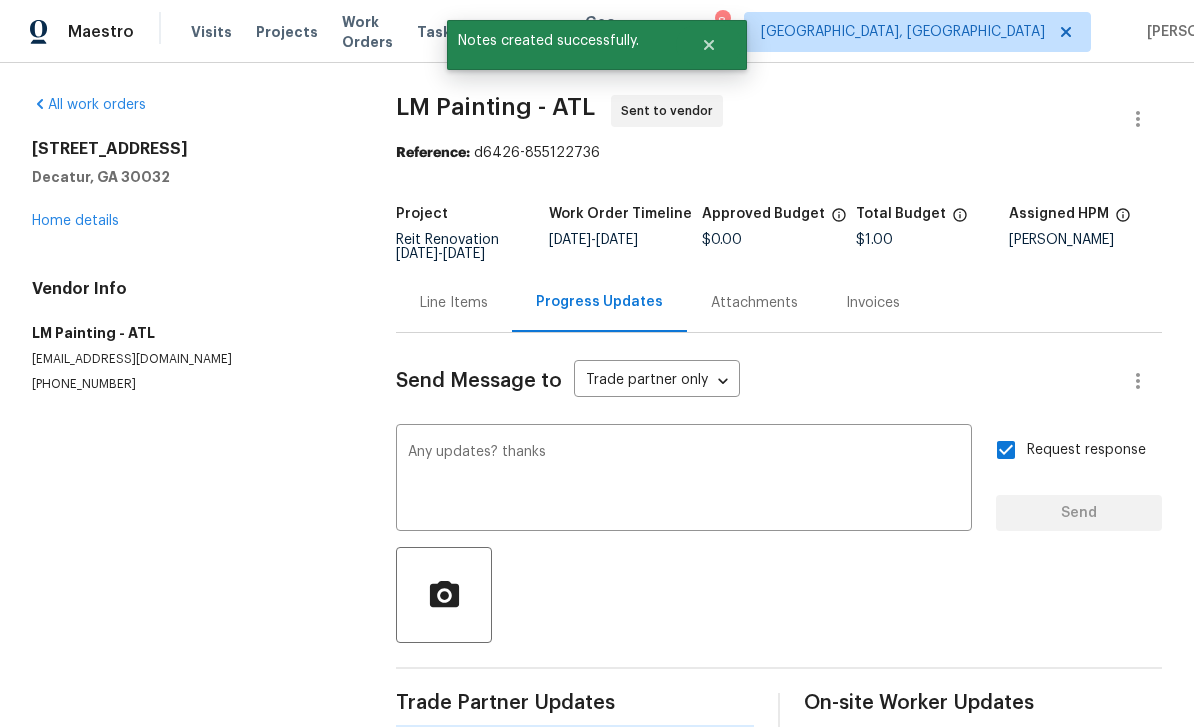 type 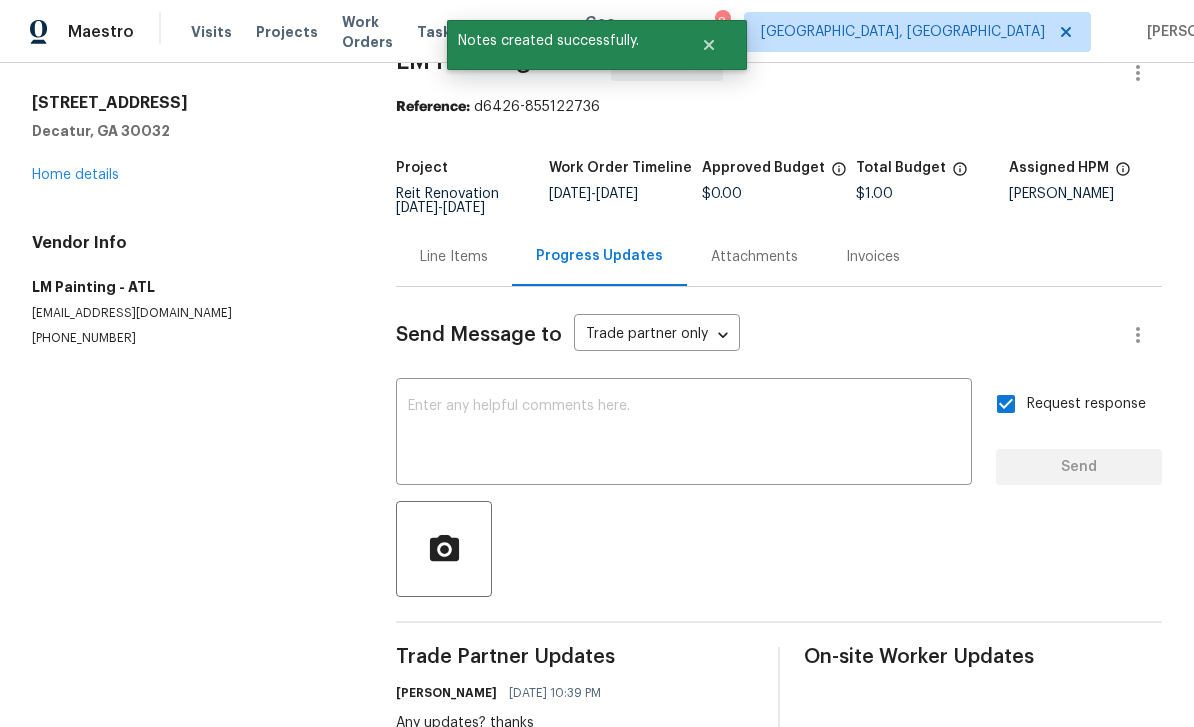 scroll, scrollTop: 45, scrollLeft: 0, axis: vertical 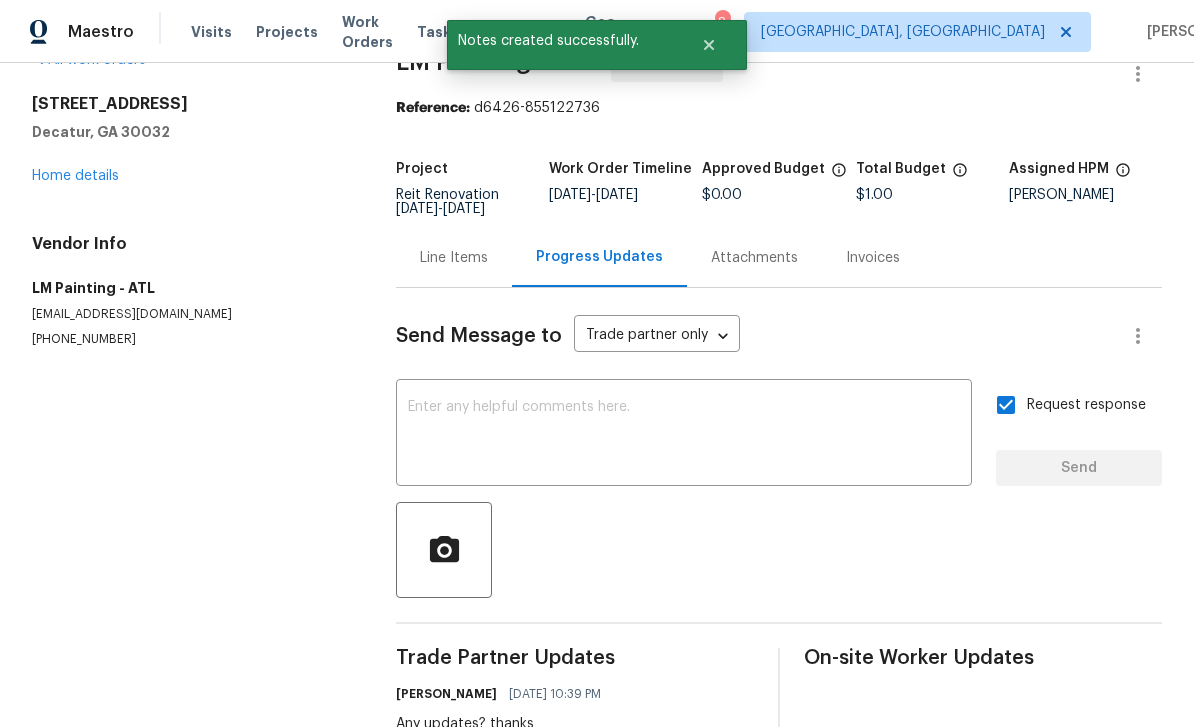 click on "Line Items" at bounding box center (454, 258) 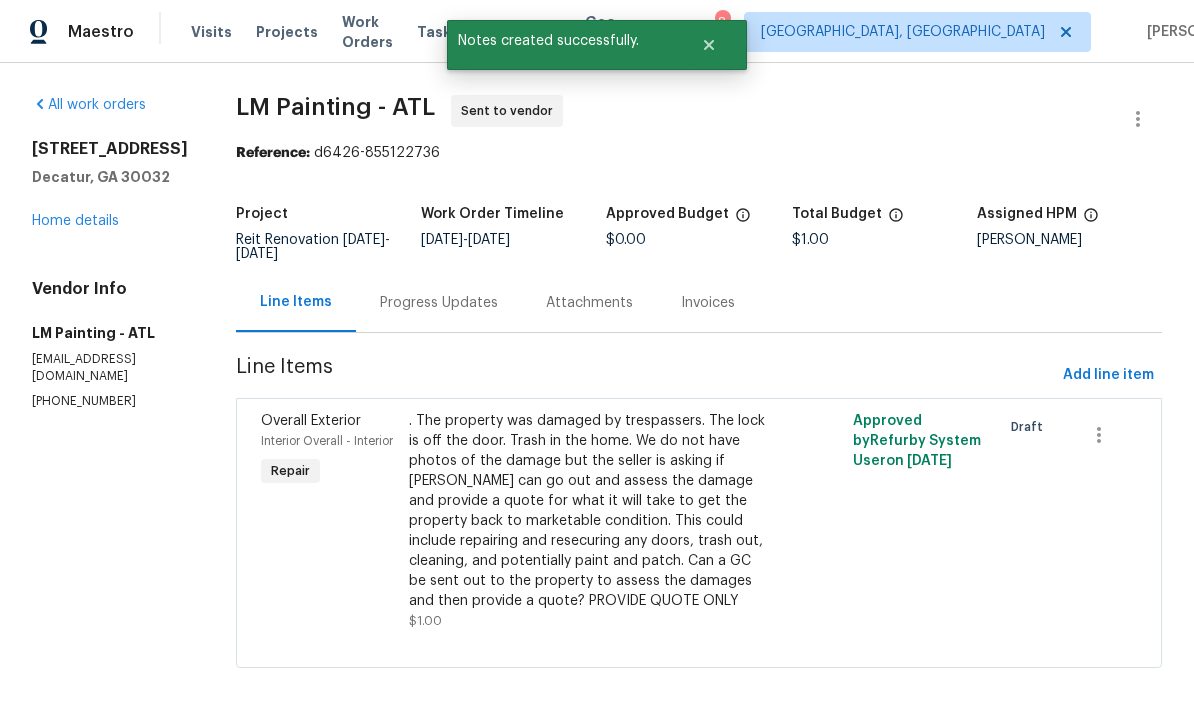 scroll, scrollTop: 18, scrollLeft: 0, axis: vertical 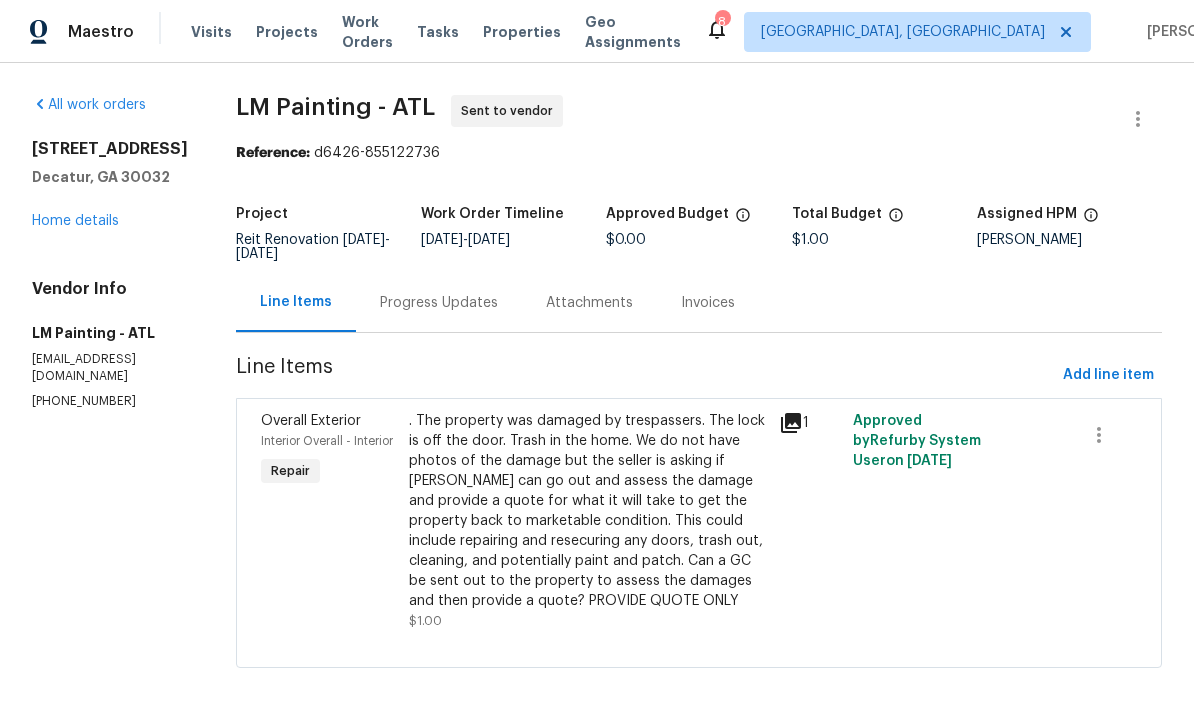 click on "Home details" at bounding box center (75, 221) 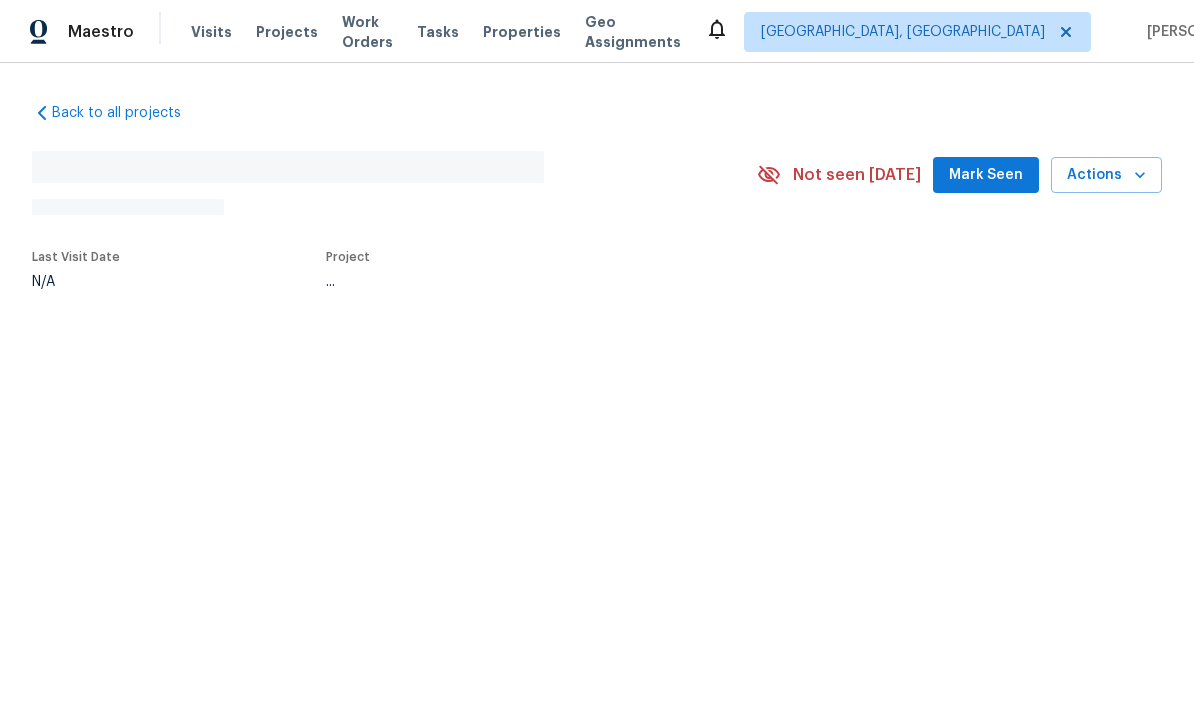 scroll, scrollTop: 0, scrollLeft: 0, axis: both 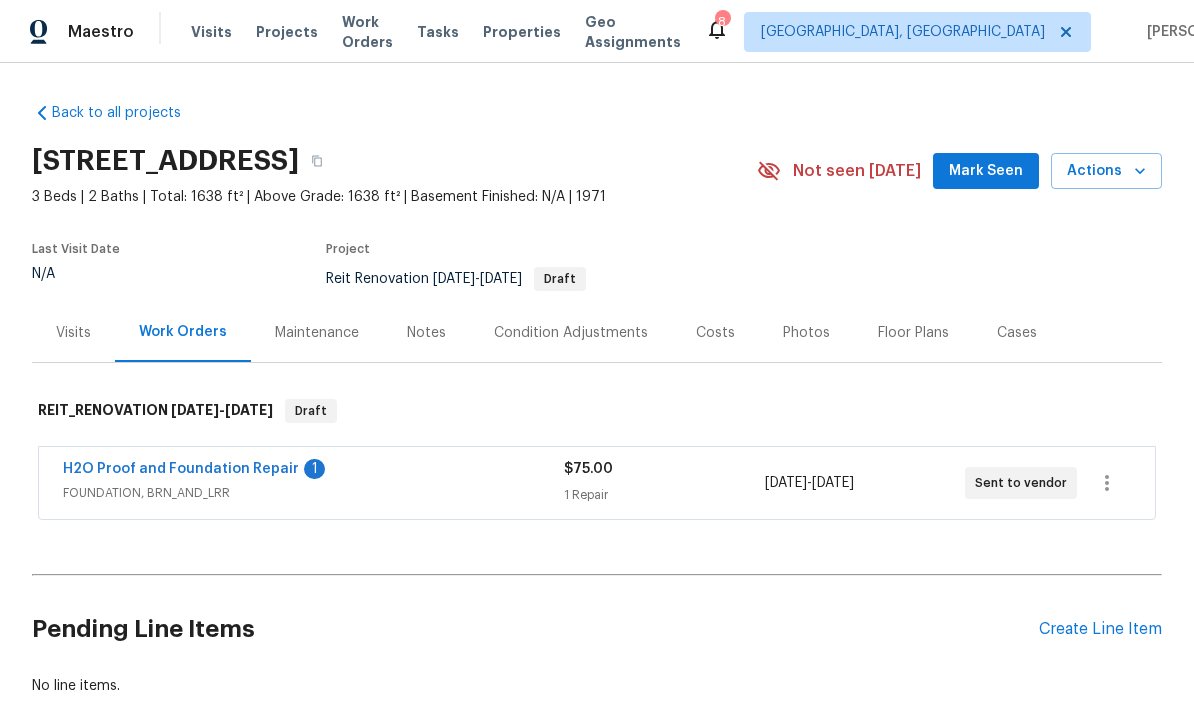 click on "H2O Proof and Foundation Repair" at bounding box center [181, 469] 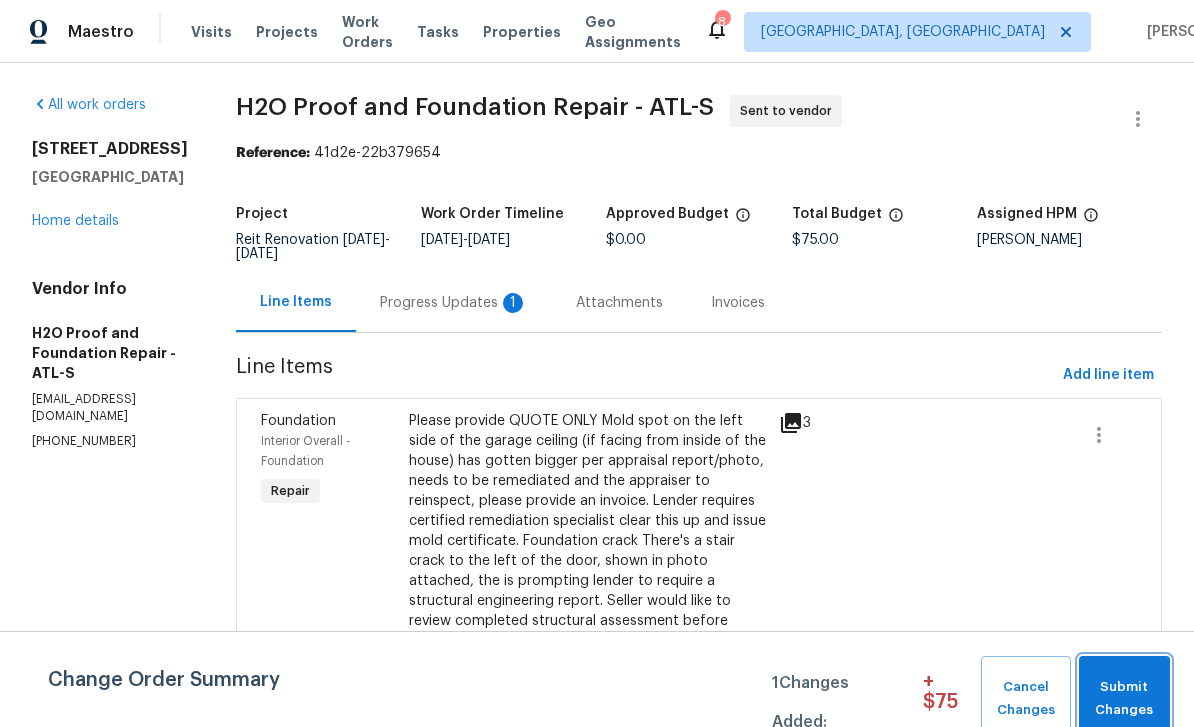 click on "Submit Changes" at bounding box center [1124, 699] 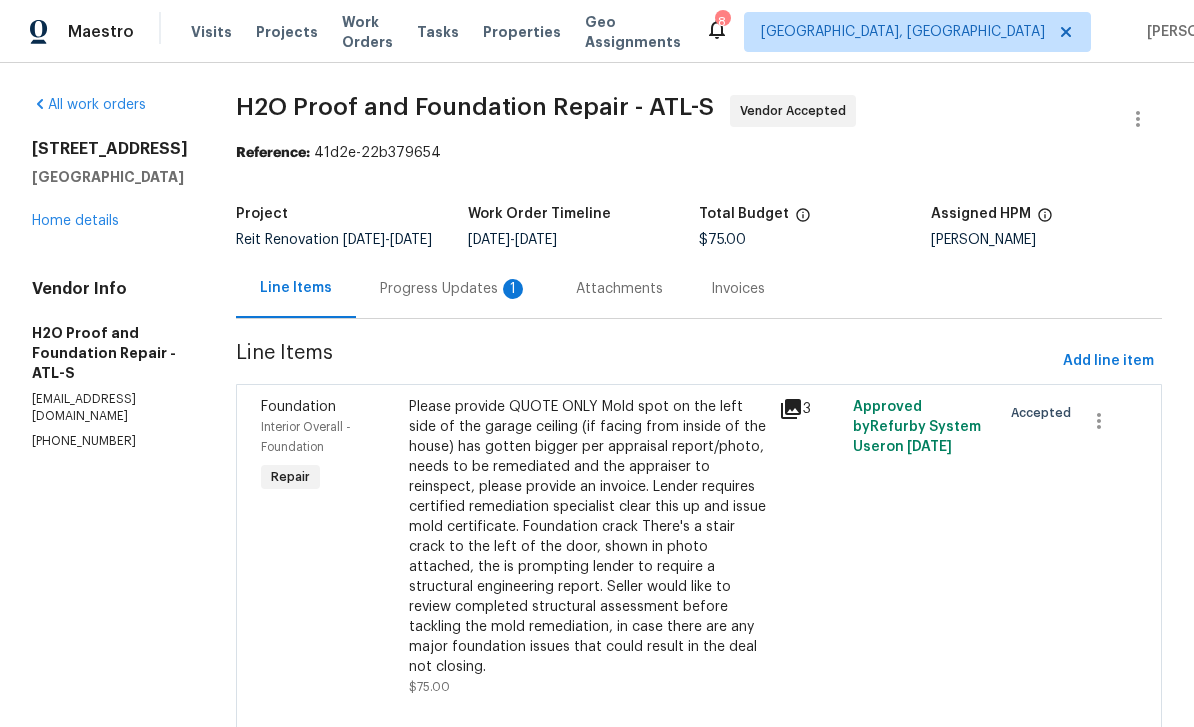 click on "Progress Updates 1" at bounding box center (454, 288) 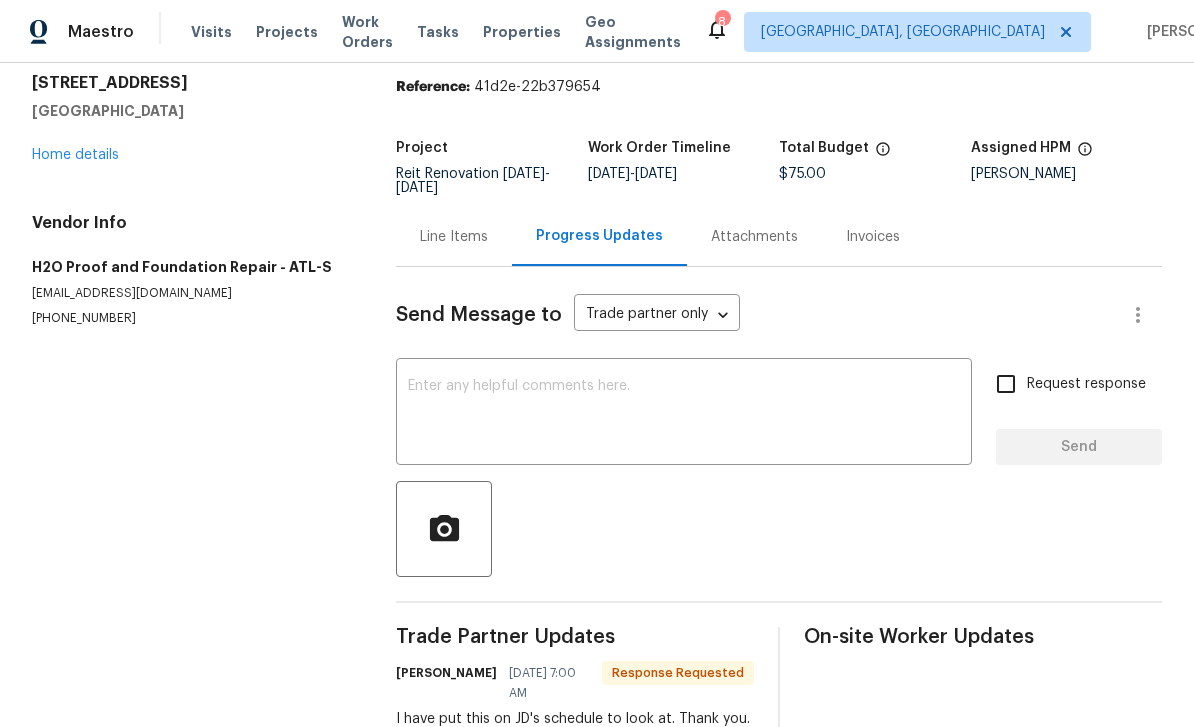 scroll, scrollTop: 65, scrollLeft: 0, axis: vertical 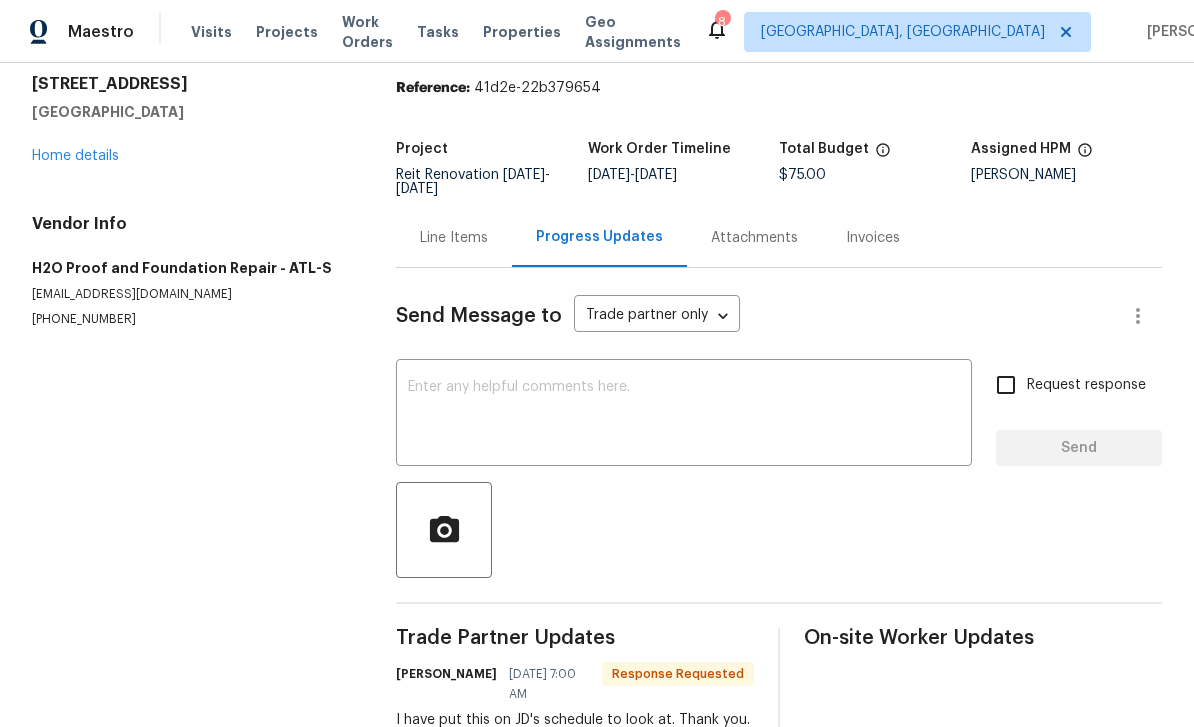 click at bounding box center (684, 415) 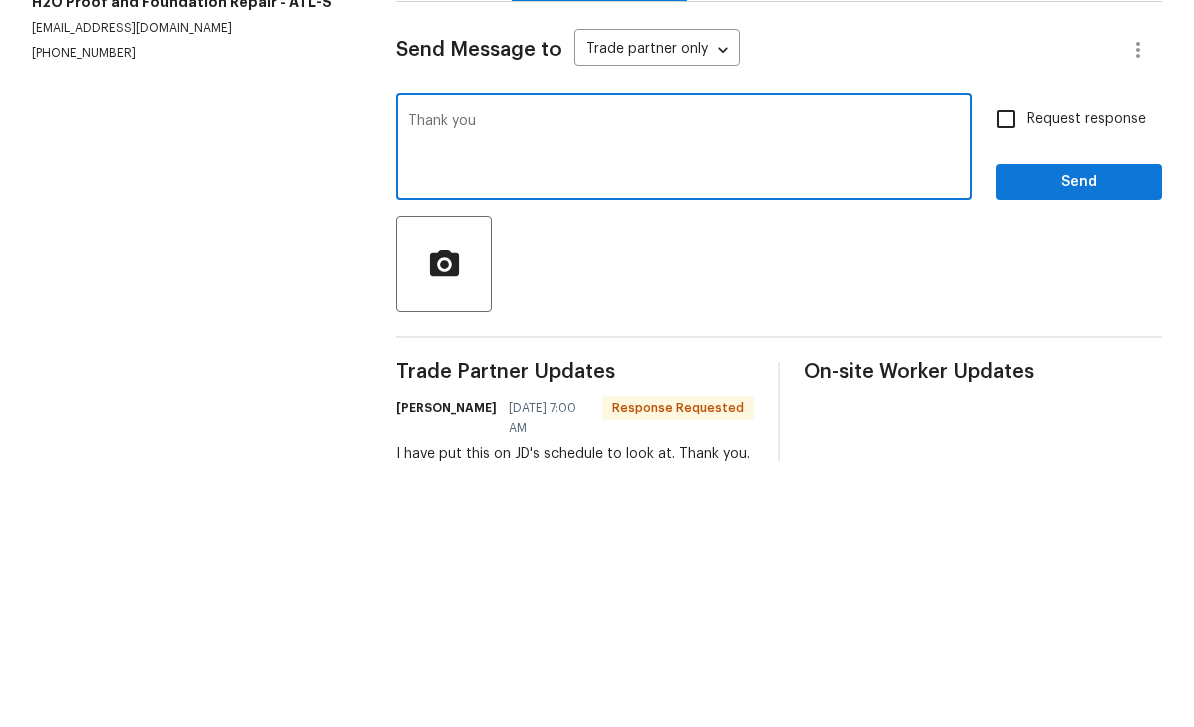 type on "Thank you" 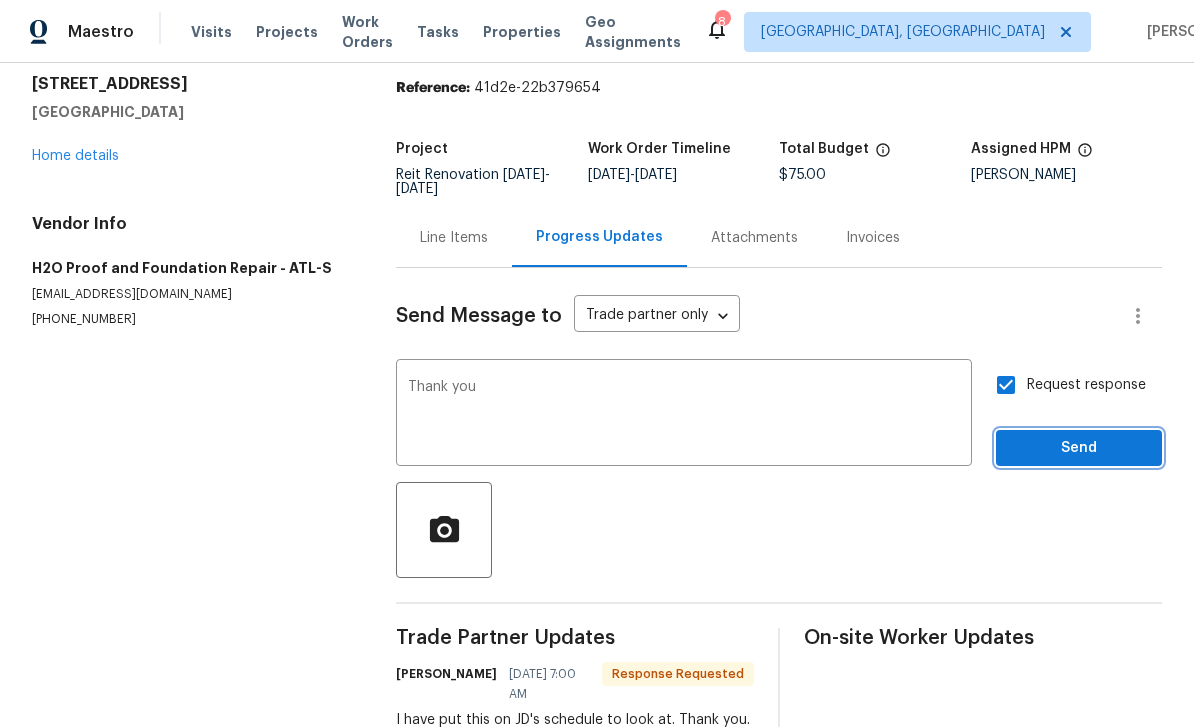 click on "Send" at bounding box center [1079, 448] 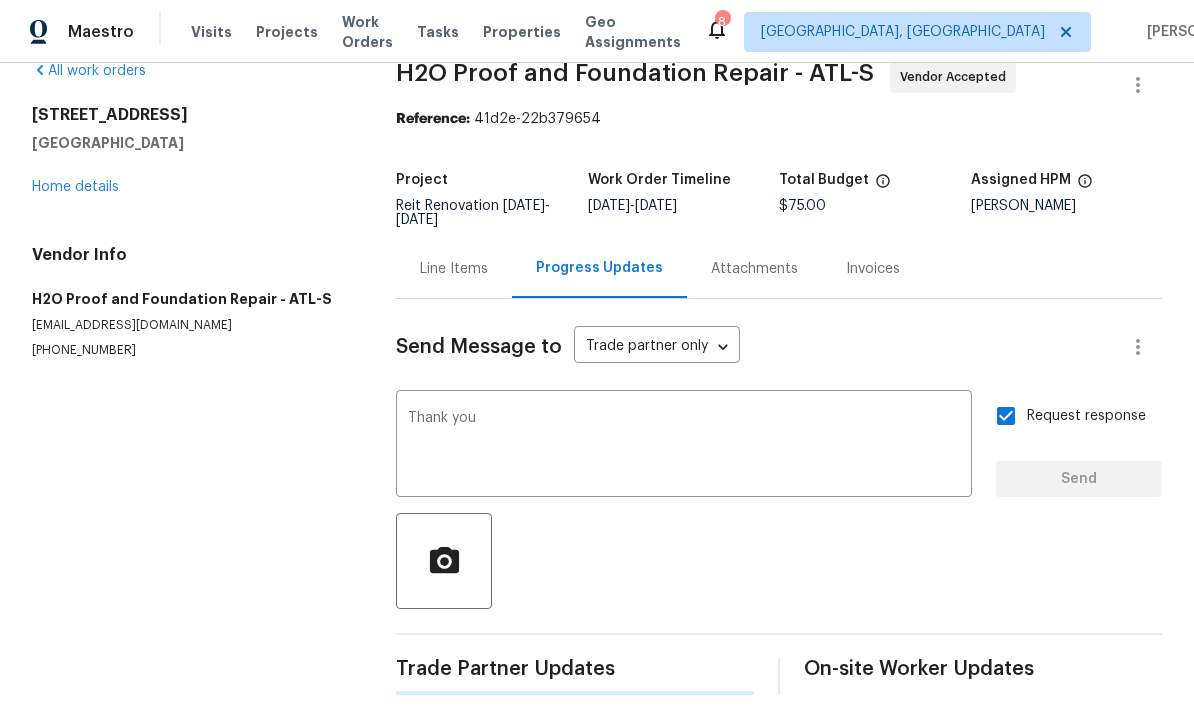 scroll, scrollTop: 35, scrollLeft: 0, axis: vertical 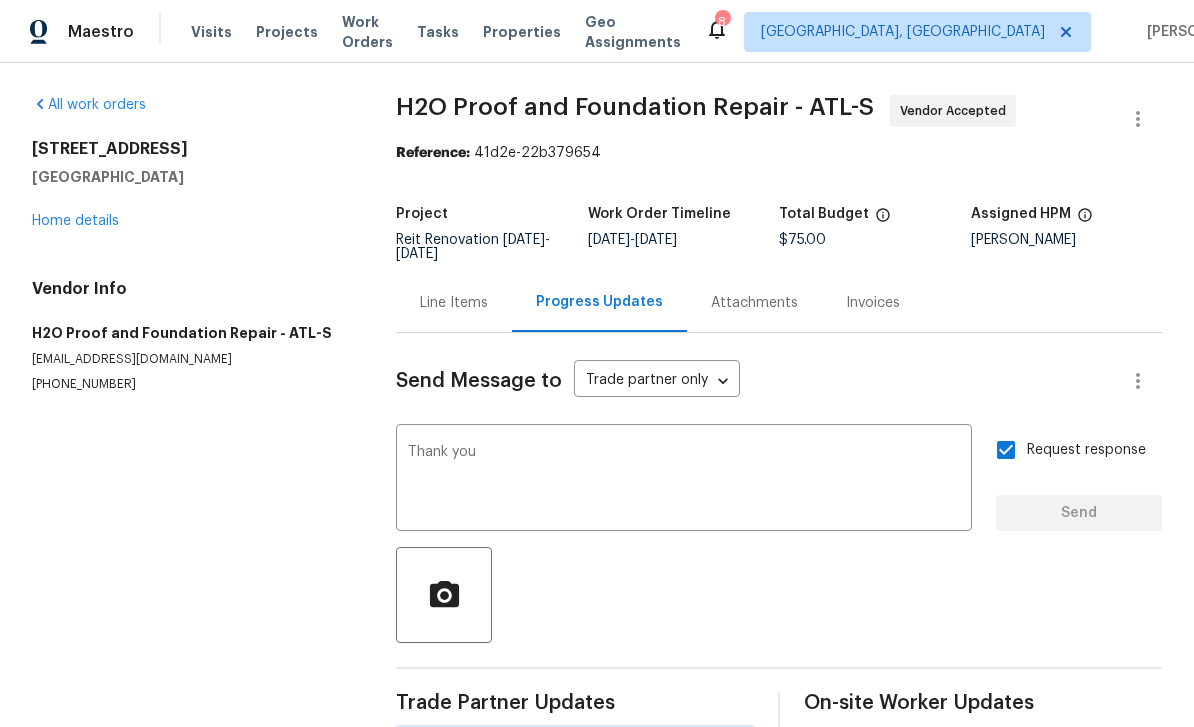 type 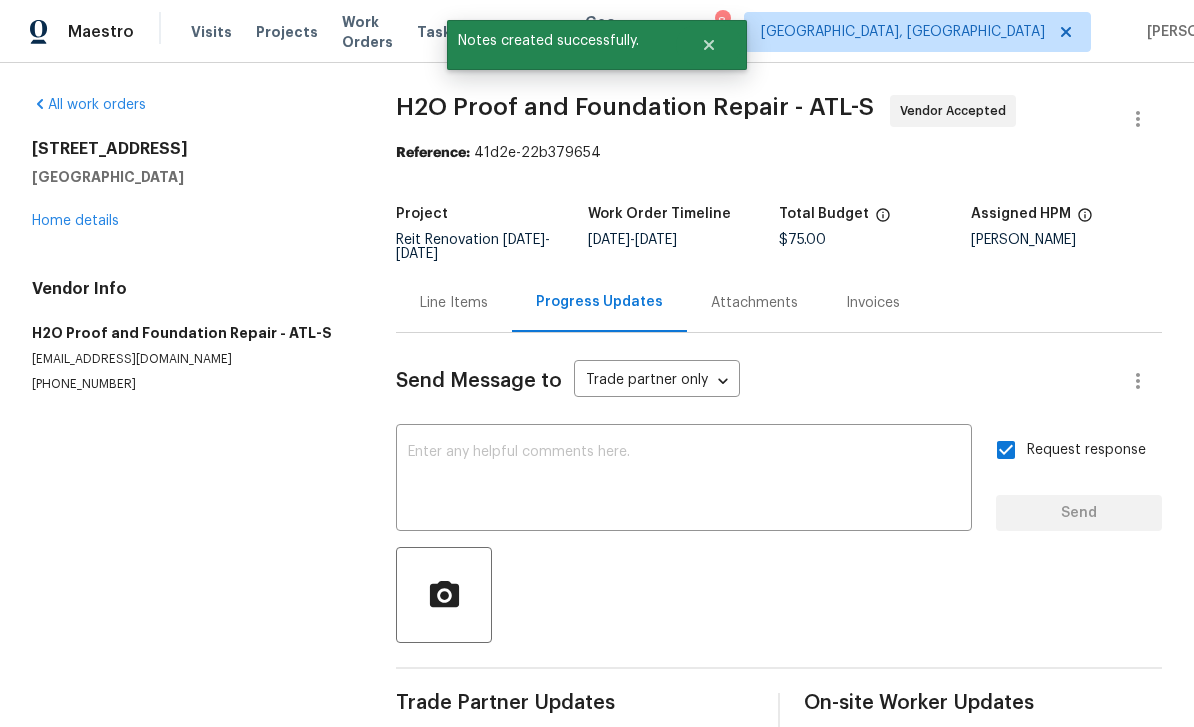 scroll, scrollTop: 2, scrollLeft: 0, axis: vertical 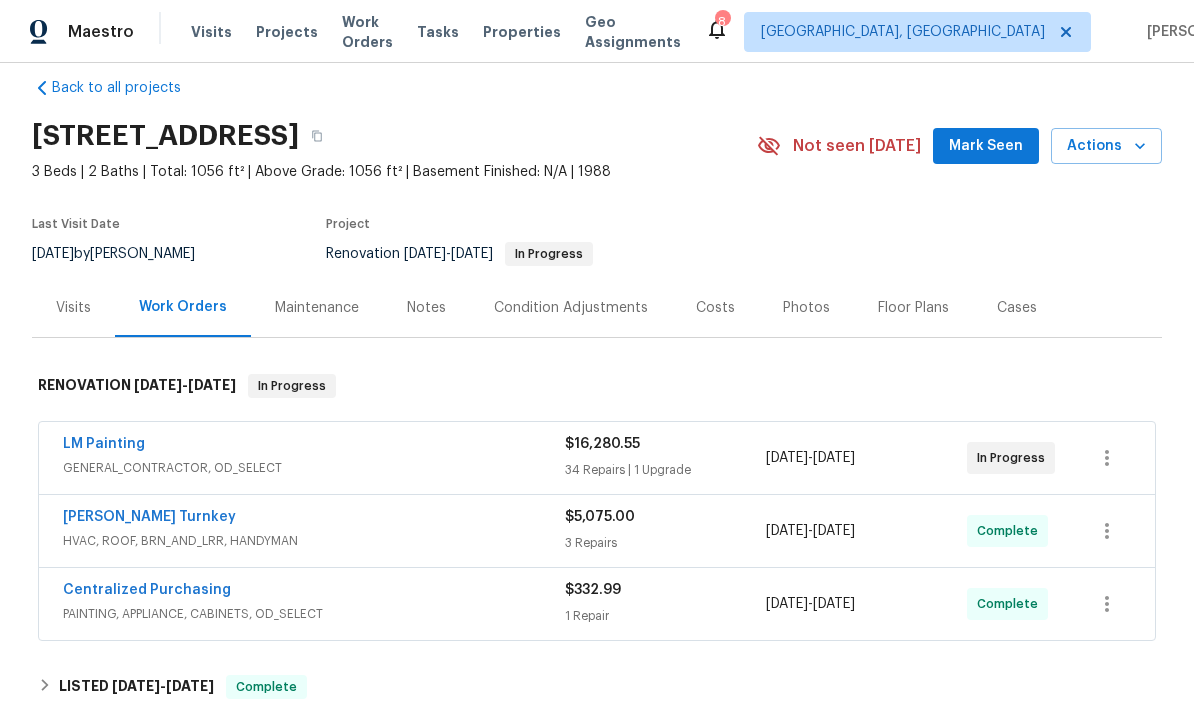 click on "Photos" at bounding box center [806, 308] 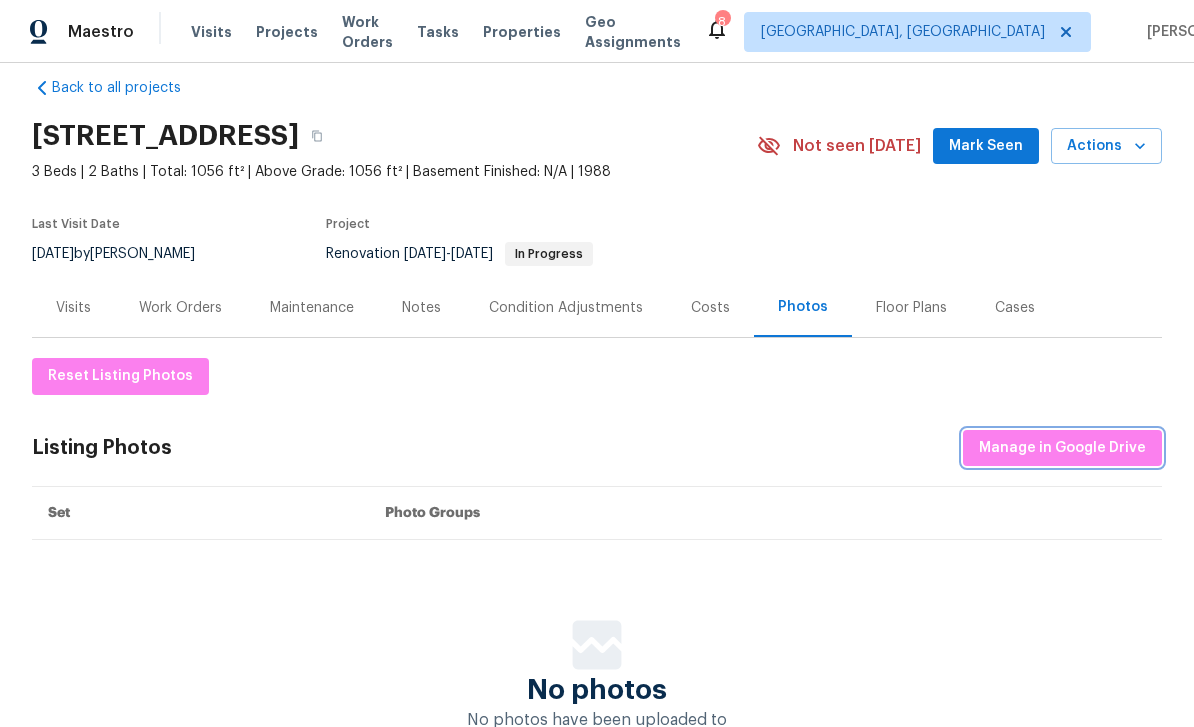 click on "Manage in Google Drive" at bounding box center [1062, 448] 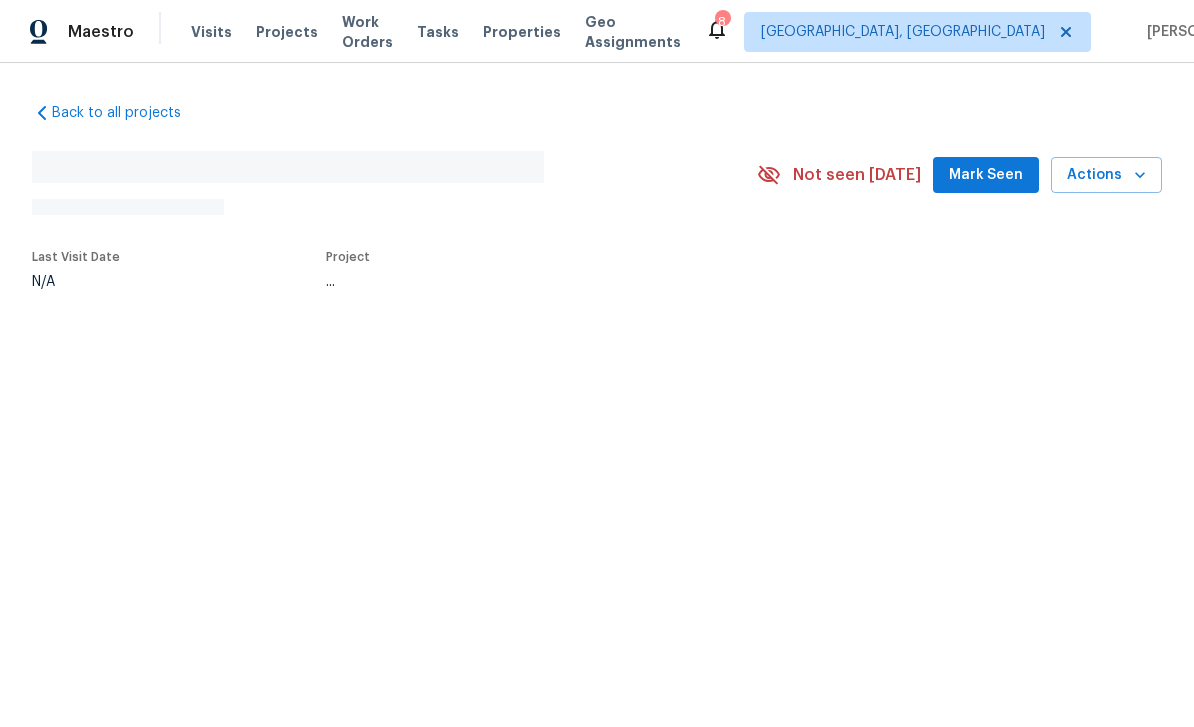 scroll, scrollTop: 0, scrollLeft: 0, axis: both 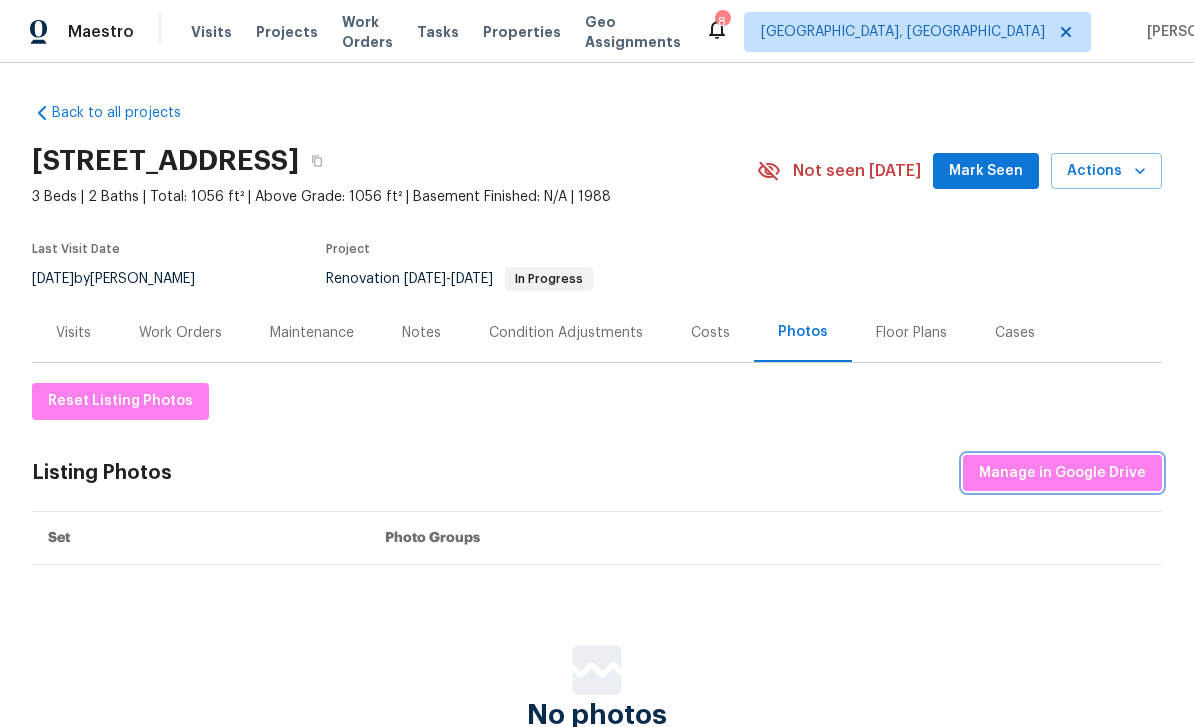 click on "Manage in Google Drive" at bounding box center (1062, 473) 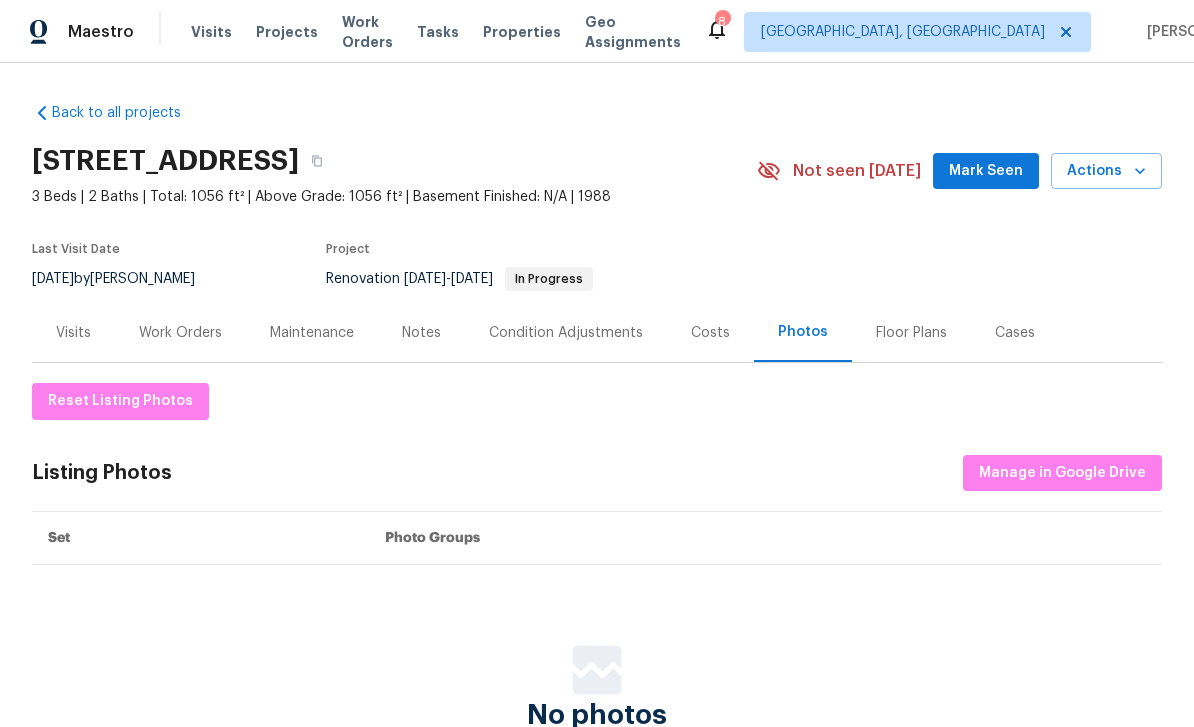 click on "Work Orders" at bounding box center [180, 333] 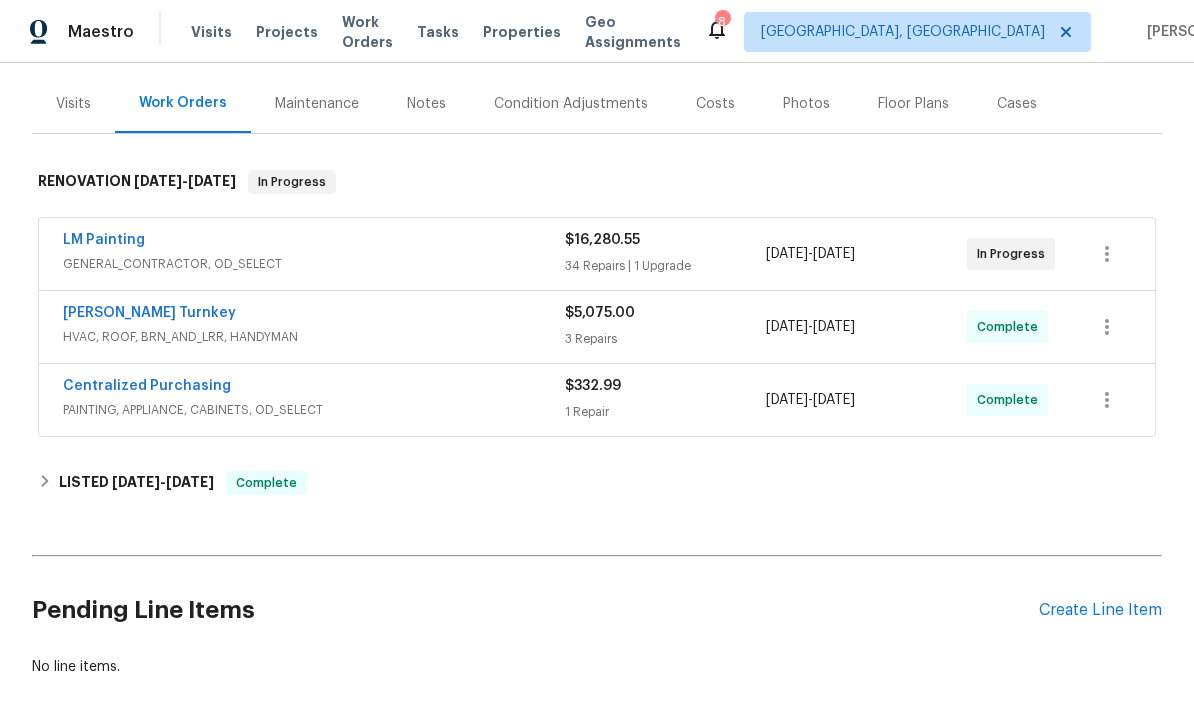 scroll, scrollTop: 228, scrollLeft: 0, axis: vertical 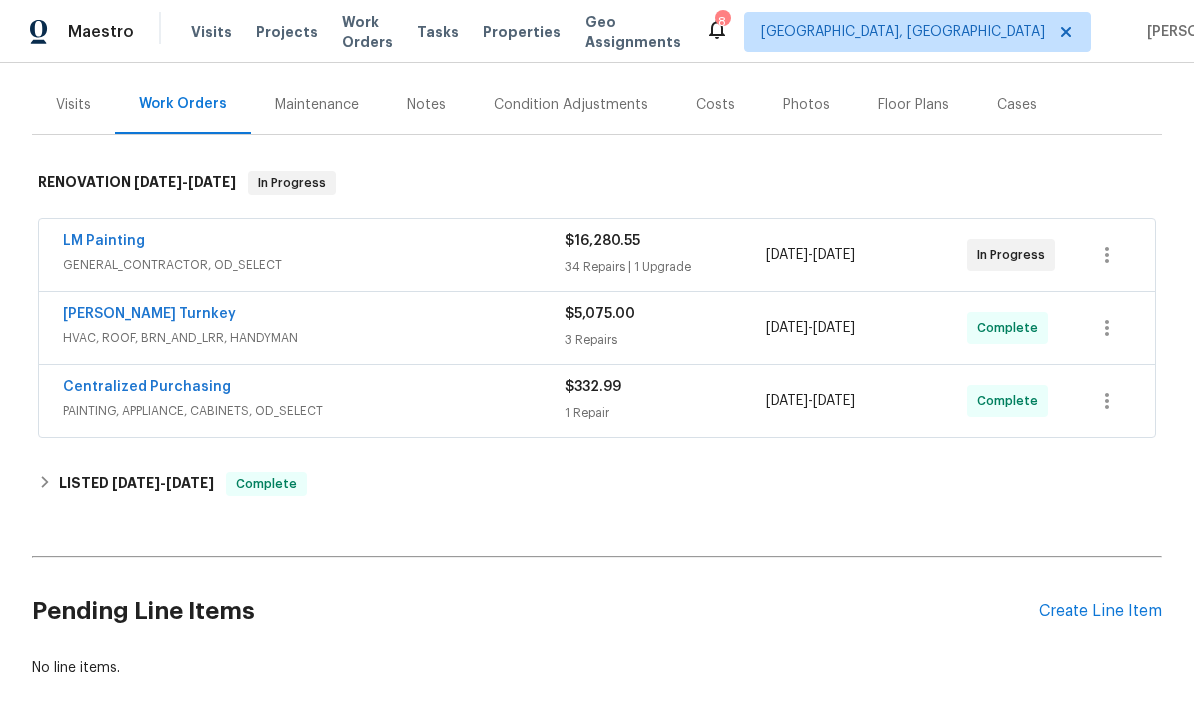 click on "LM Painting" at bounding box center (104, 241) 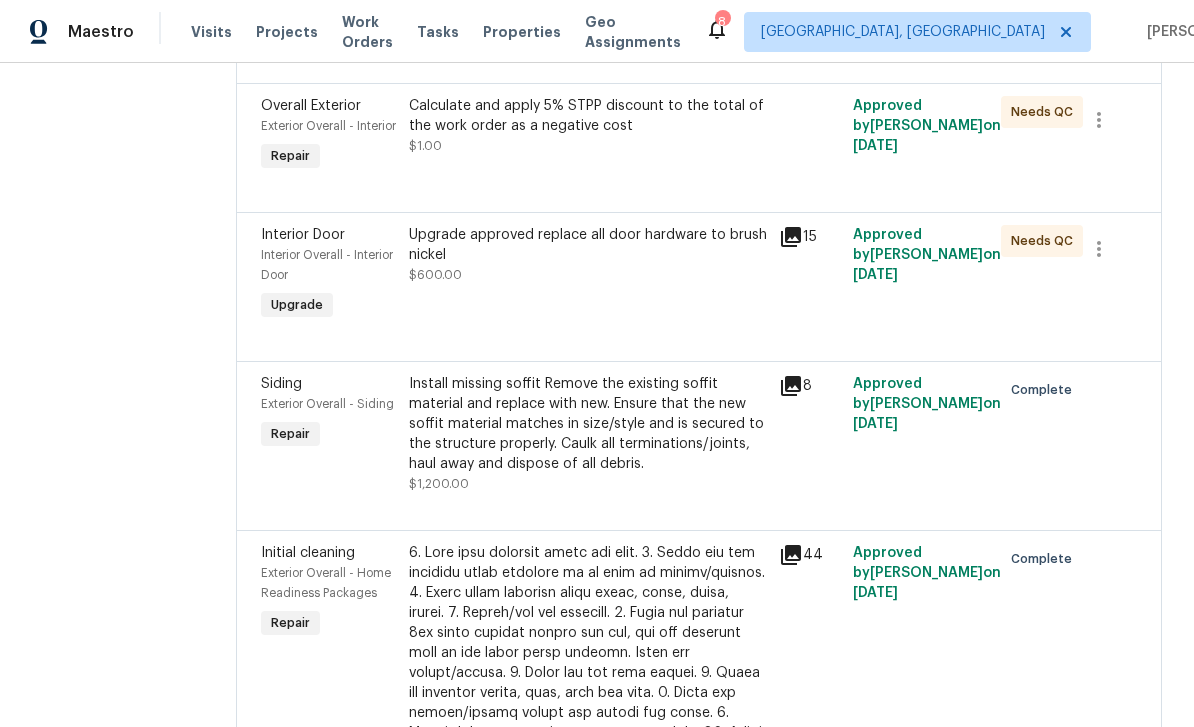 scroll, scrollTop: 436, scrollLeft: 0, axis: vertical 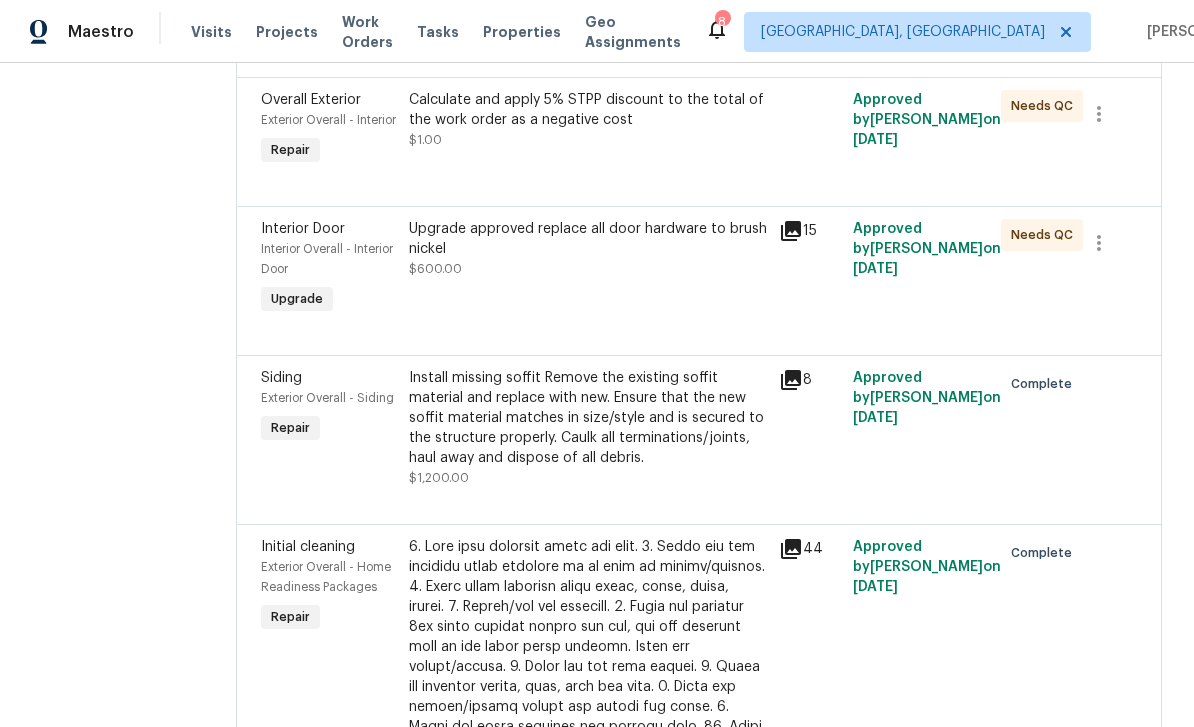 click on "Upgrade approved replace all door hardware to brush nickel" at bounding box center [588, 239] 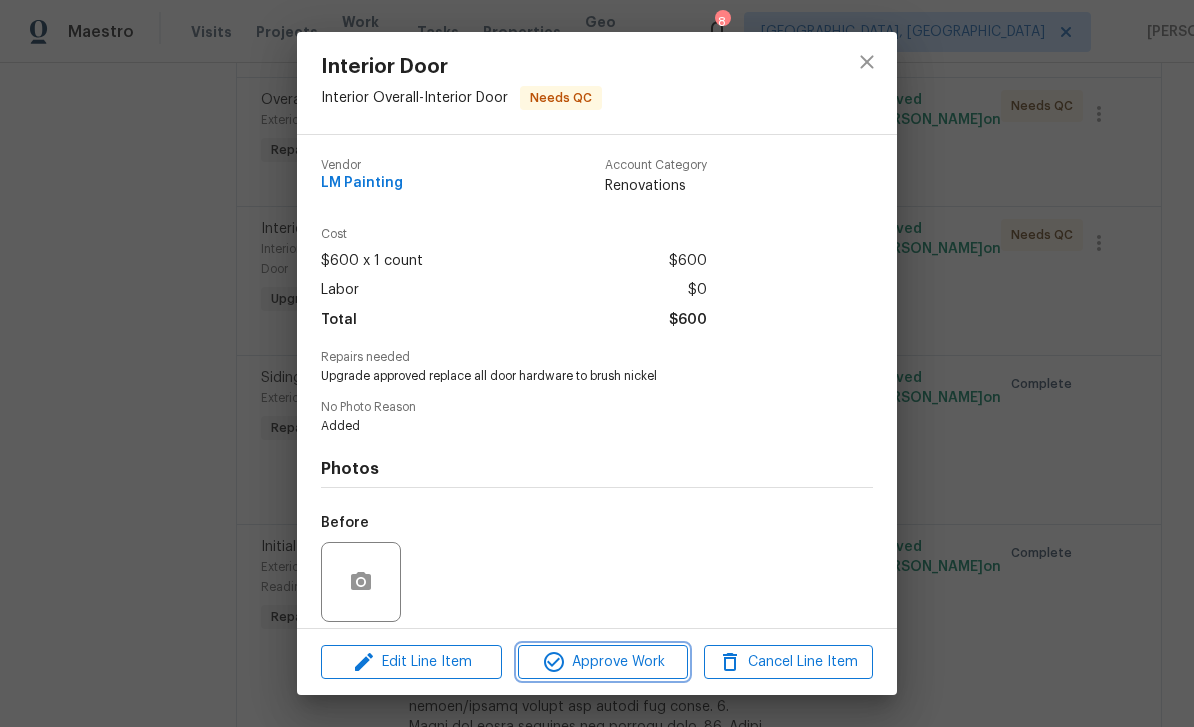 click on "Approve Work" at bounding box center (602, 662) 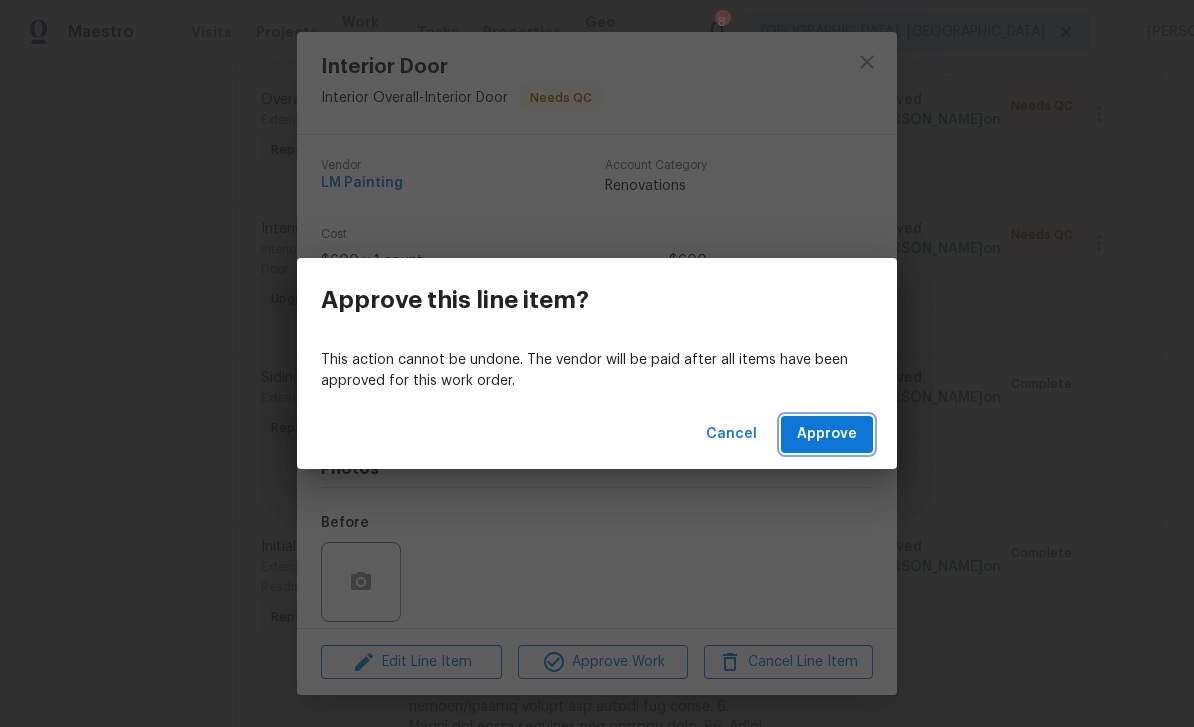 click on "Approve" at bounding box center (827, 434) 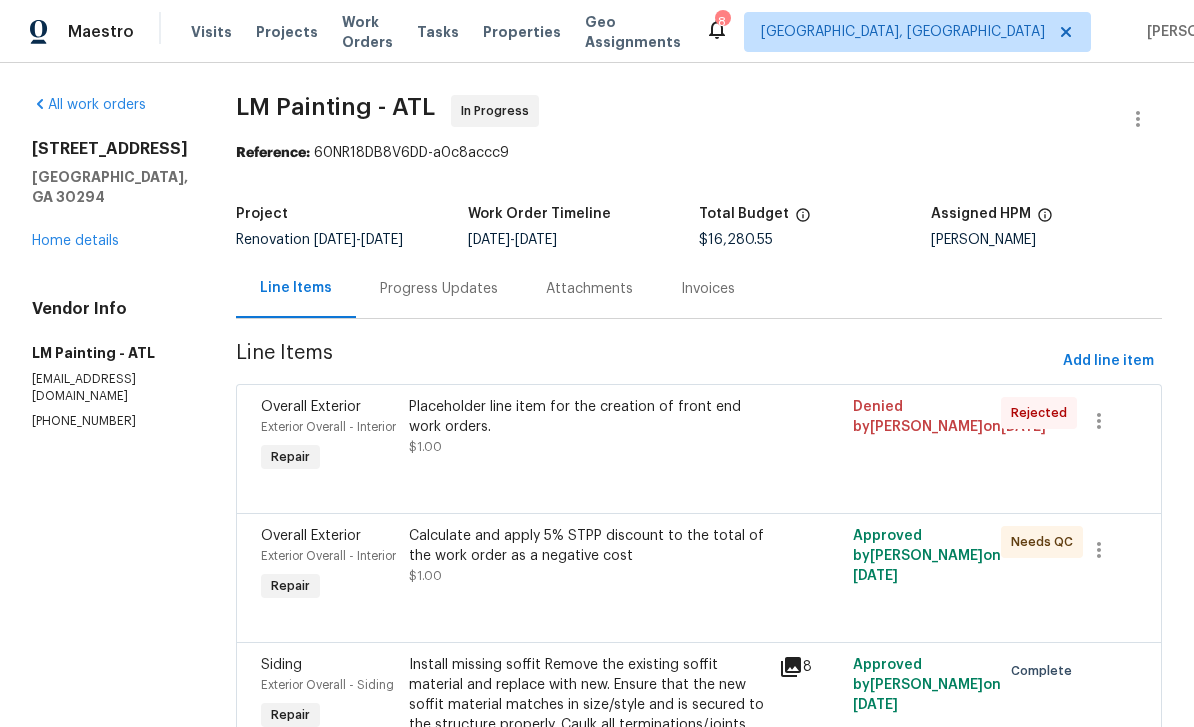 scroll, scrollTop: 0, scrollLeft: 0, axis: both 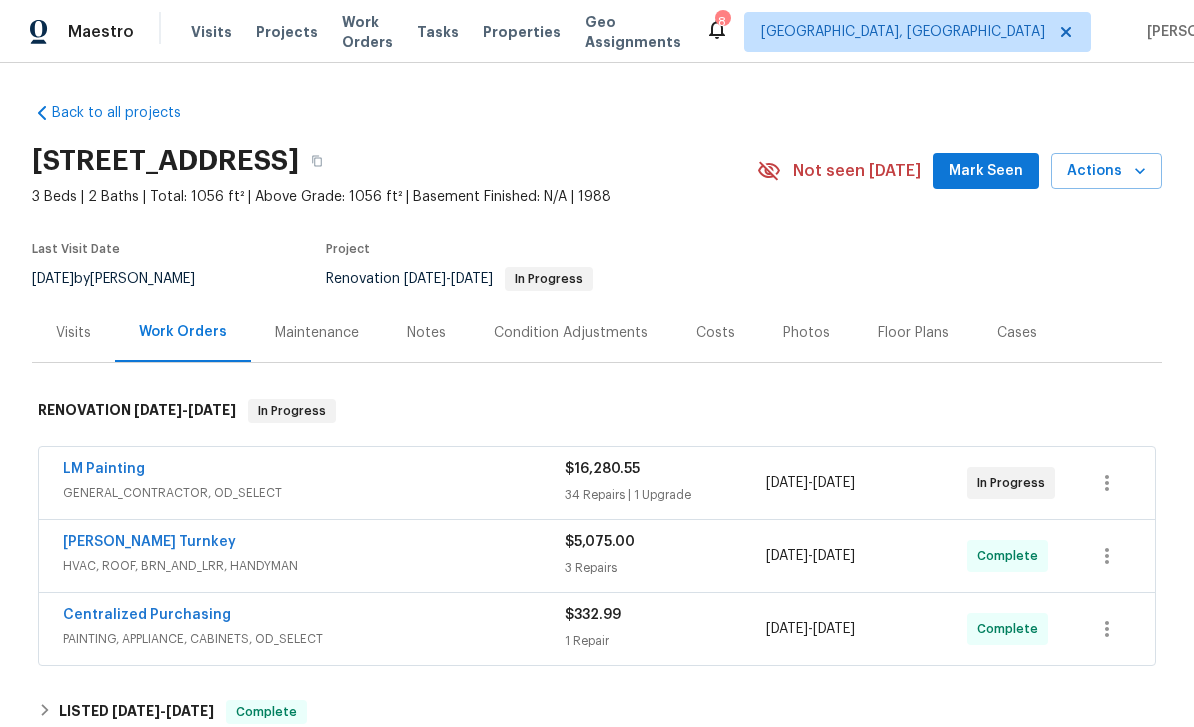 click on "Actions" at bounding box center [1106, 171] 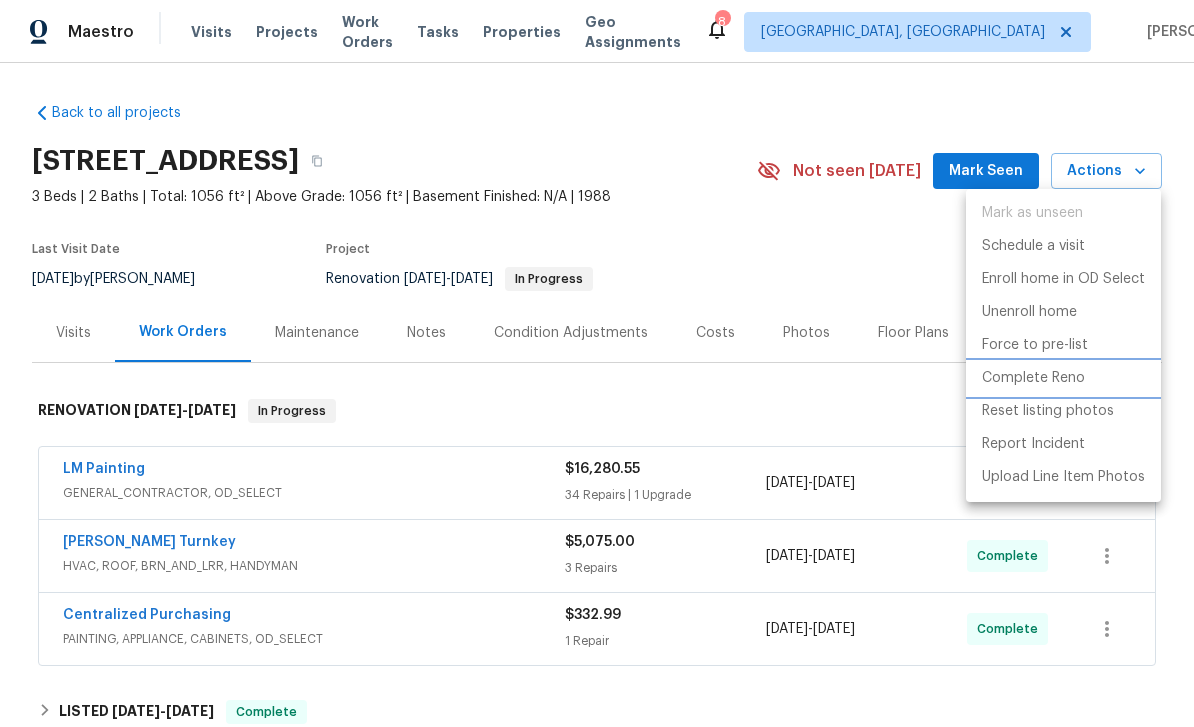 click on "Complete Reno" at bounding box center (1033, 378) 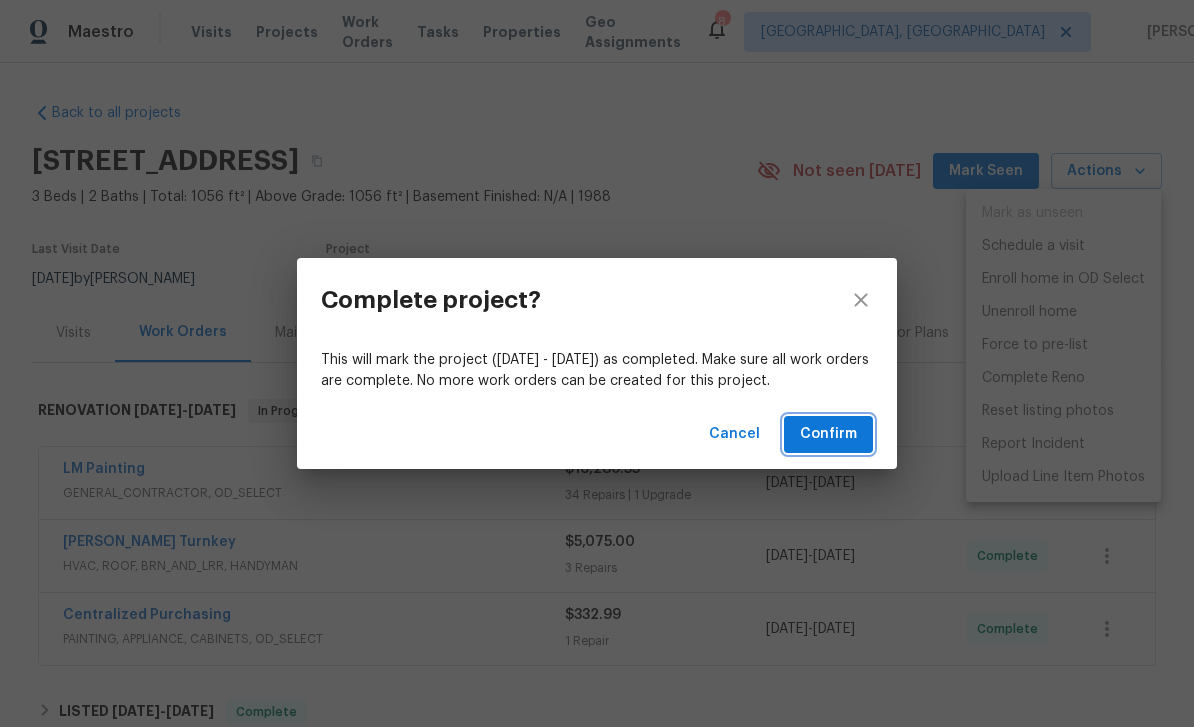 click on "Confirm" at bounding box center [828, 434] 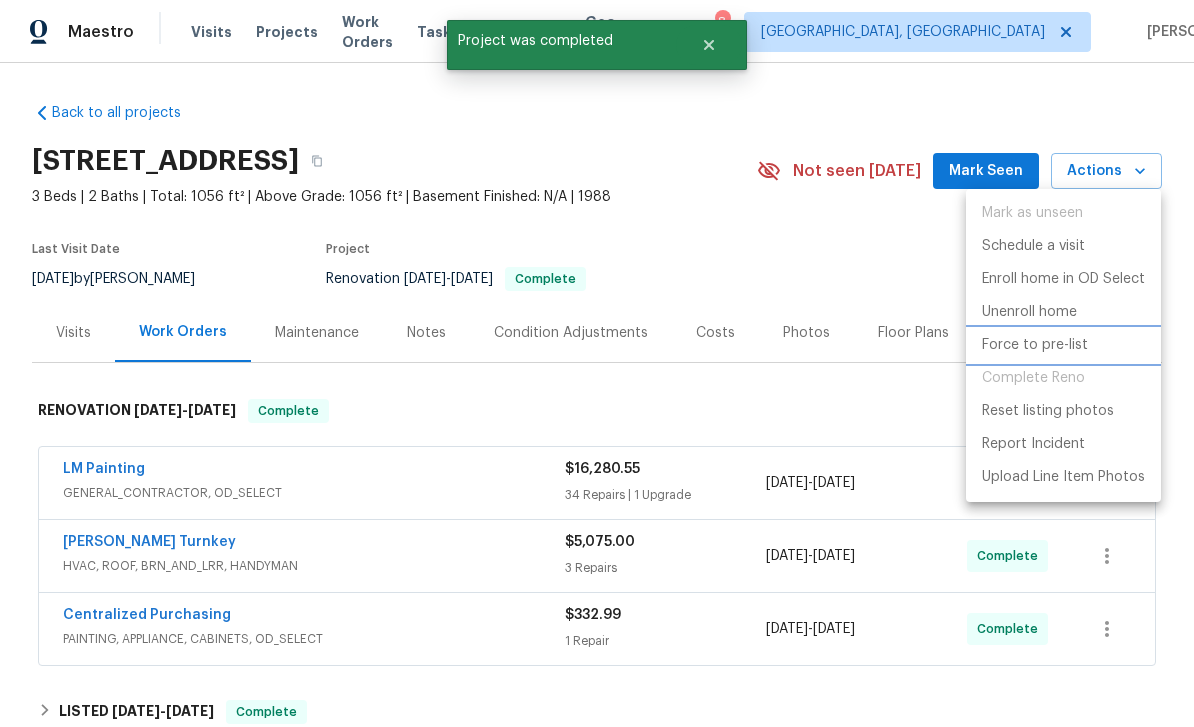 click on "Force to pre-list" at bounding box center (1035, 345) 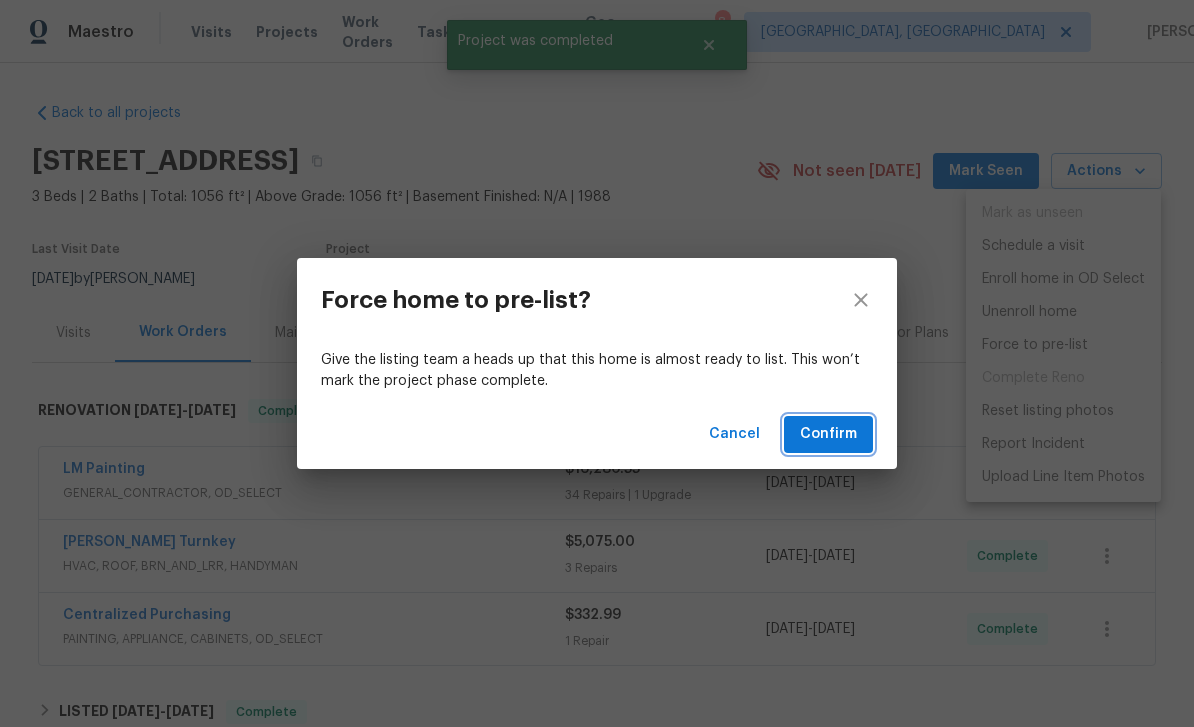 click on "Confirm" at bounding box center (828, 434) 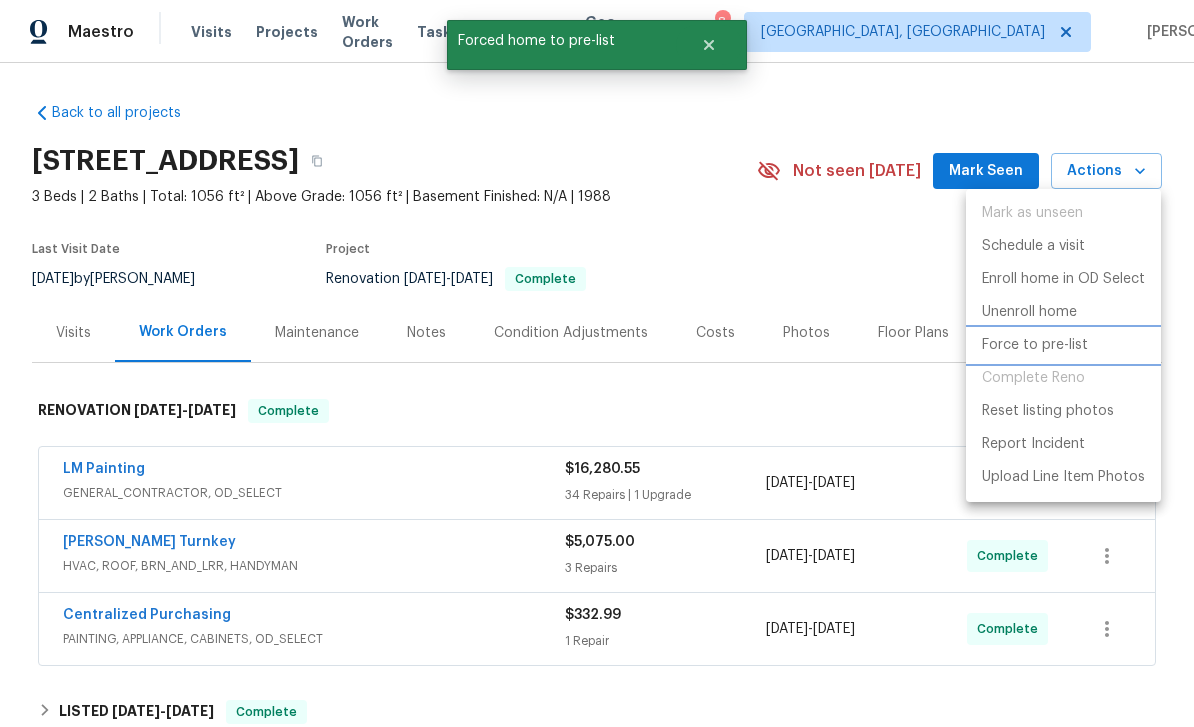click on "Force to pre-list" at bounding box center [1035, 345] 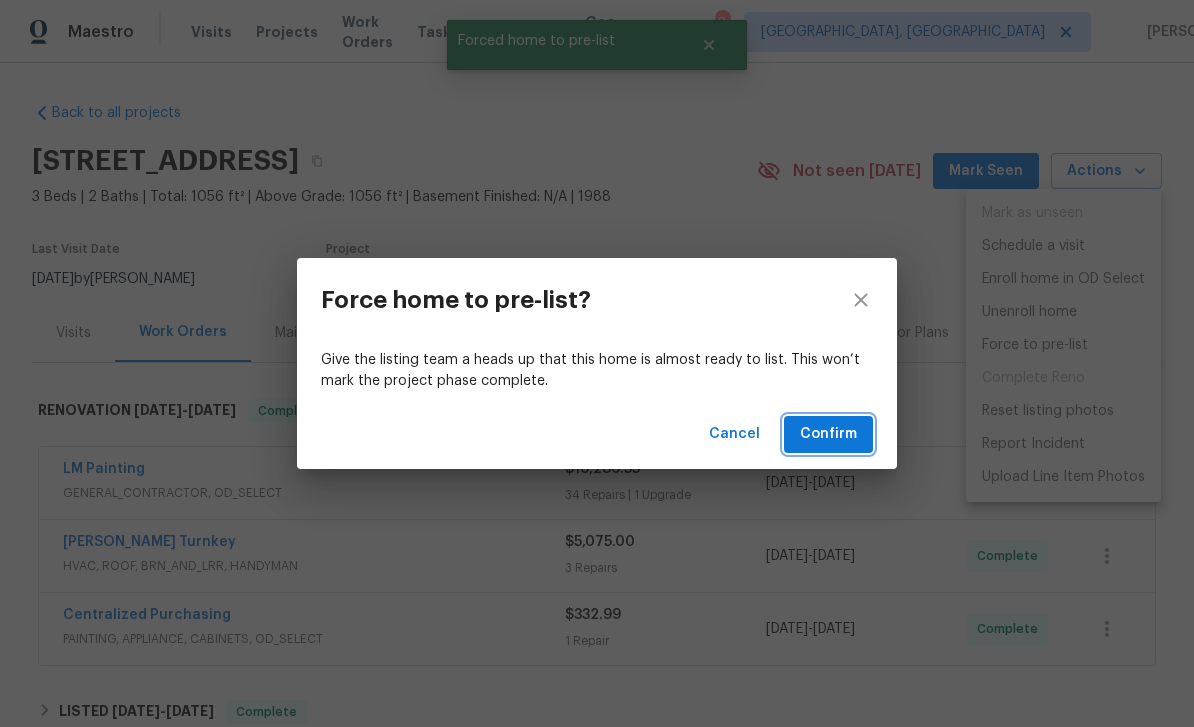 click on "Confirm" at bounding box center [828, 434] 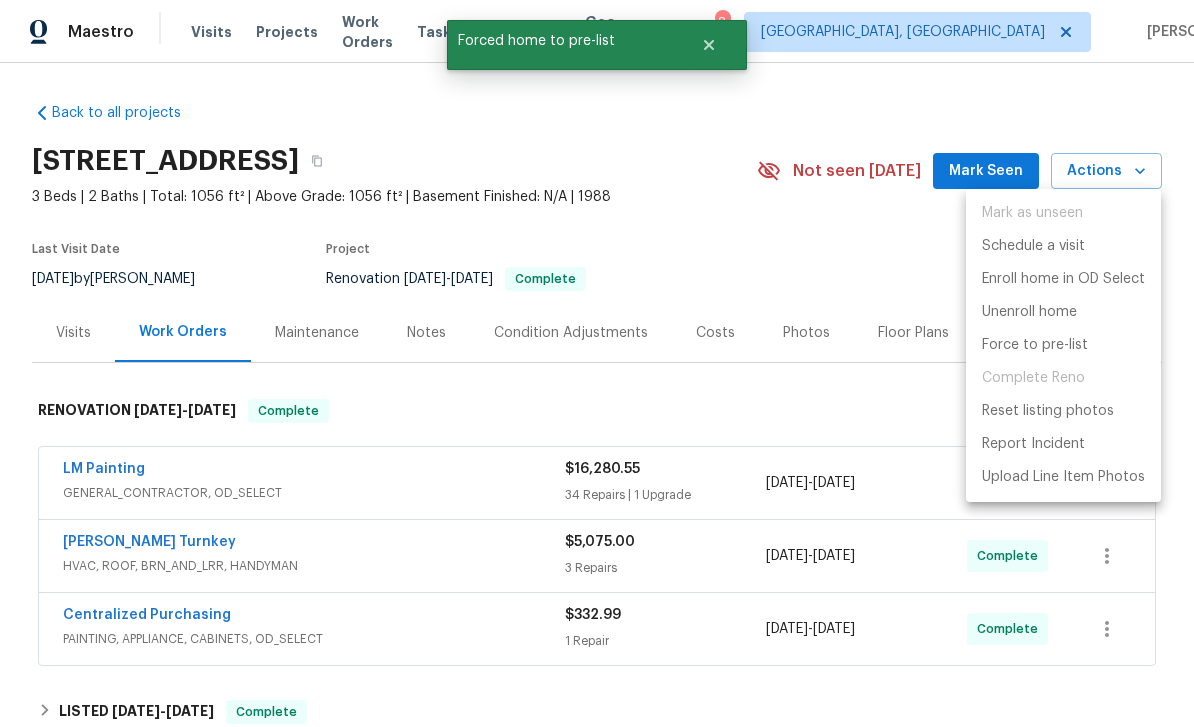 click at bounding box center (597, 363) 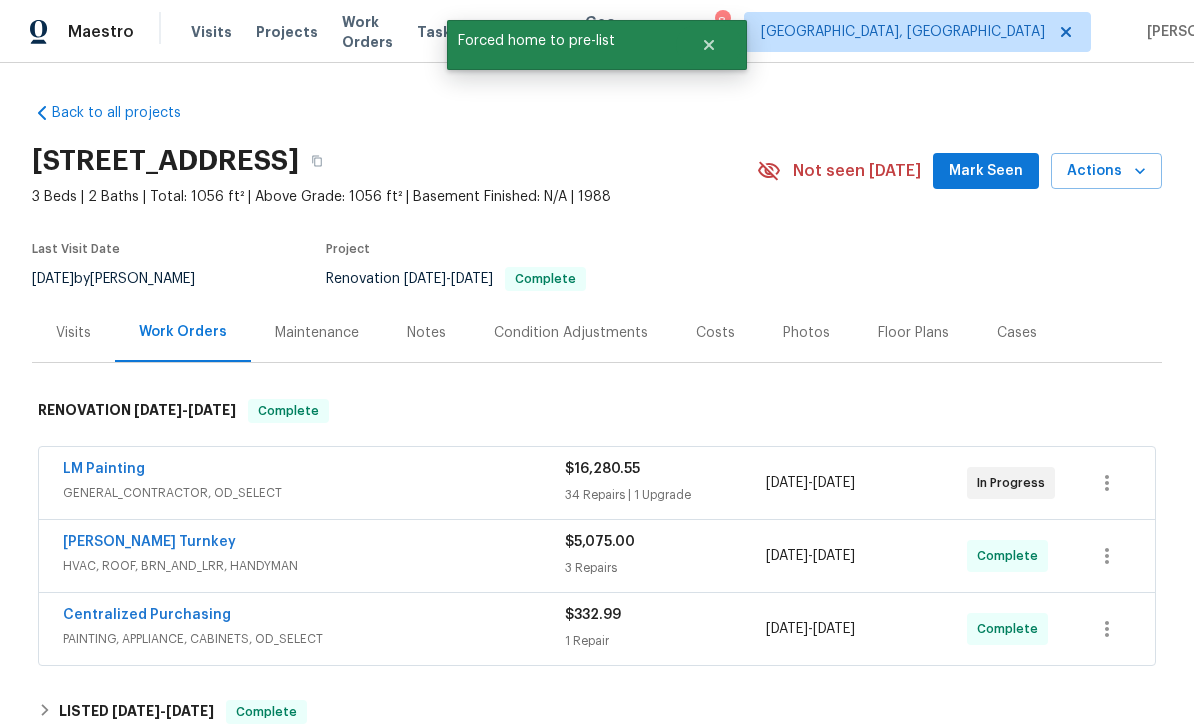 click on "Photos" at bounding box center [806, 333] 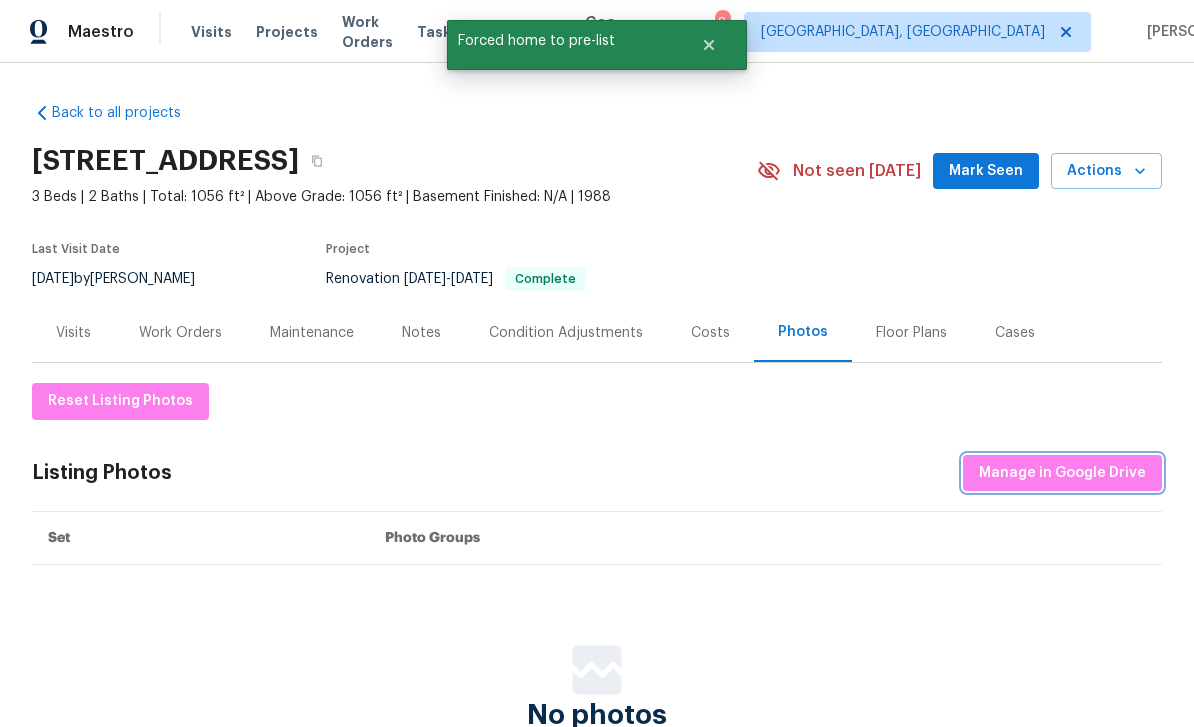 click on "Manage in Google Drive" at bounding box center (1062, 473) 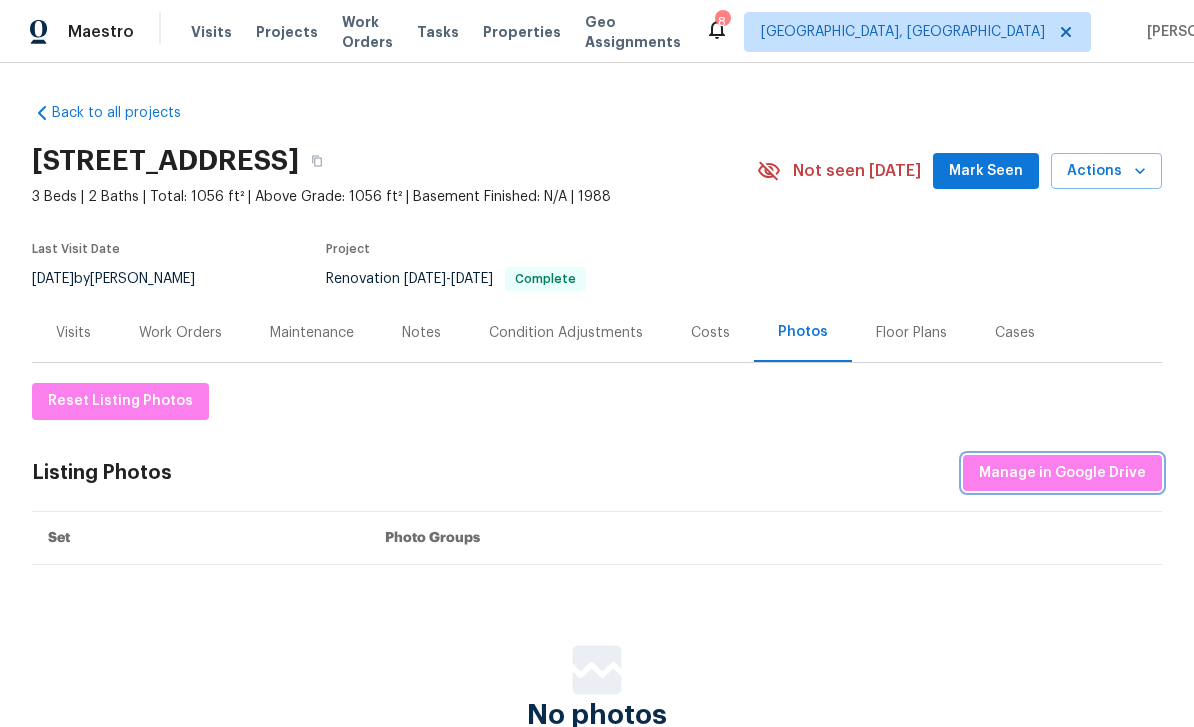 scroll, scrollTop: 0, scrollLeft: 0, axis: both 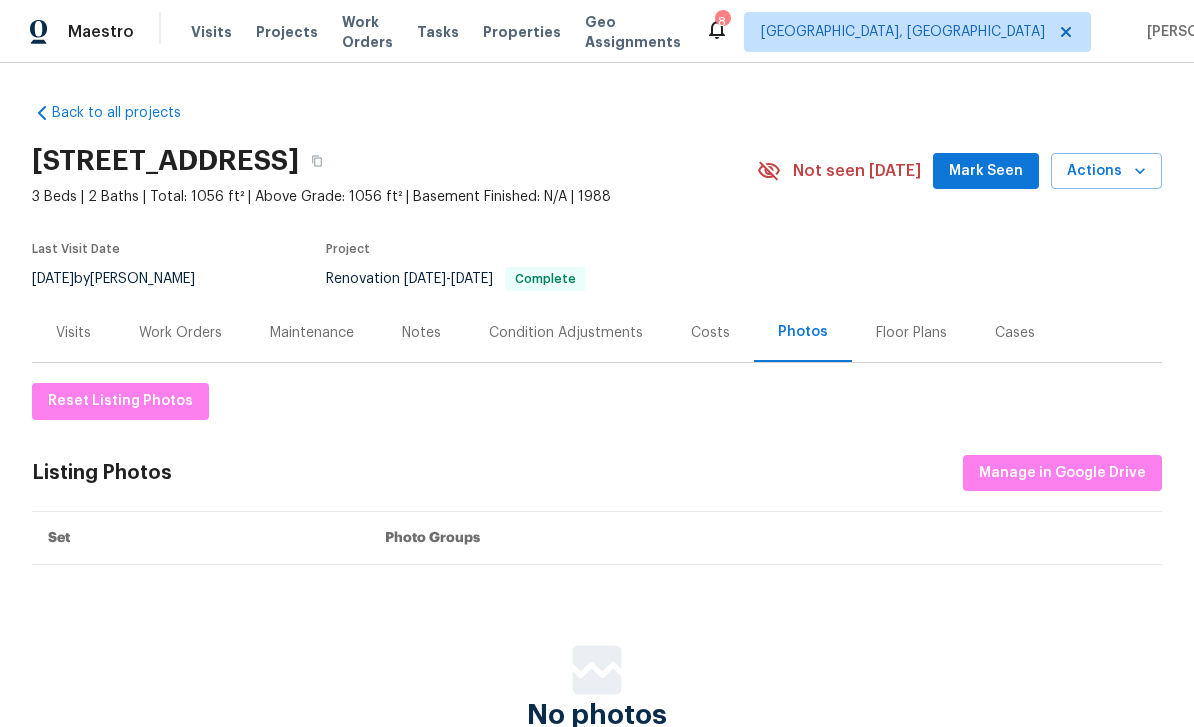 click on "Notes" at bounding box center (421, 333) 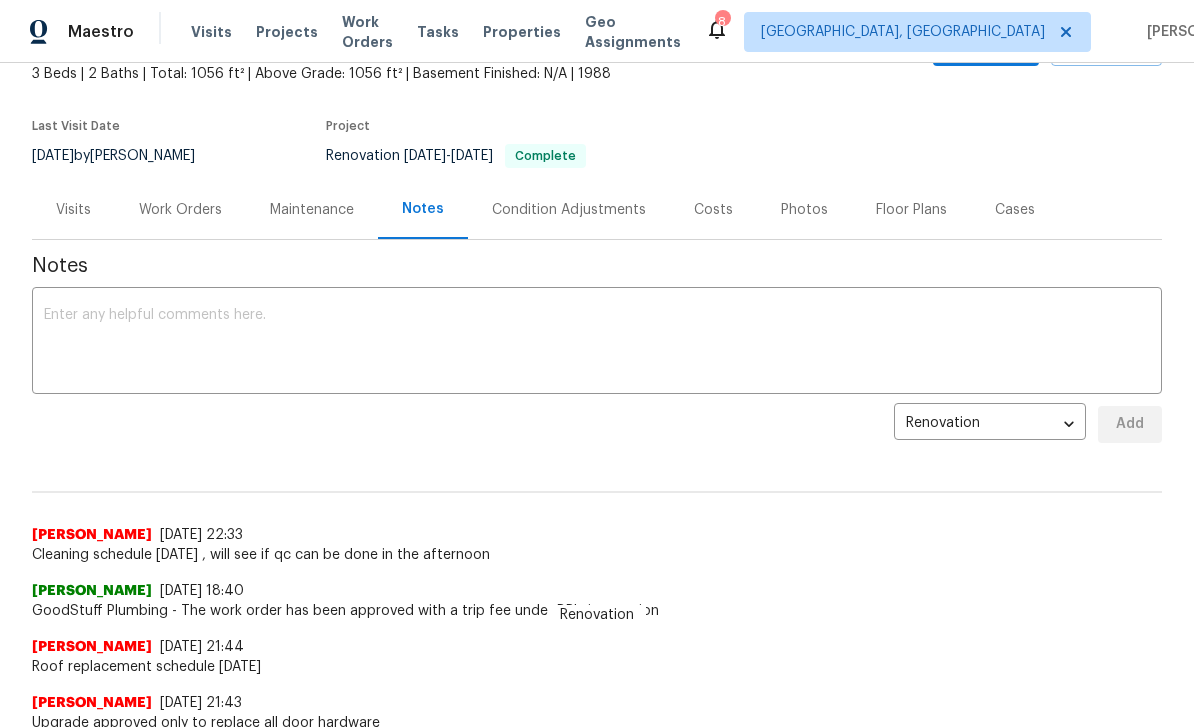 scroll, scrollTop: 121, scrollLeft: 0, axis: vertical 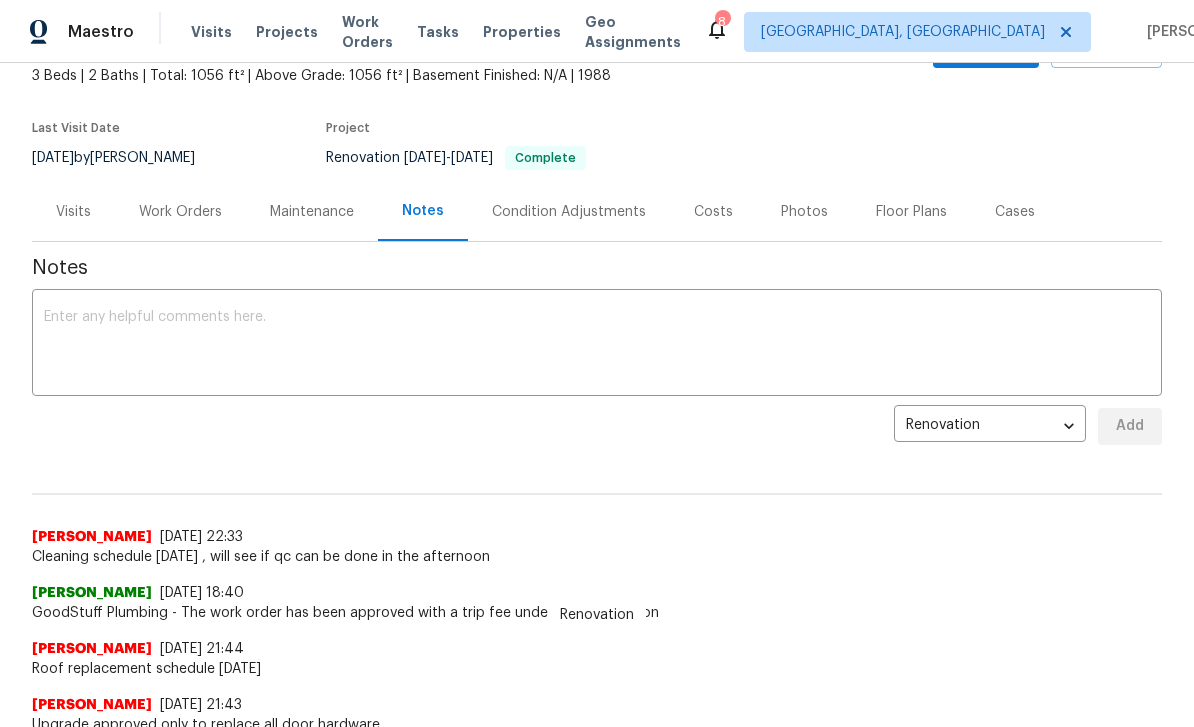 click at bounding box center (597, 345) 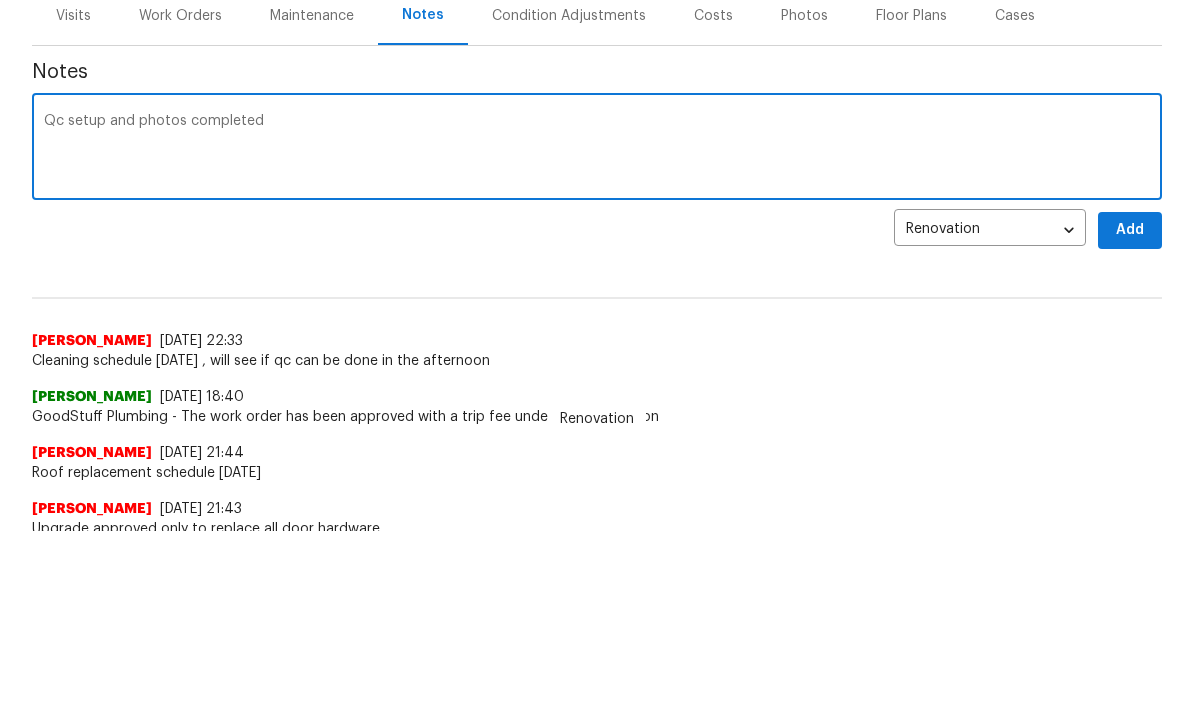 type on "Qc setup and photos completed" 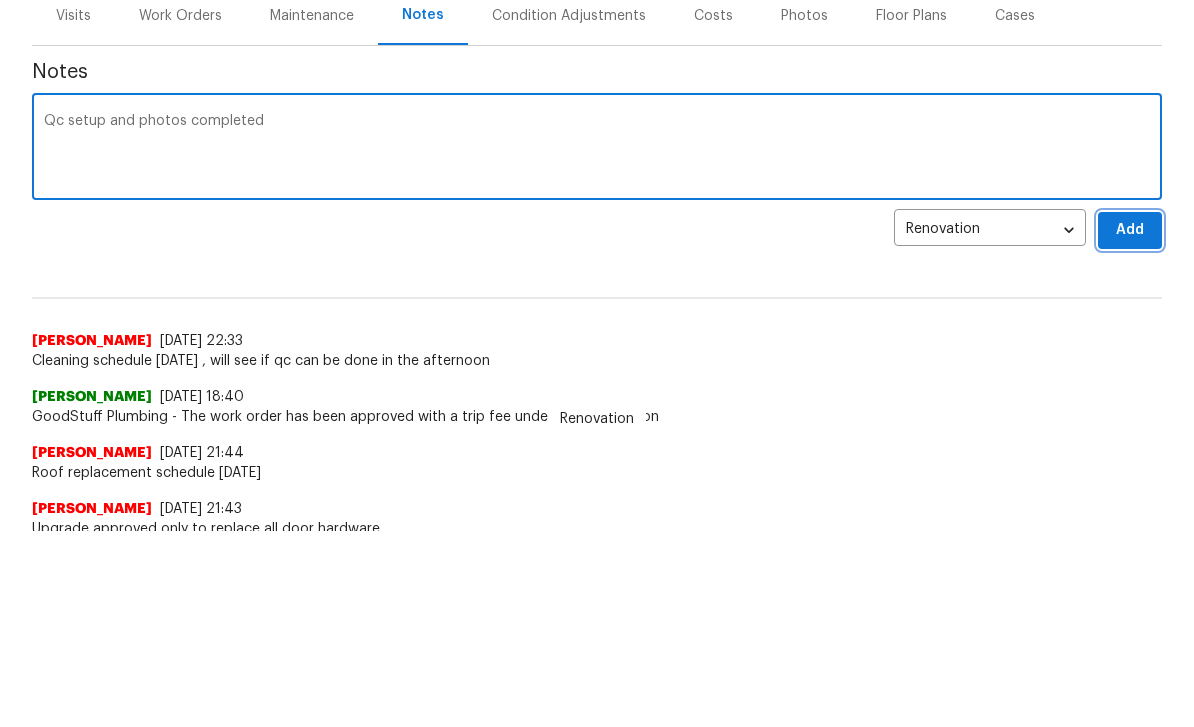 click on "Add" at bounding box center (1130, 426) 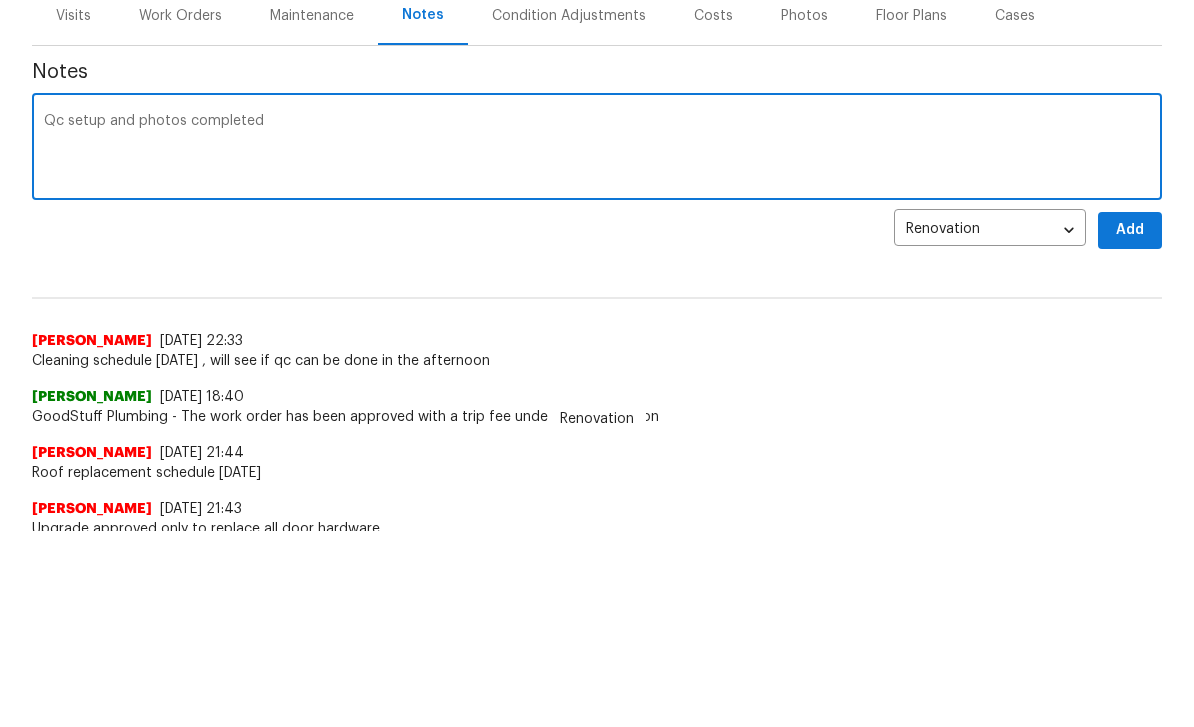 scroll, scrollTop: 196, scrollLeft: 0, axis: vertical 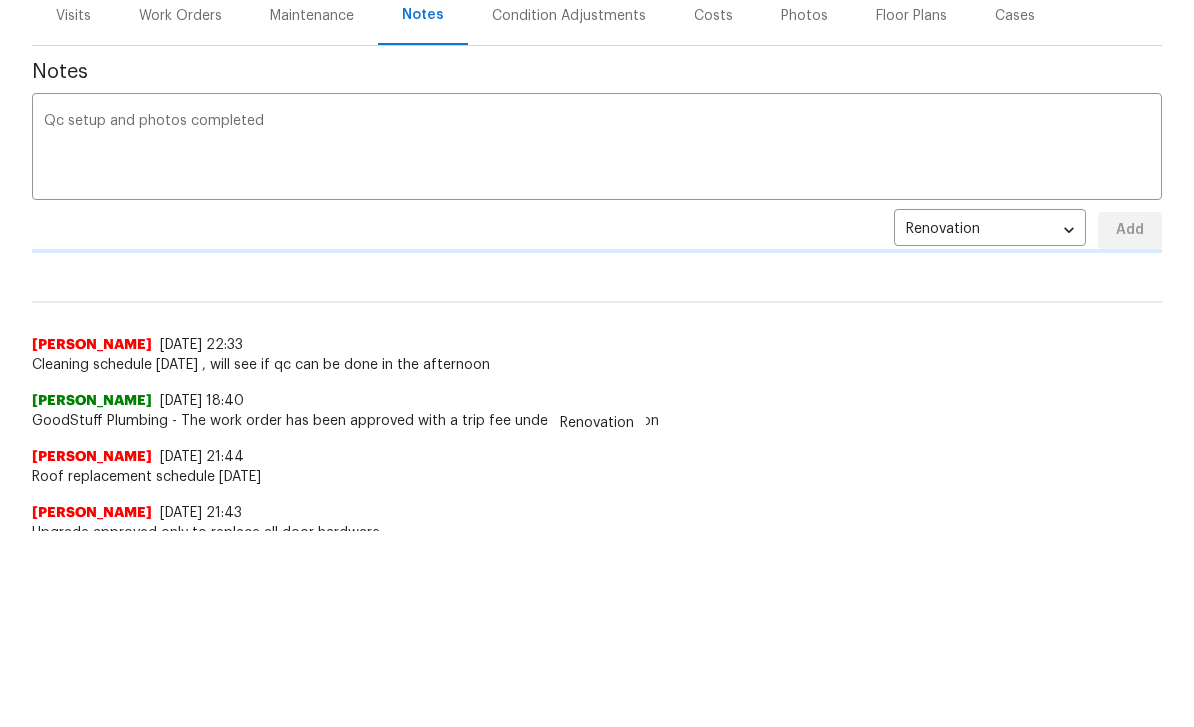 type 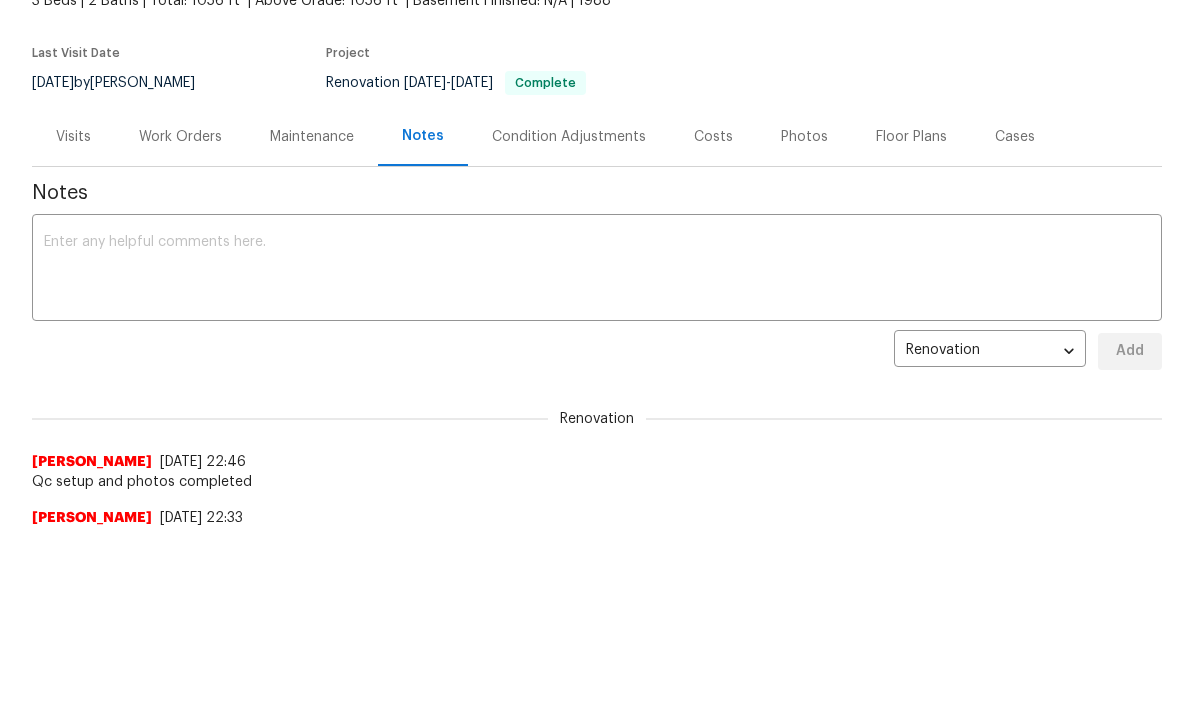 scroll, scrollTop: 0, scrollLeft: 0, axis: both 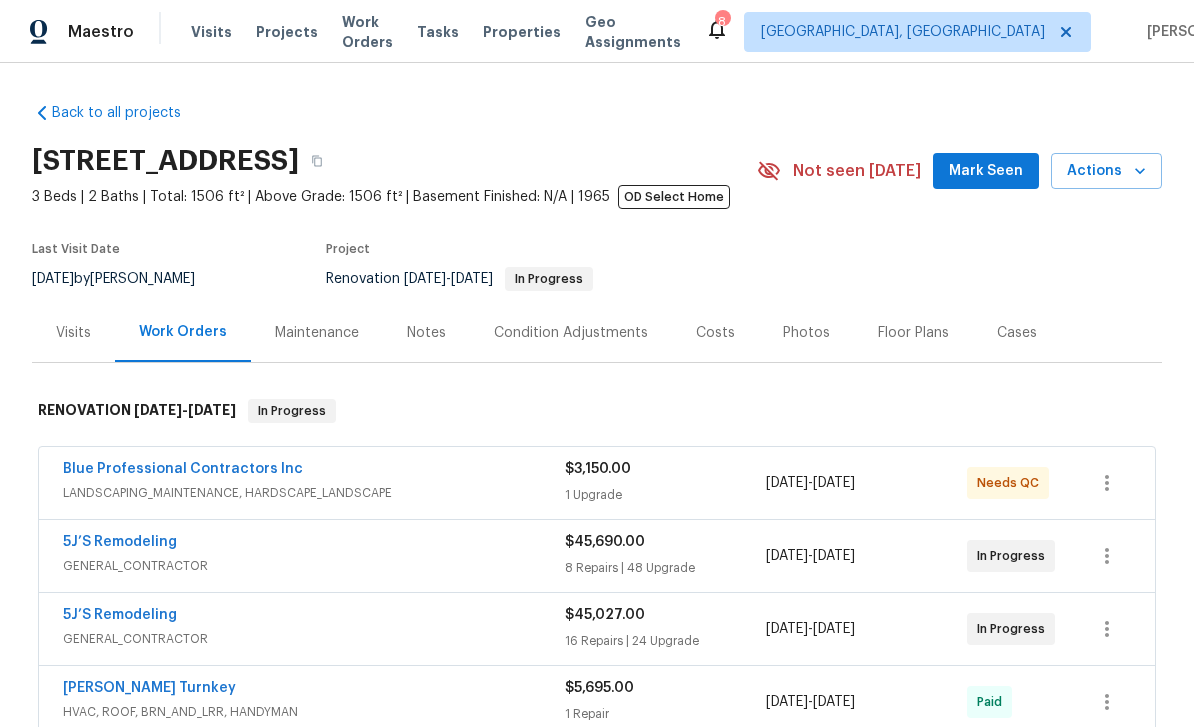 click on "Notes" at bounding box center (426, 333) 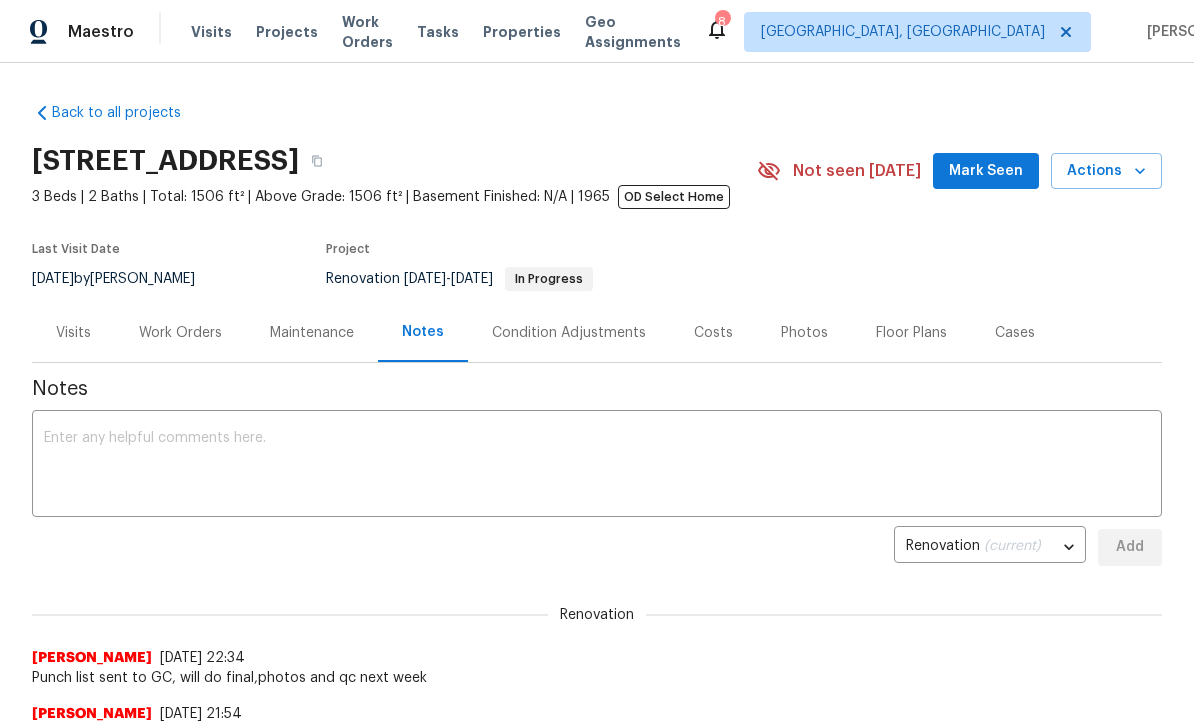scroll, scrollTop: 0, scrollLeft: 0, axis: both 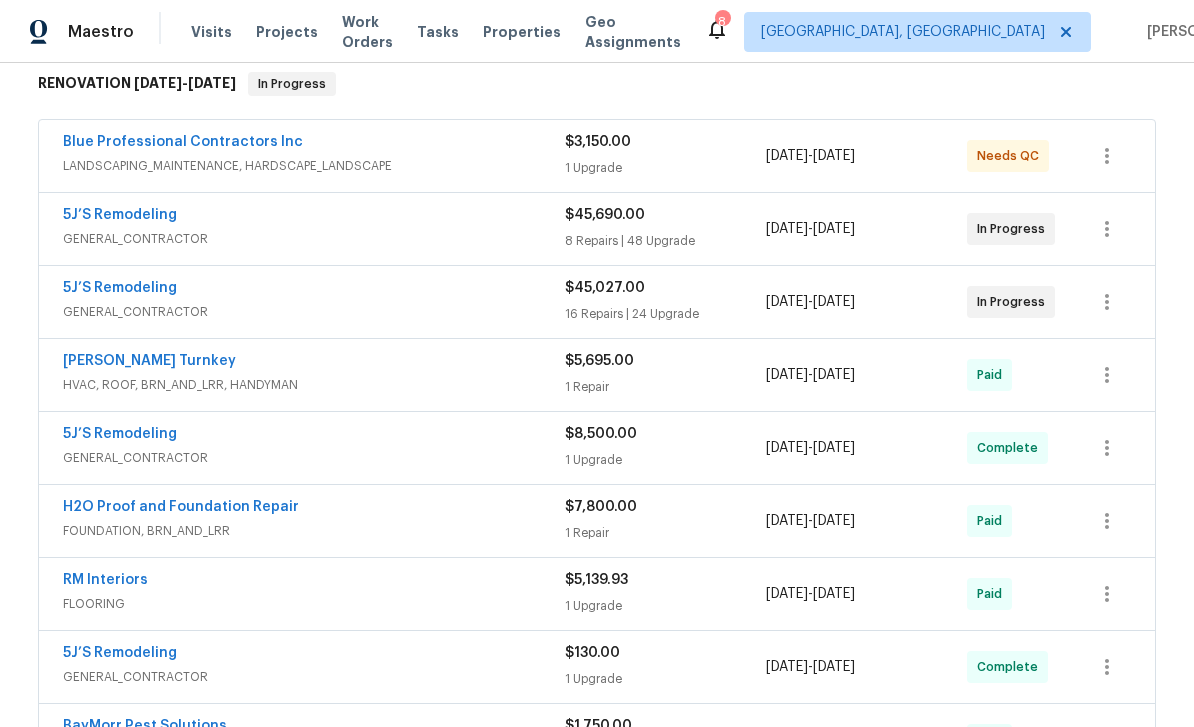 click on "5J’S Remodeling" at bounding box center [120, 215] 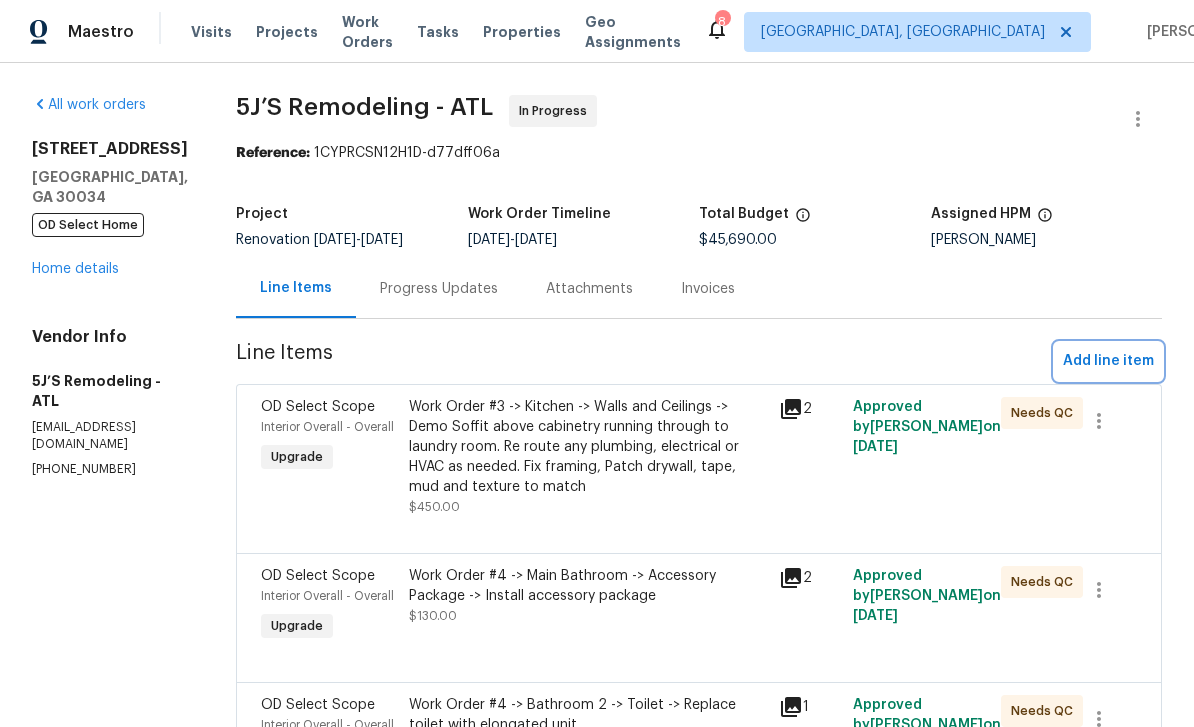 click on "Add line item" at bounding box center (1108, 361) 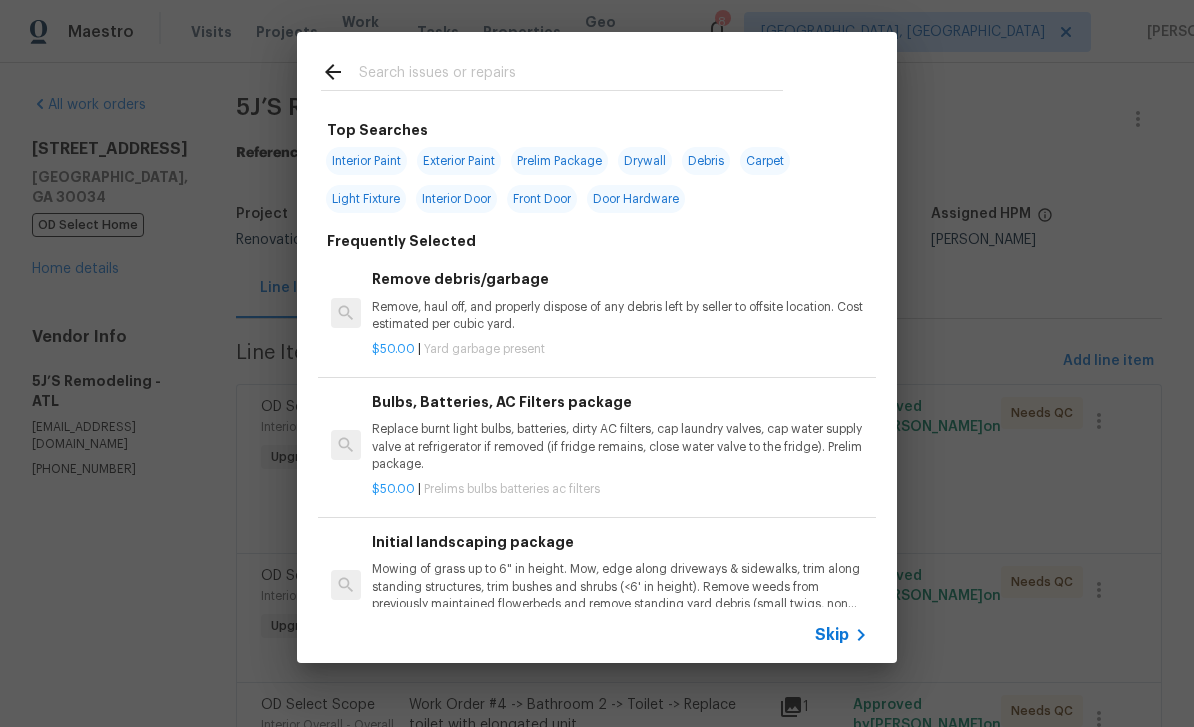 click at bounding box center [571, 75] 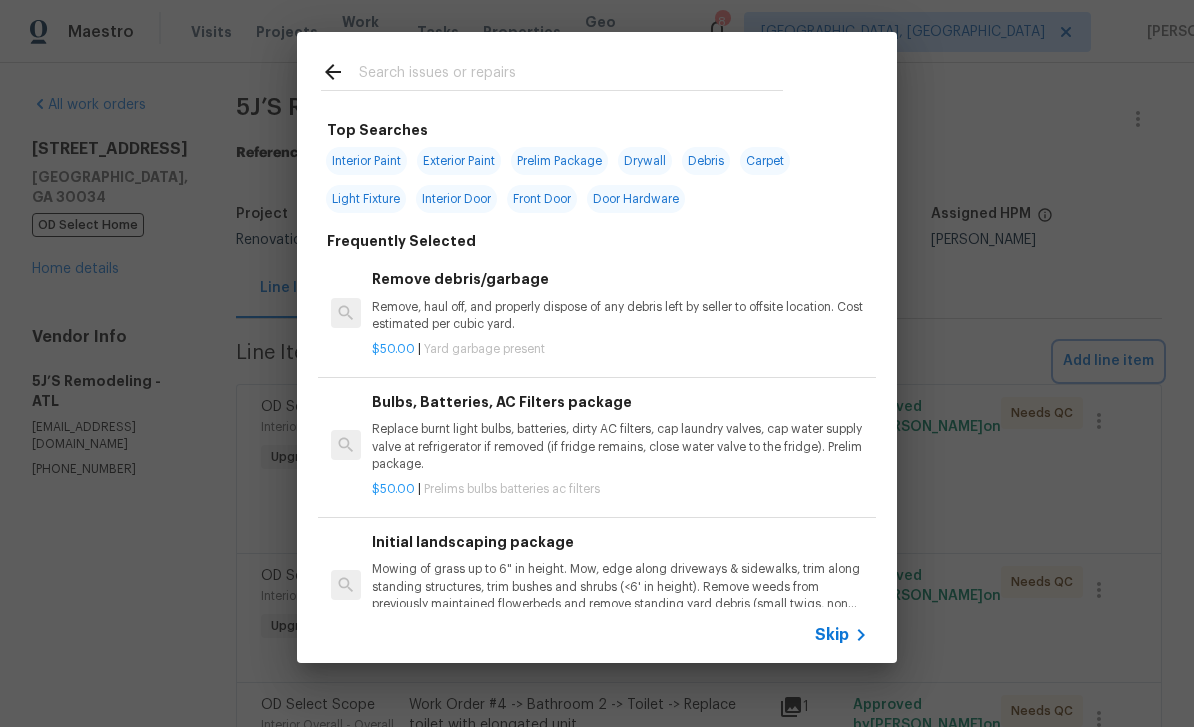 click on "Top Searches Interior Paint Exterior Paint Prelim Package Drywall Debris Carpet Light Fixture Interior Door Front Door Door Hardware Frequently Selected Remove debris/garbage Remove, haul off, and properly dispose of any debris left by seller to offsite location. Cost estimated per cubic yard. $50.00   |   Yard garbage present Bulbs, Batteries, AC Filters package Replace burnt light bulbs, batteries, dirty AC filters, cap laundry valves, cap water supply valve at refrigerator if removed (if fridge remains, close water valve to the fridge). Prelim package. $50.00   |   Prelims bulbs batteries ac filters Initial landscaping package Mowing of grass up to 6" in height. Mow, edge along driveways & sidewalks, trim along standing structures, trim bushes and shrubs (<6' in height). Remove weeds from previously maintained flowerbeds and remove standing yard debris (small twigs, non seasonal falling leaves).  Use leaf blower to remove clippings from hard surfaces." $70.00   |   Prelims landscaping $10.00   |   $75.00" at bounding box center (597, 347) 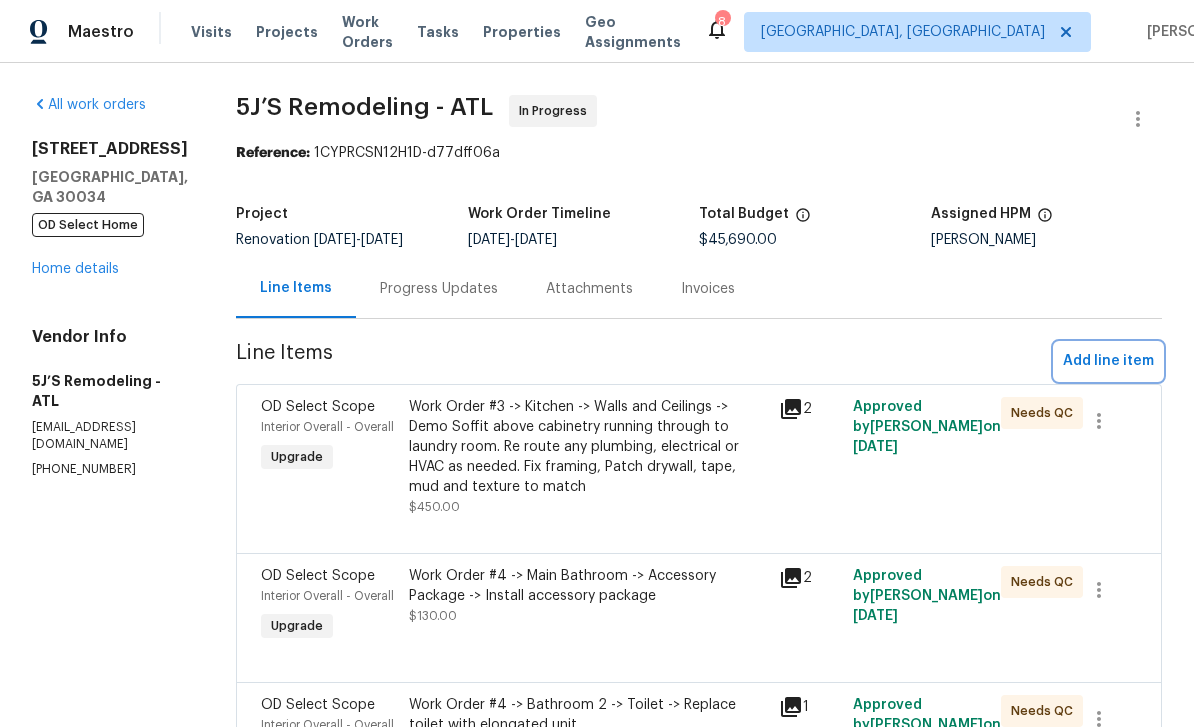click on "Add line item" at bounding box center [1108, 361] 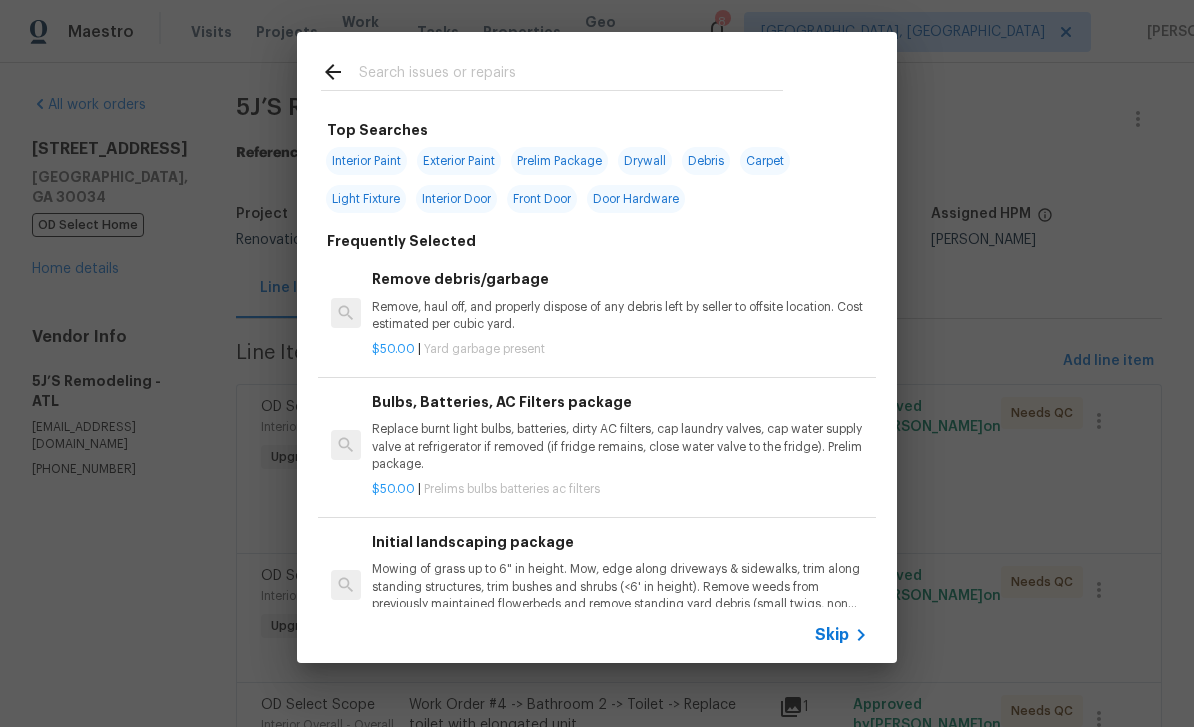 click at bounding box center [571, 75] 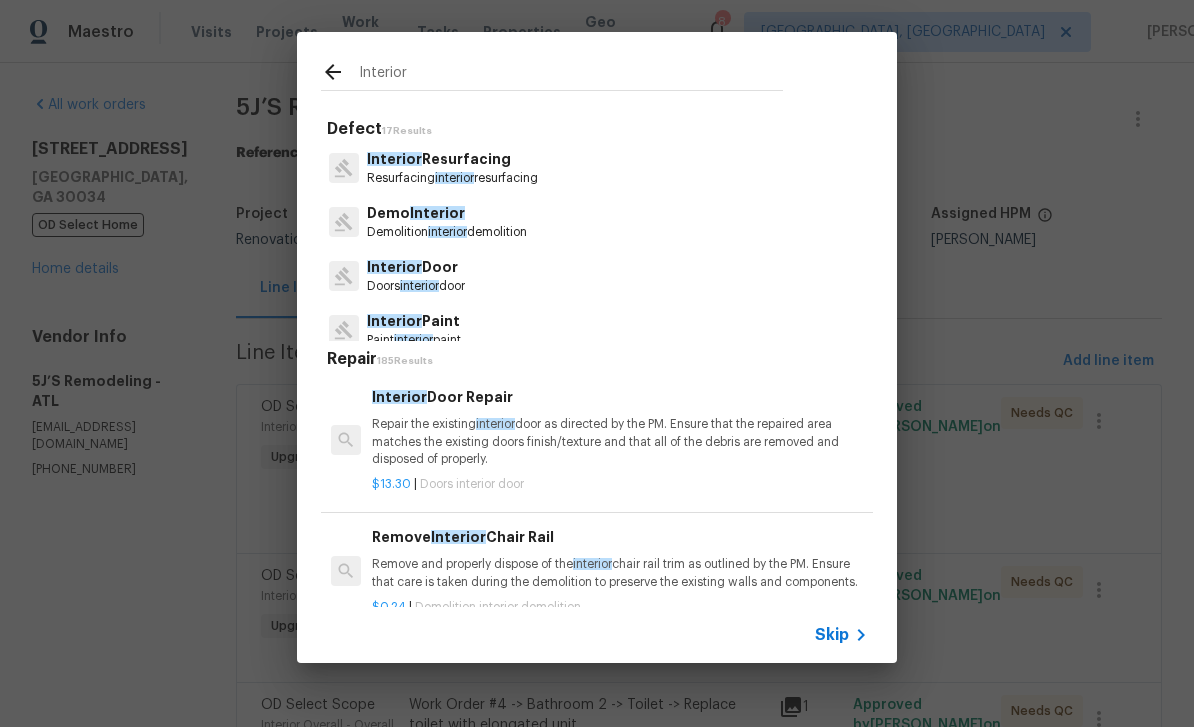 click on "Interior" at bounding box center [571, 75] 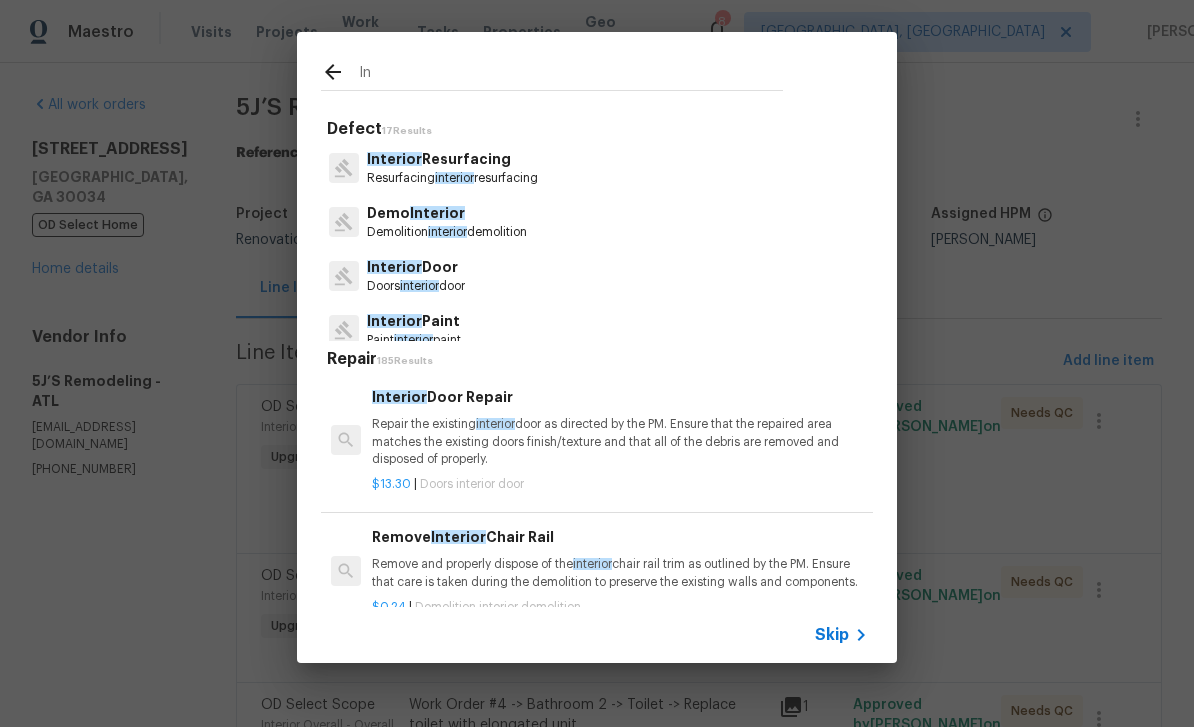 type on "I" 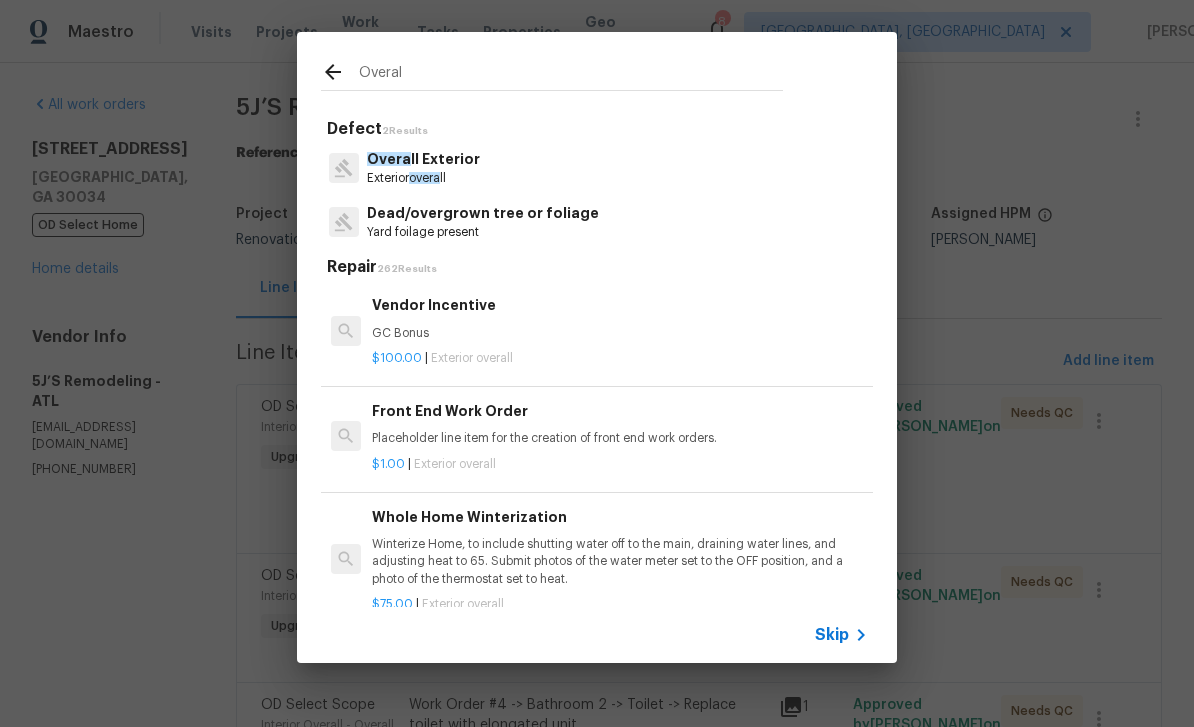 type on "Overall" 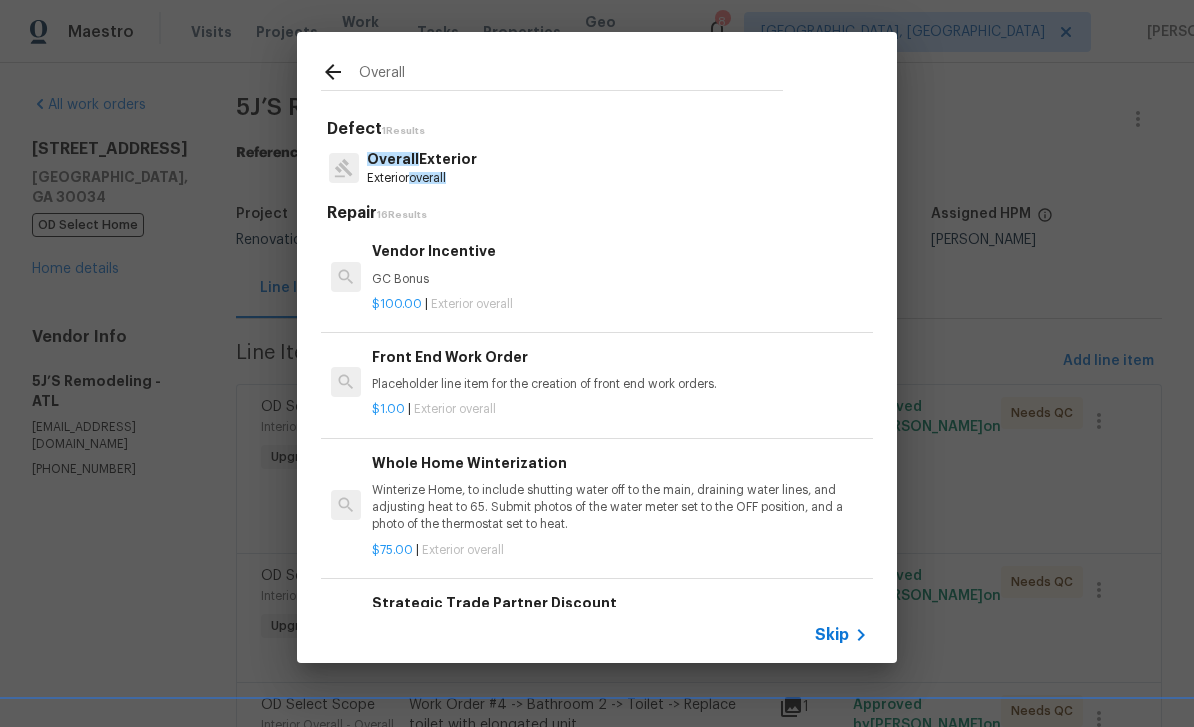 click on "overall" at bounding box center [427, 178] 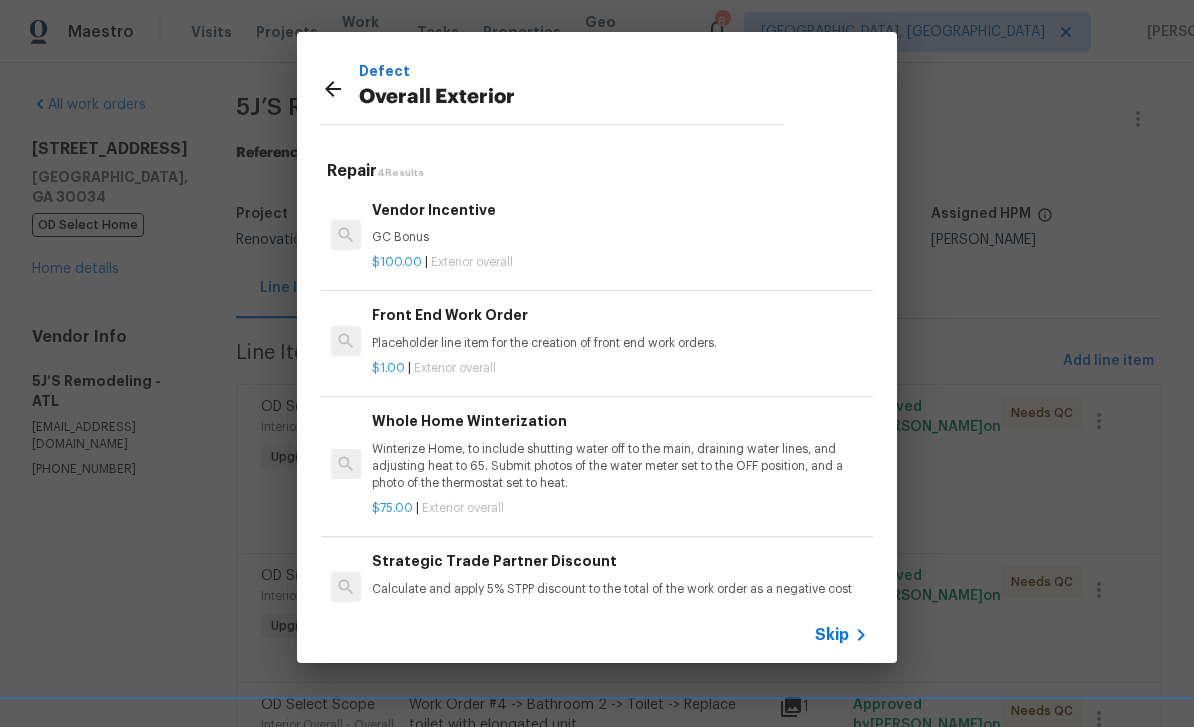 click on "$1.00   |   Exterior overall" at bounding box center (620, 368) 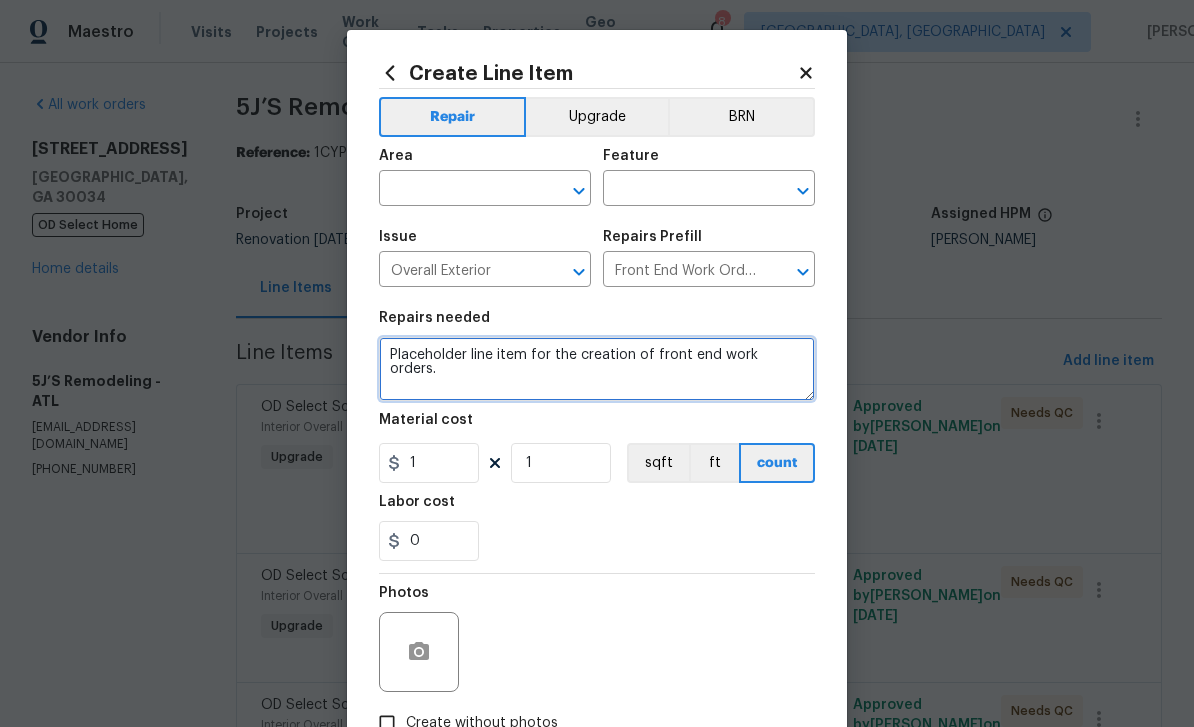 click on "Placeholder line item for the creation of front end work orders." at bounding box center [597, 369] 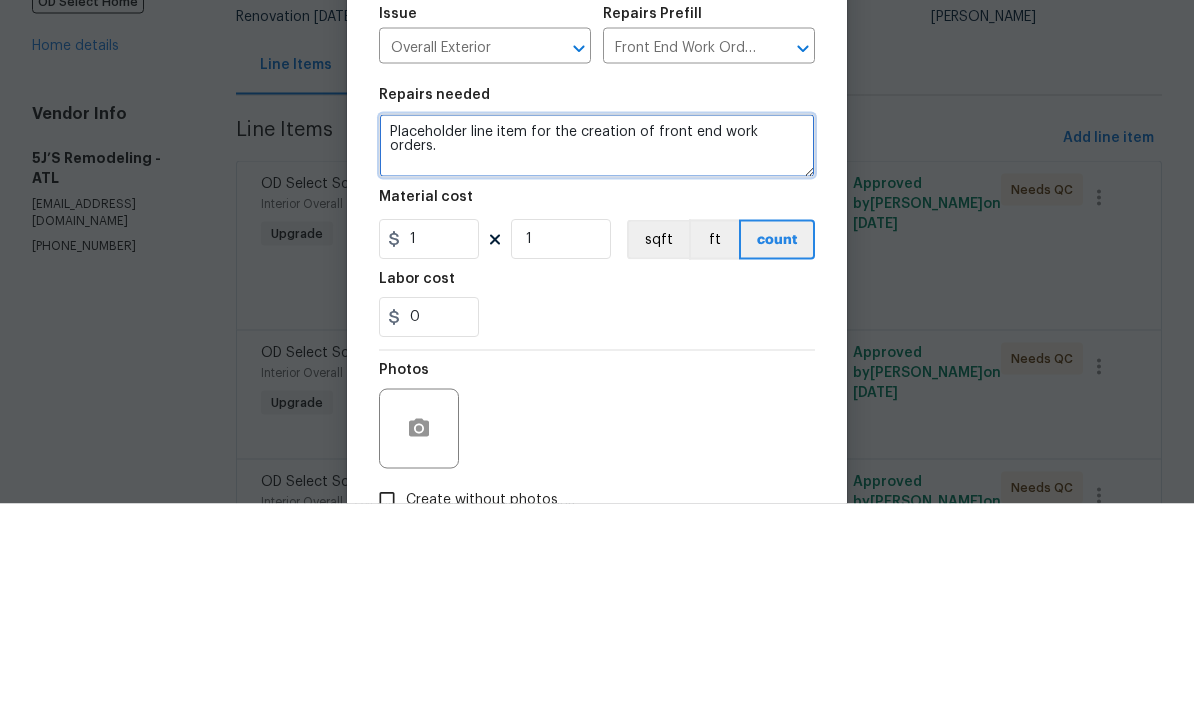 click on "Placeholder line item for the creation of front end work orders." at bounding box center (597, 369) 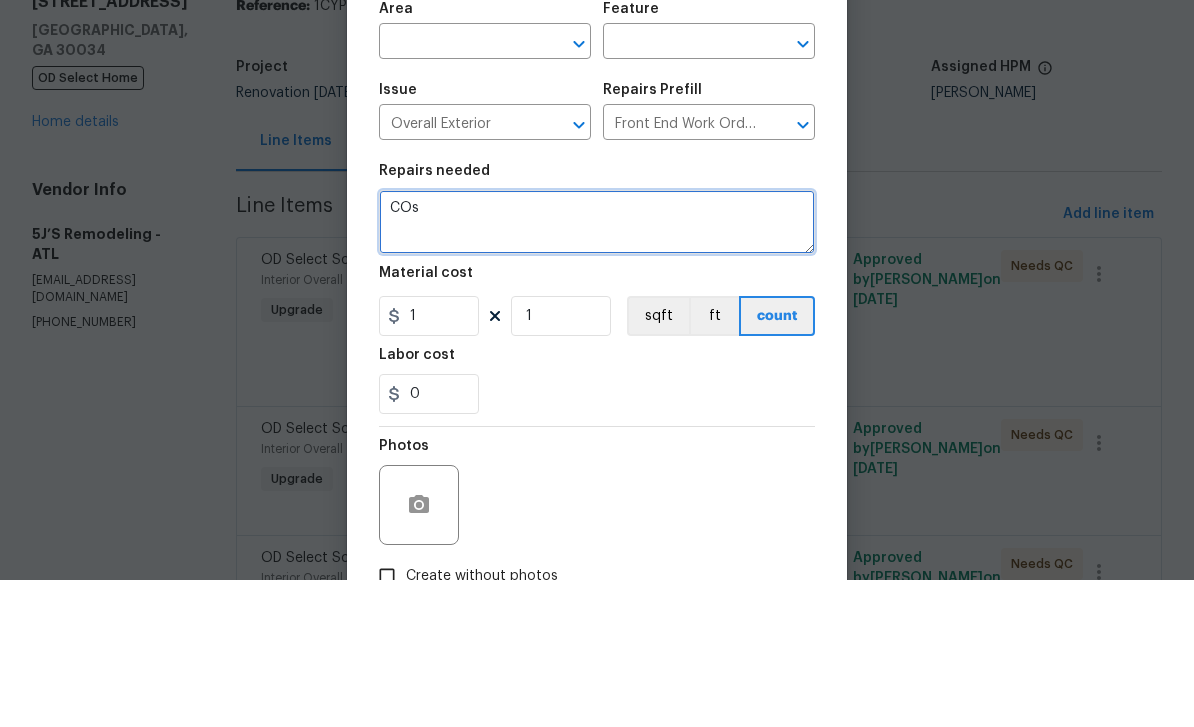 type on "COs" 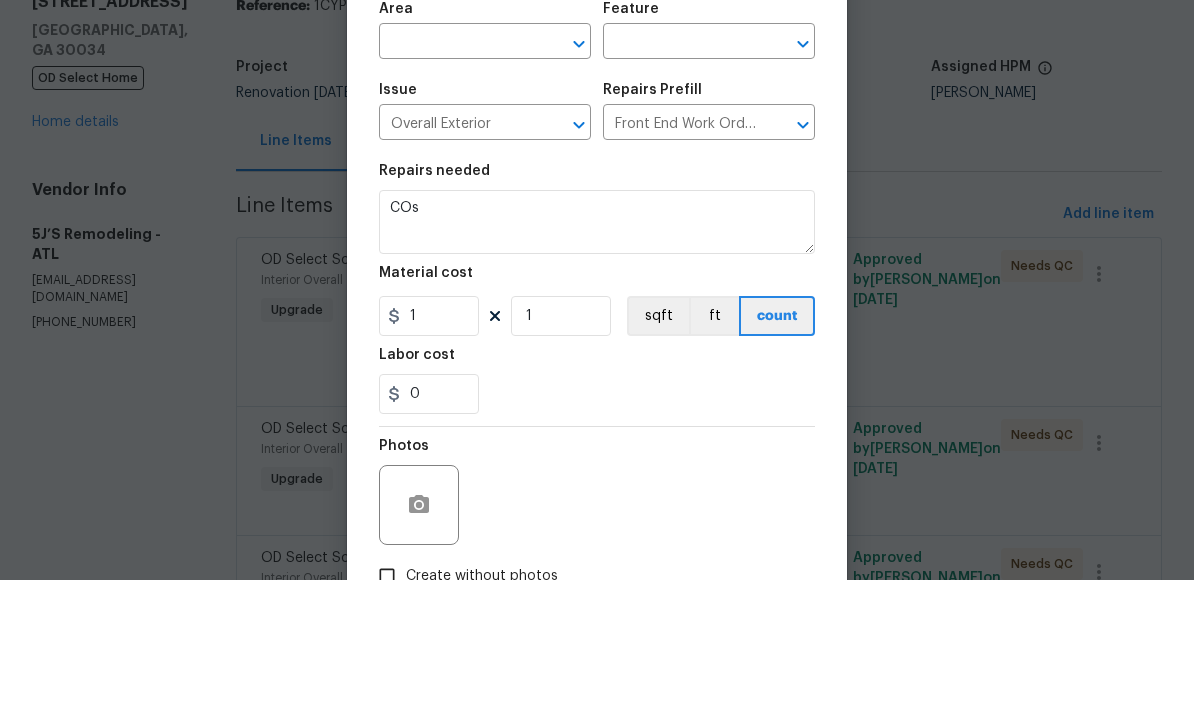 click at bounding box center (457, 190) 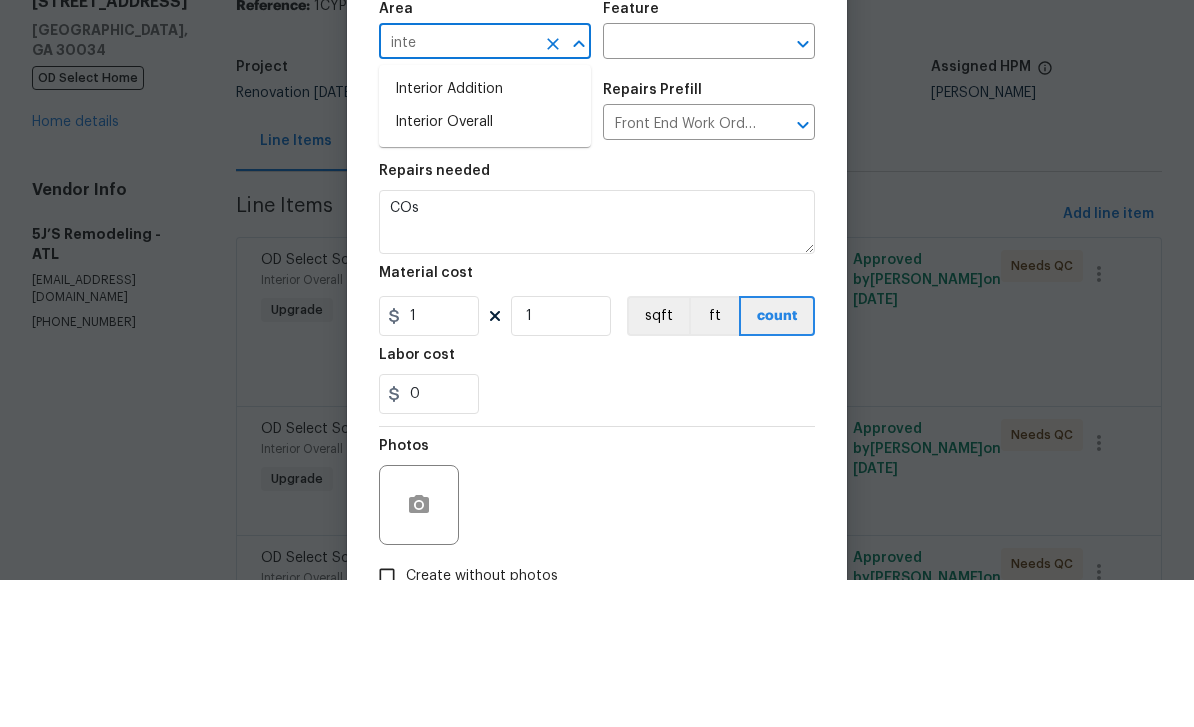 click on "Interior Overall" at bounding box center (485, 269) 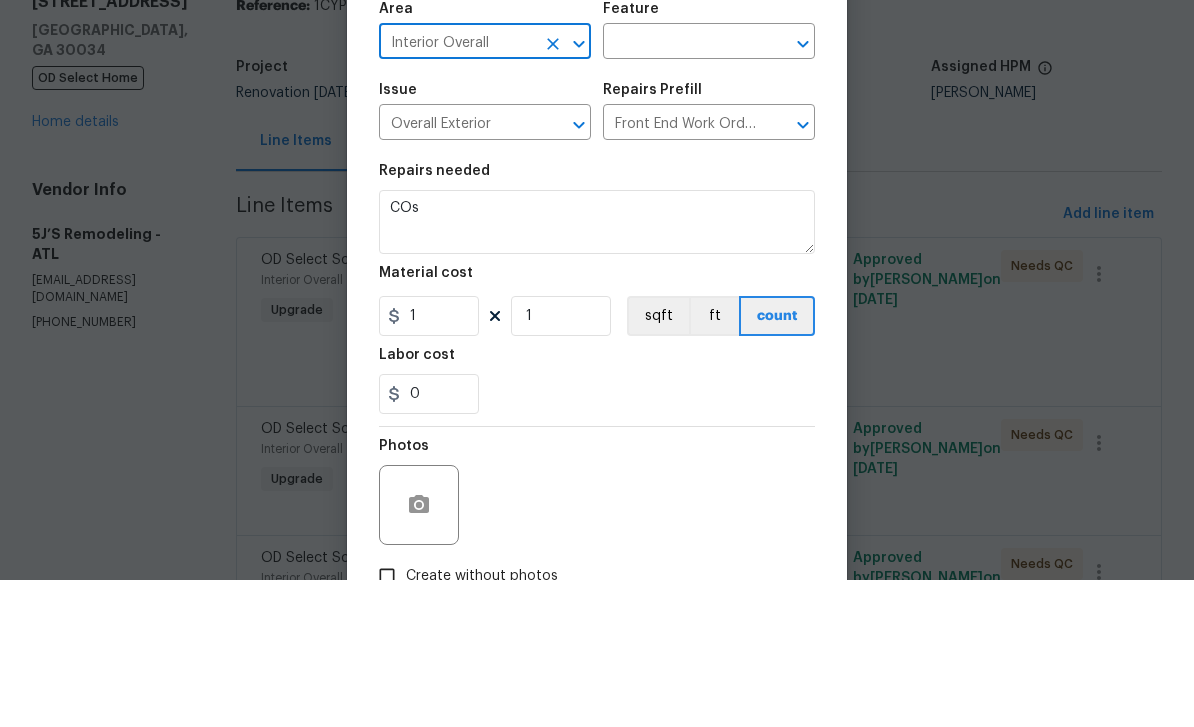click at bounding box center [681, 190] 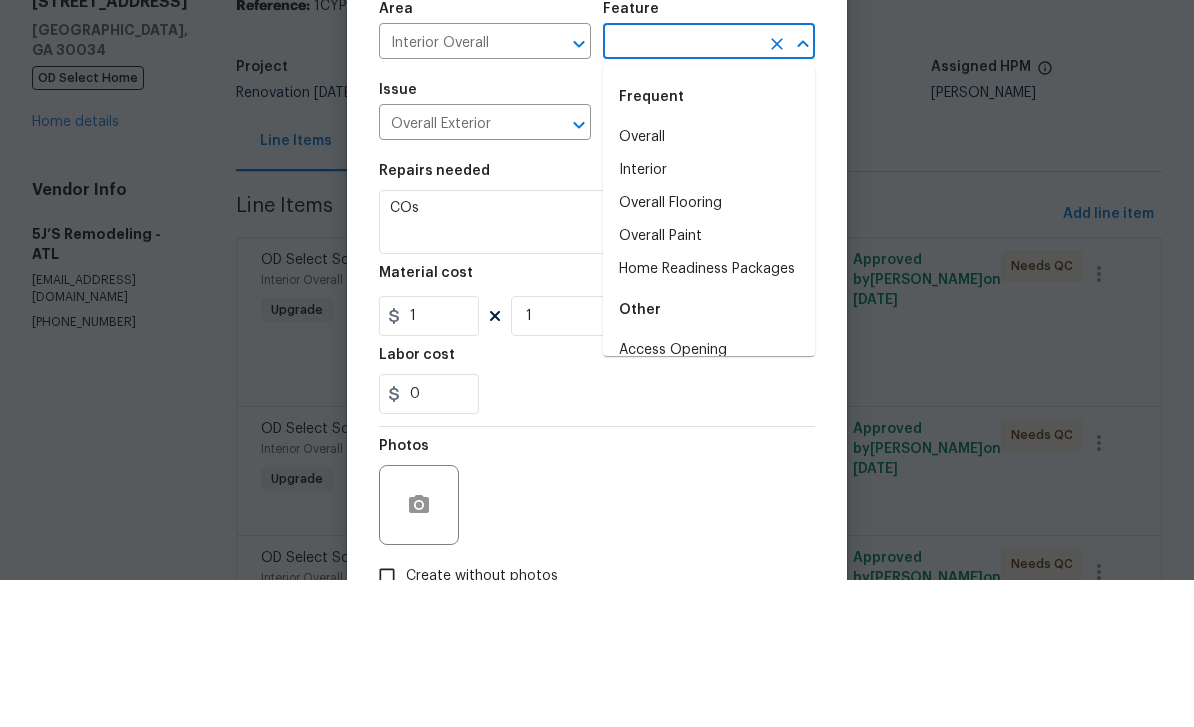 click on "Interior" at bounding box center (709, 317) 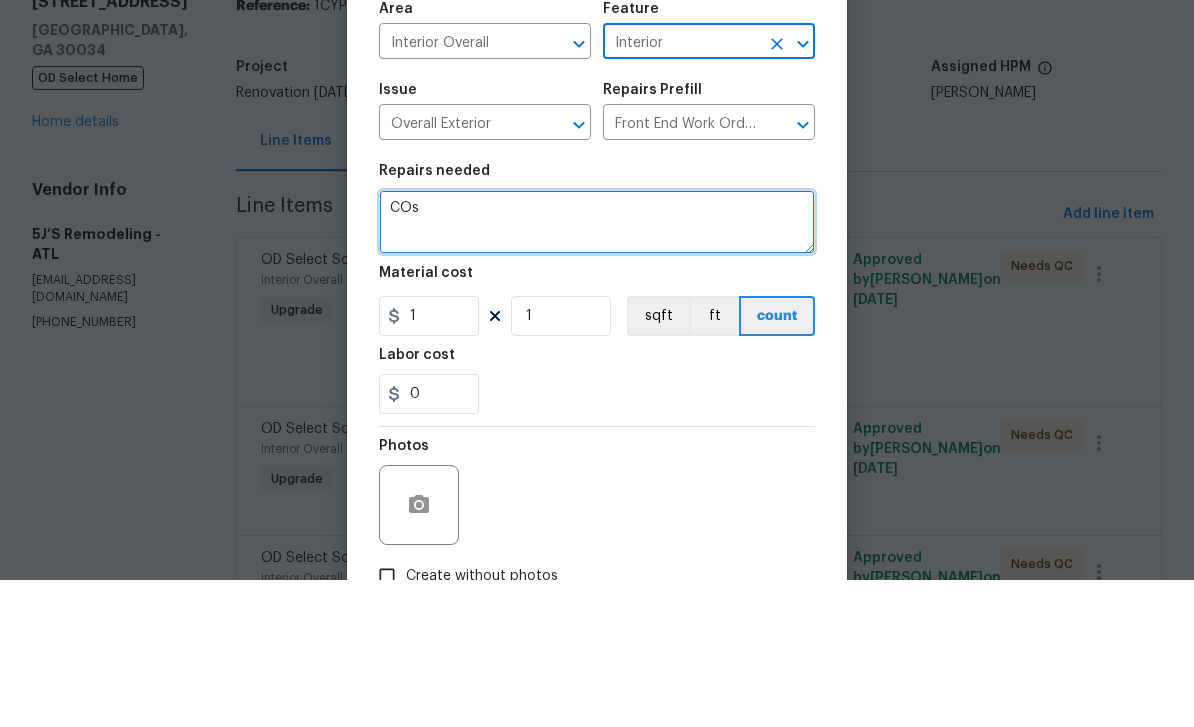 click on "COs" at bounding box center [597, 369] 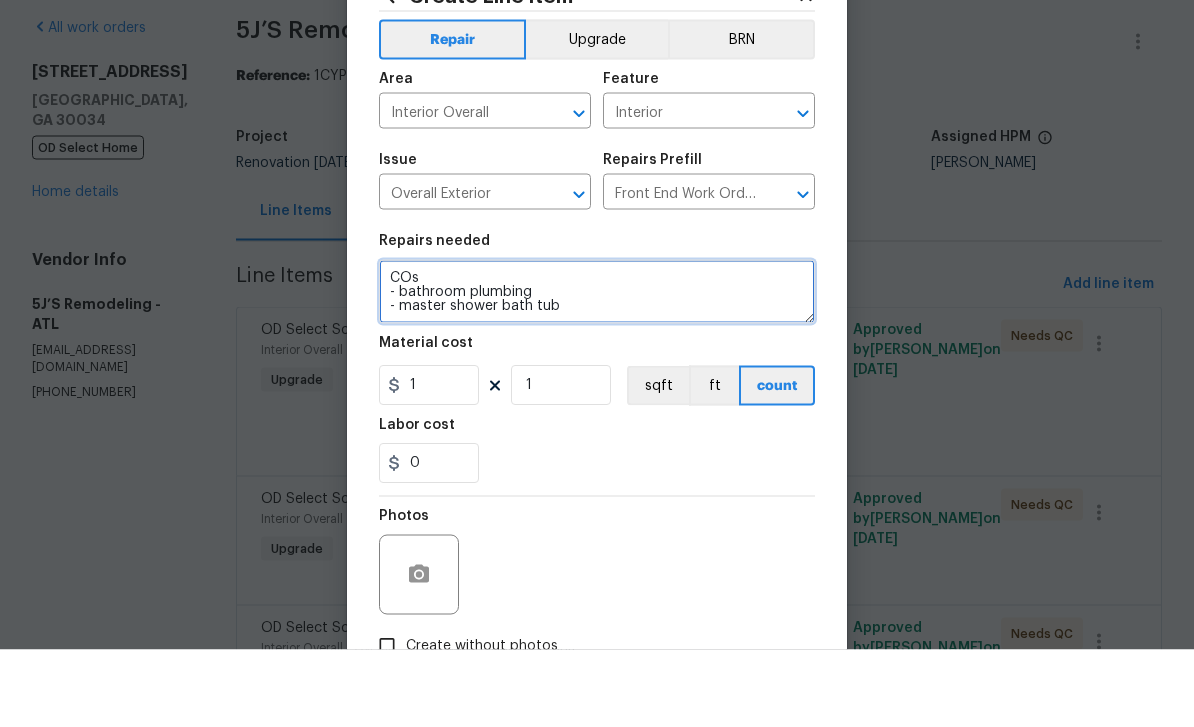 type on "COs
- bathroom plumbing
- master shower bath tub" 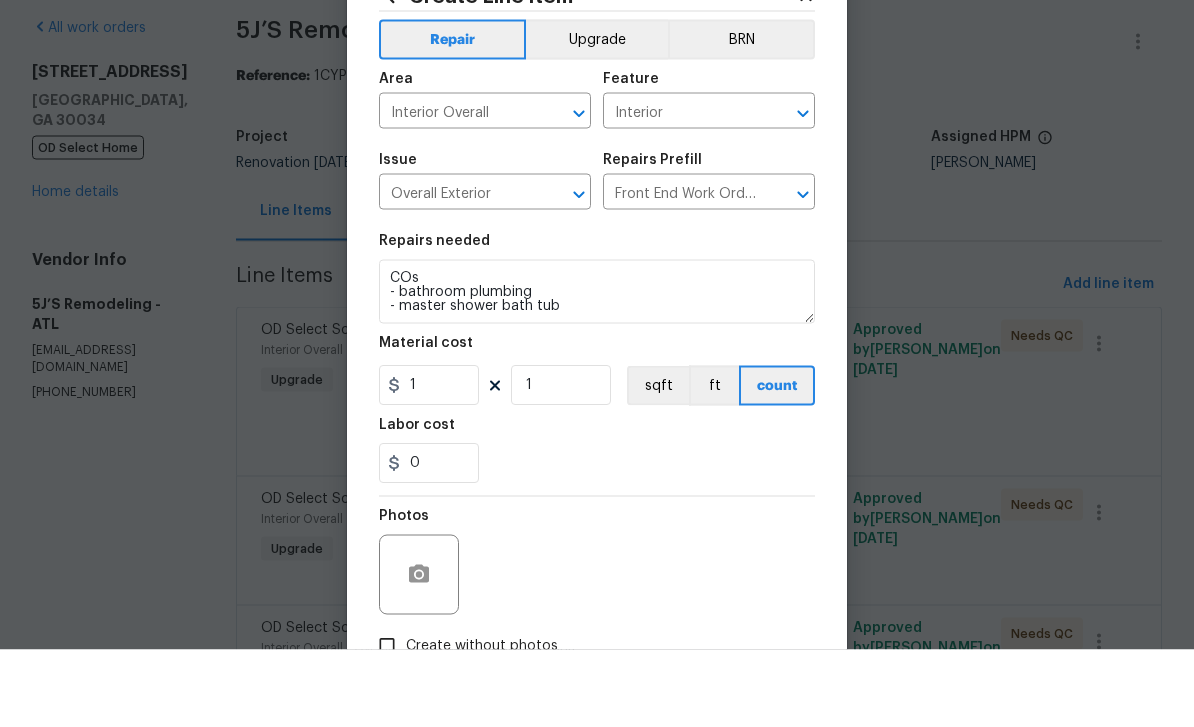click on "Upgrade" at bounding box center [597, 117] 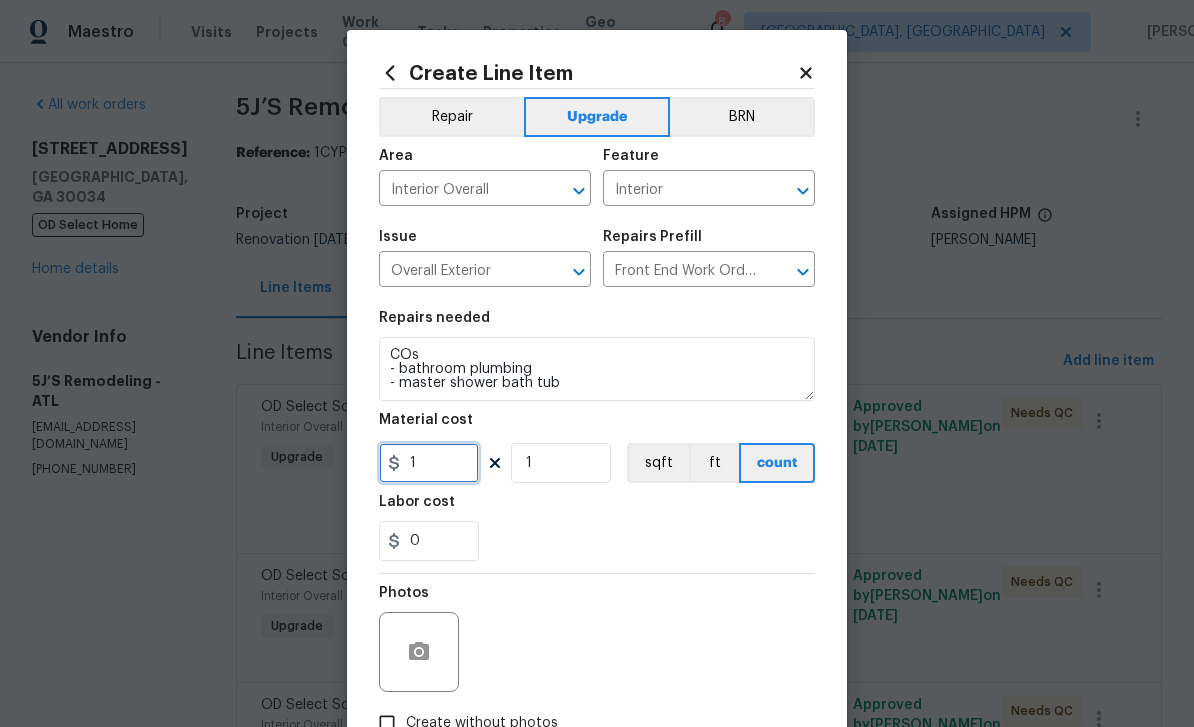 click on "1" at bounding box center (429, 463) 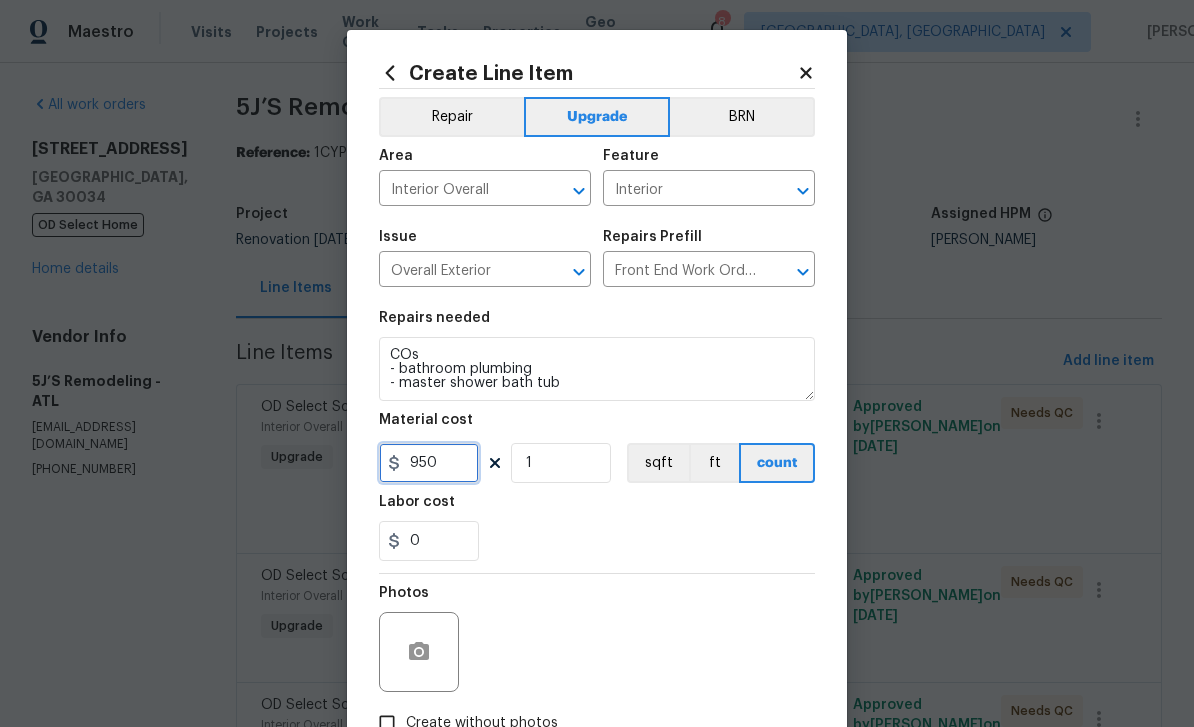 type on "950" 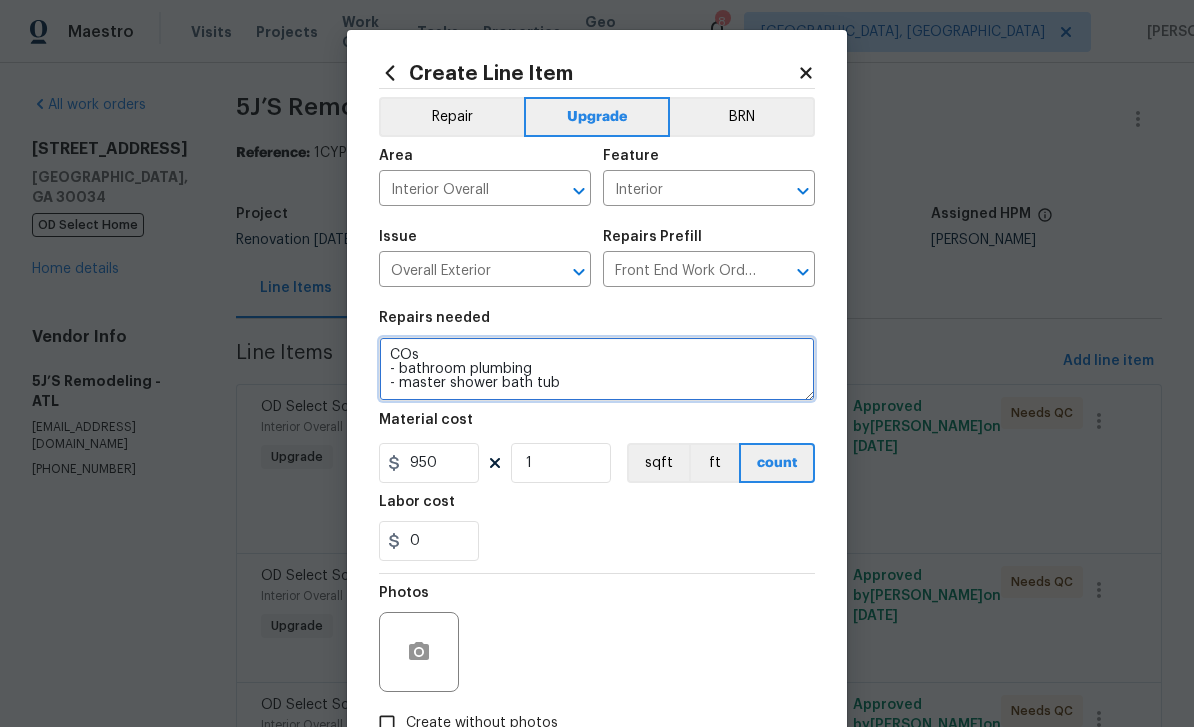click on "COs
- bathroom plumbing
- master shower bath tub" at bounding box center (597, 369) 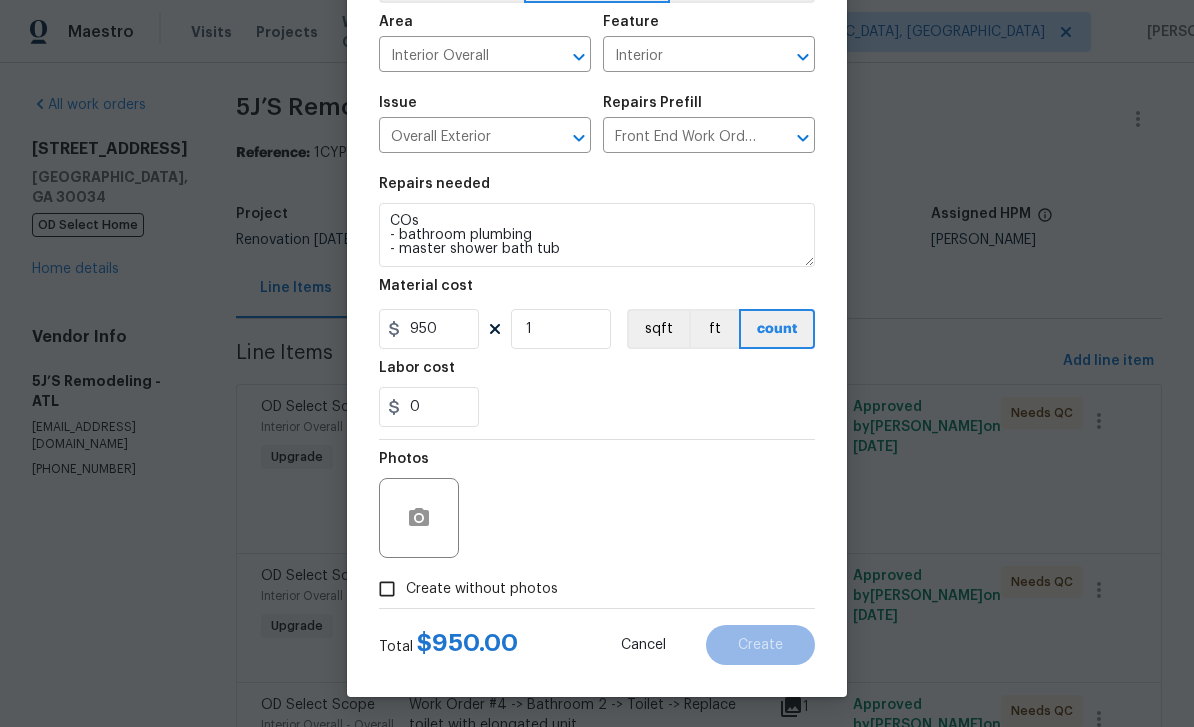 scroll, scrollTop: 138, scrollLeft: 0, axis: vertical 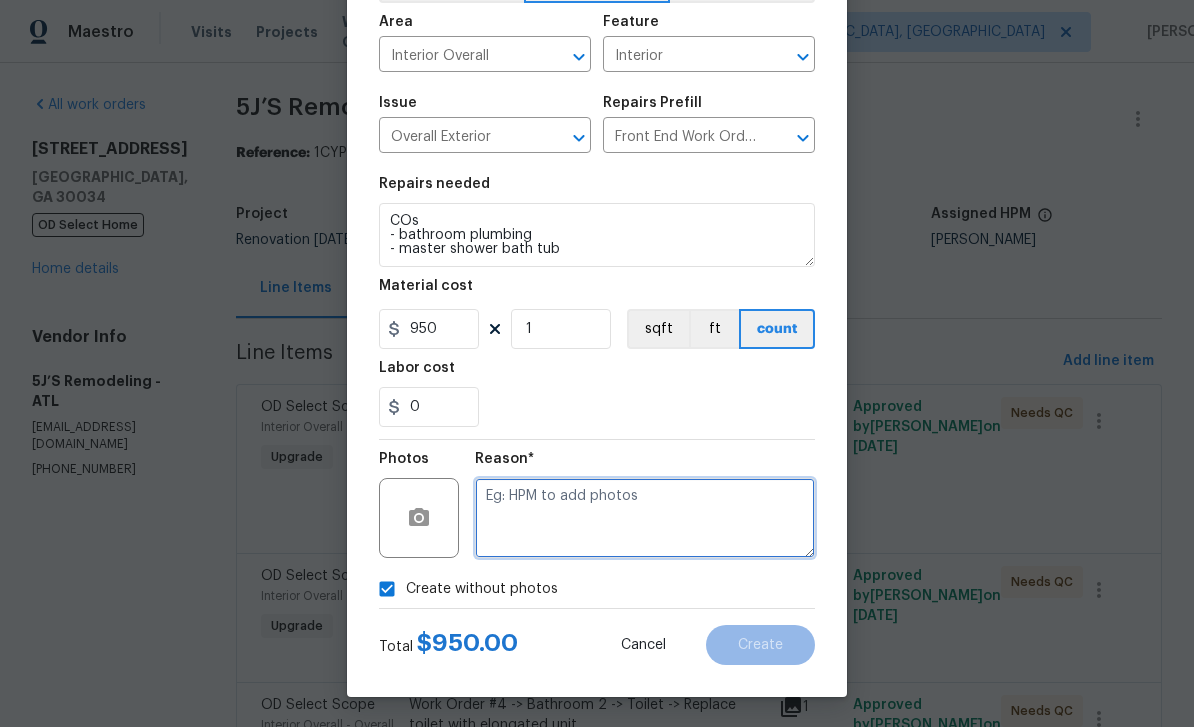 click at bounding box center (645, 518) 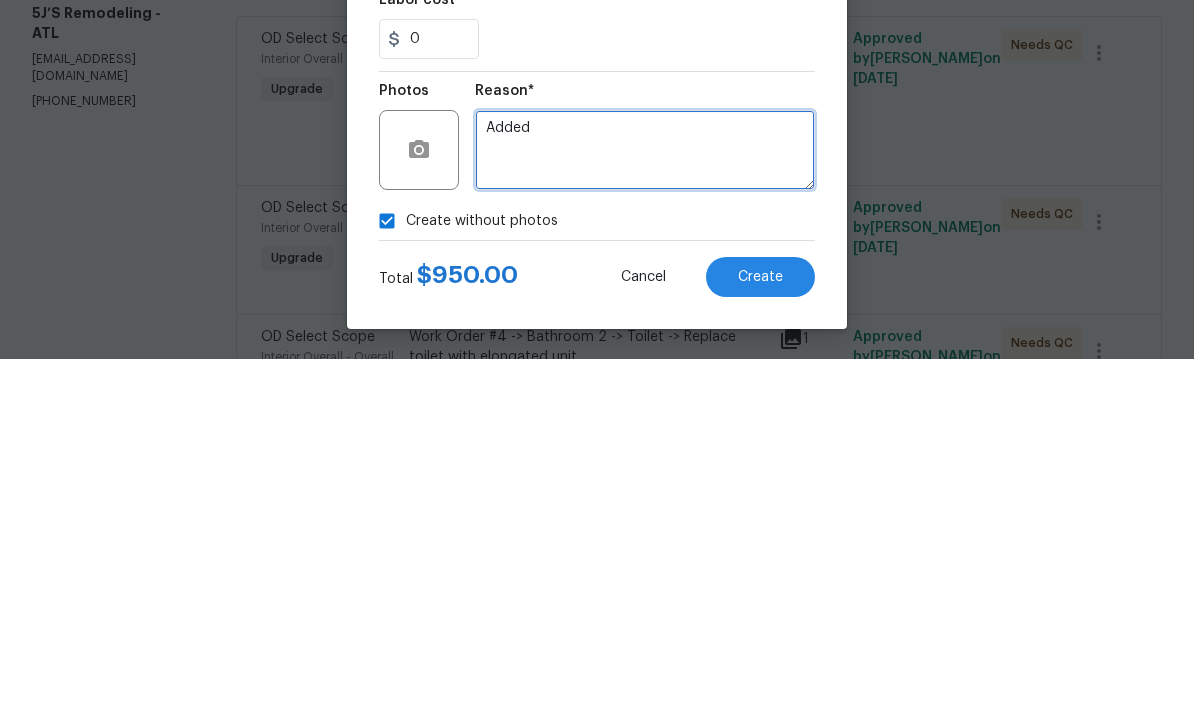 type on "Added" 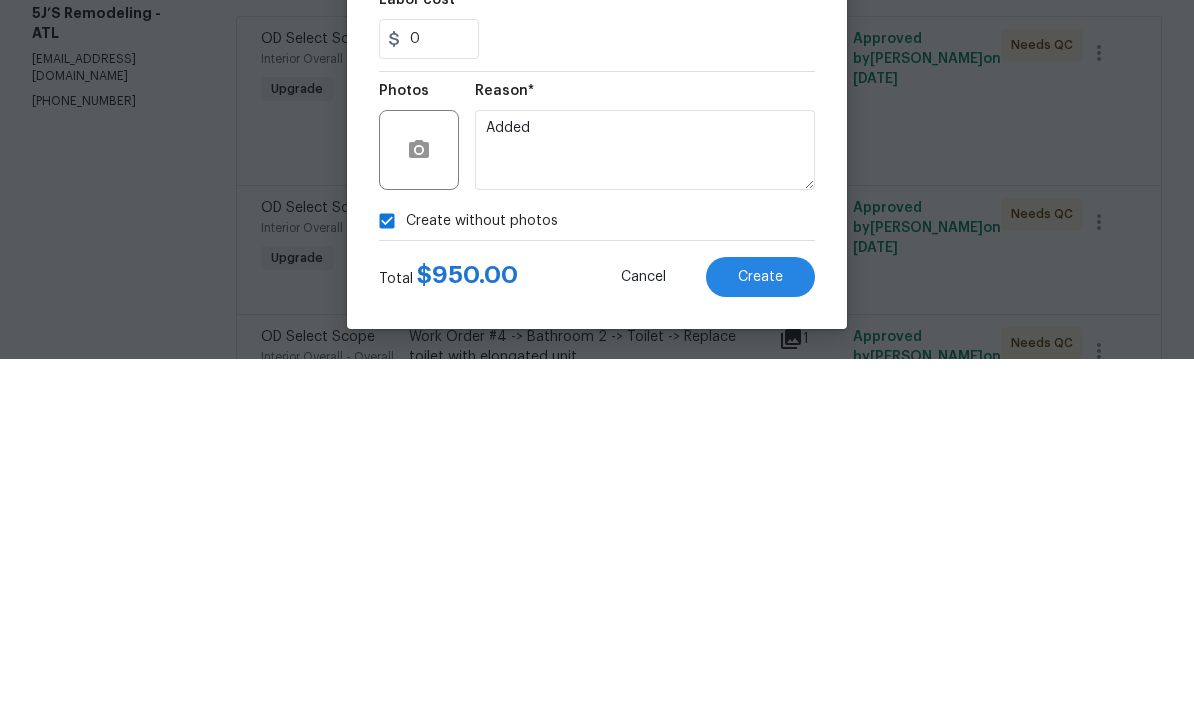 click on "Create" at bounding box center [760, 645] 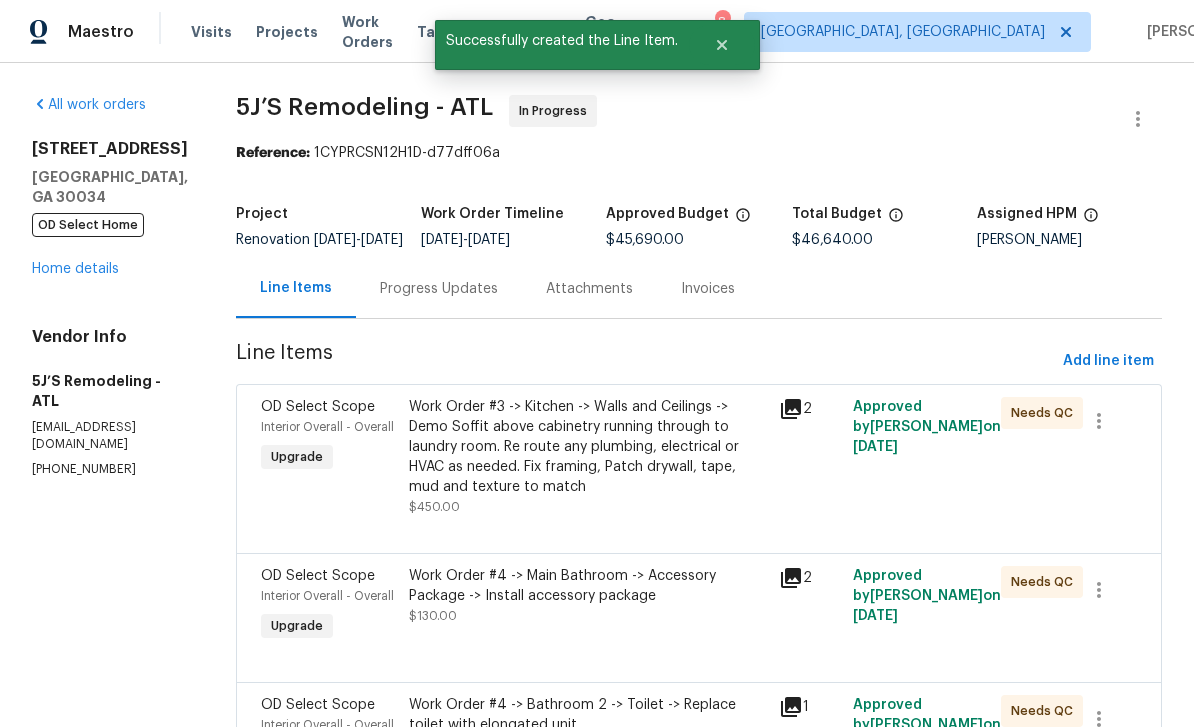scroll, scrollTop: 0, scrollLeft: 0, axis: both 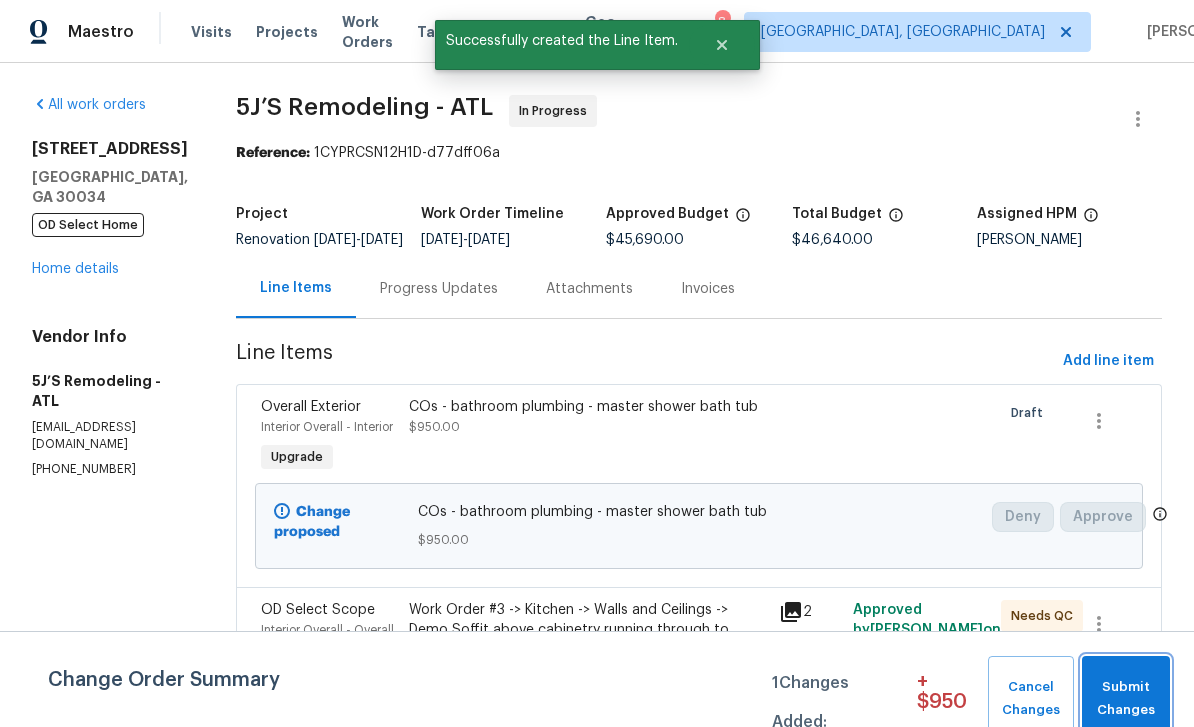 click on "Submit Changes" at bounding box center (1126, 699) 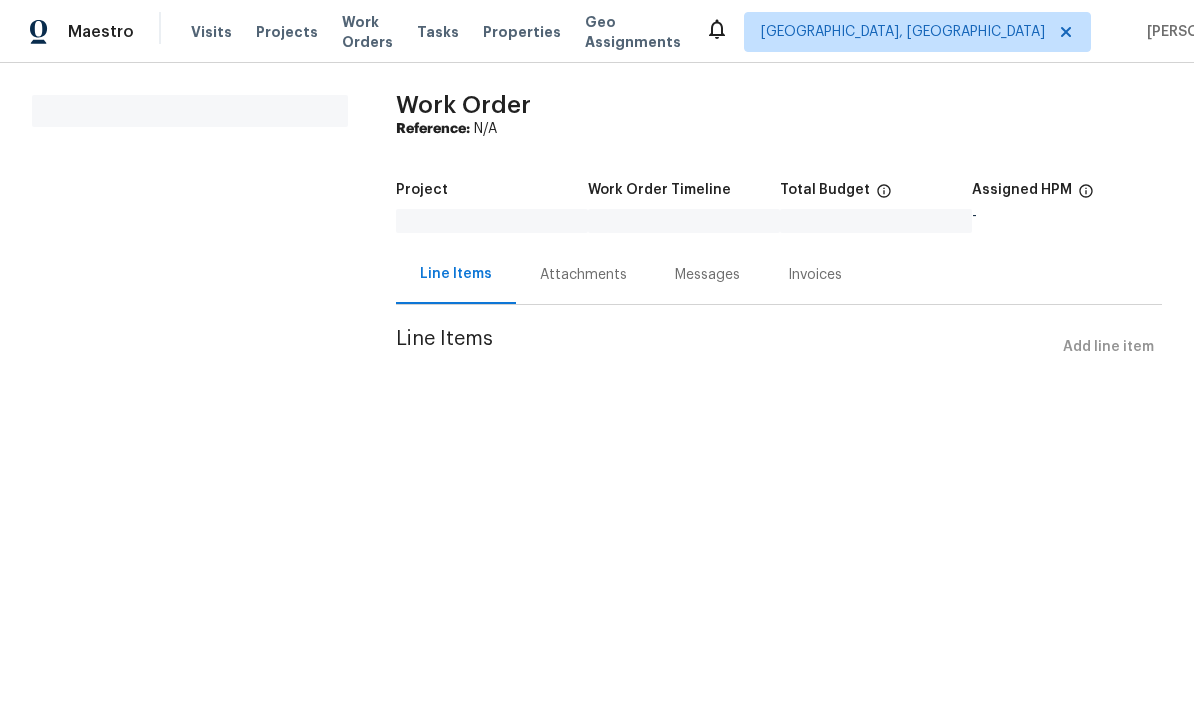scroll, scrollTop: 0, scrollLeft: 0, axis: both 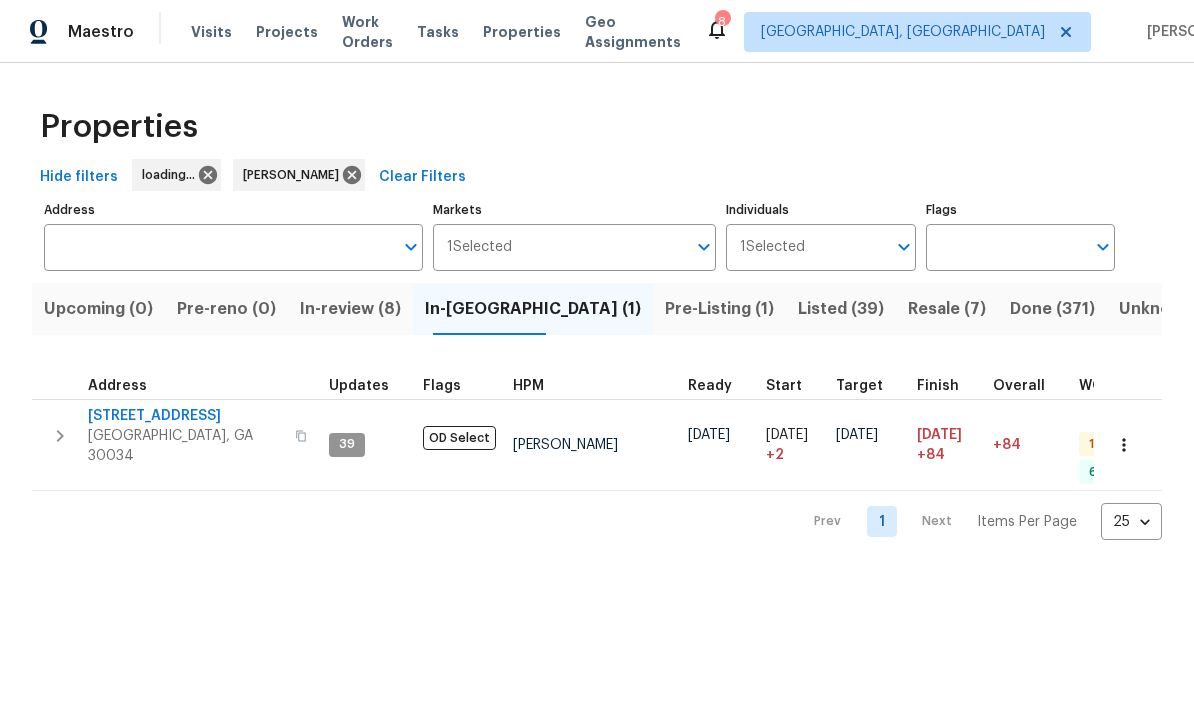 click on "Pre-Listing (1)" at bounding box center [719, 309] 